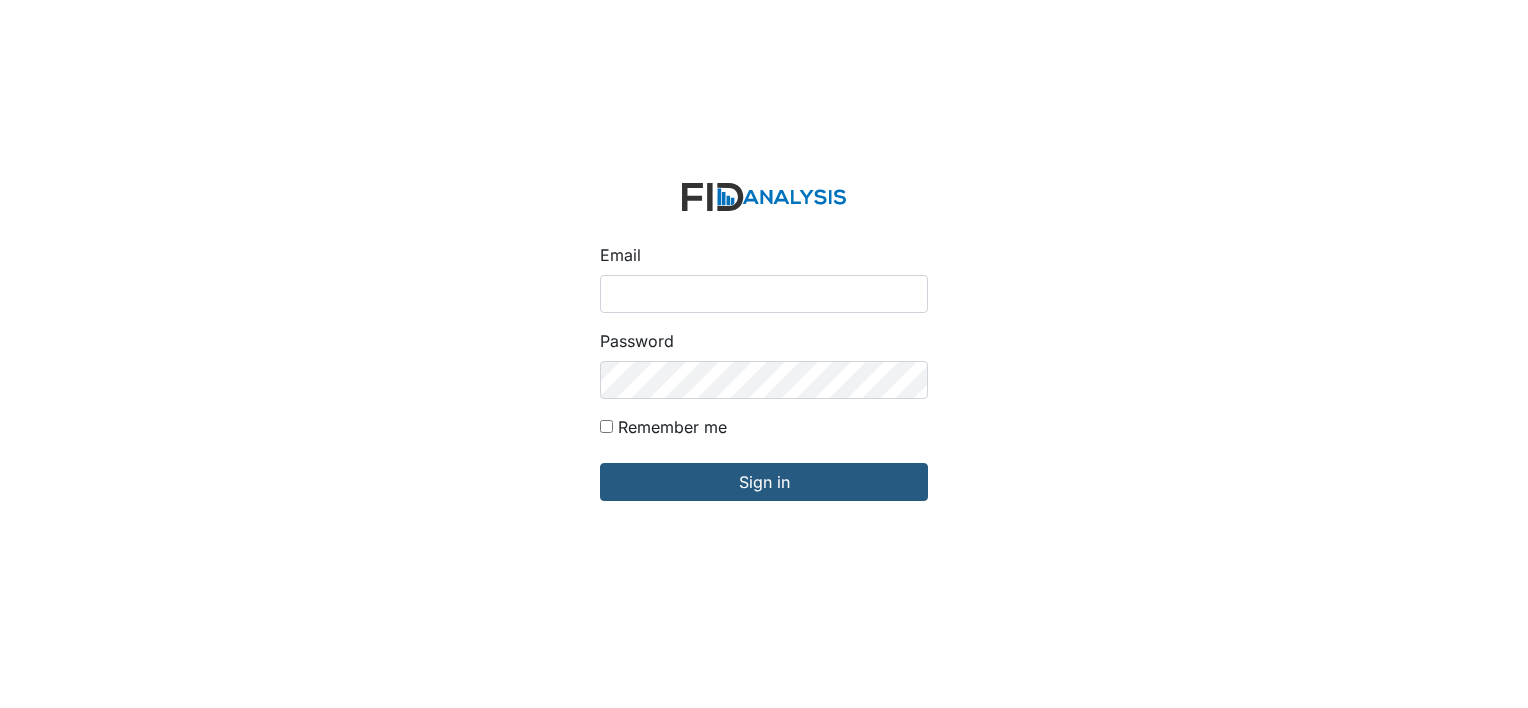 scroll, scrollTop: 0, scrollLeft: 0, axis: both 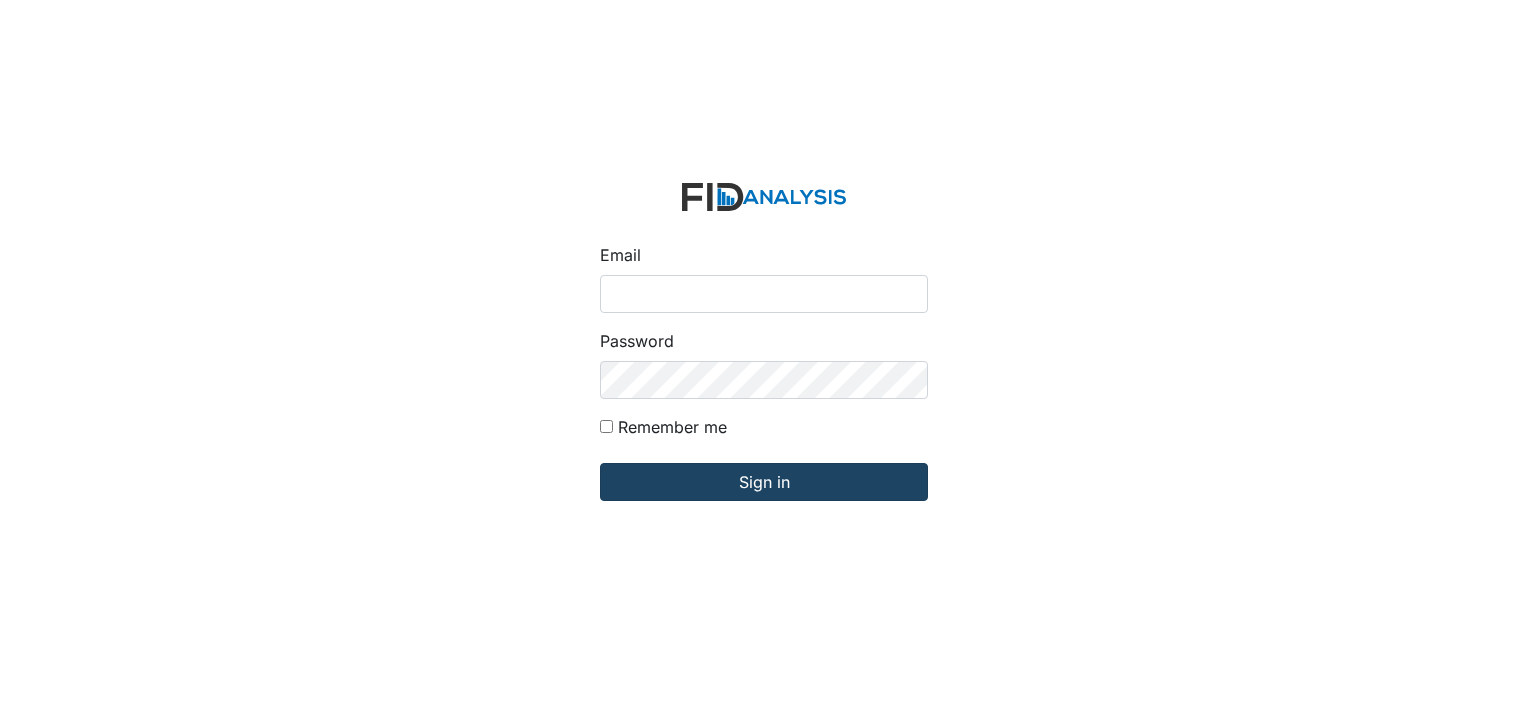type on "[PERSON_NAME][EMAIL_ADDRESS][DOMAIN_NAME]" 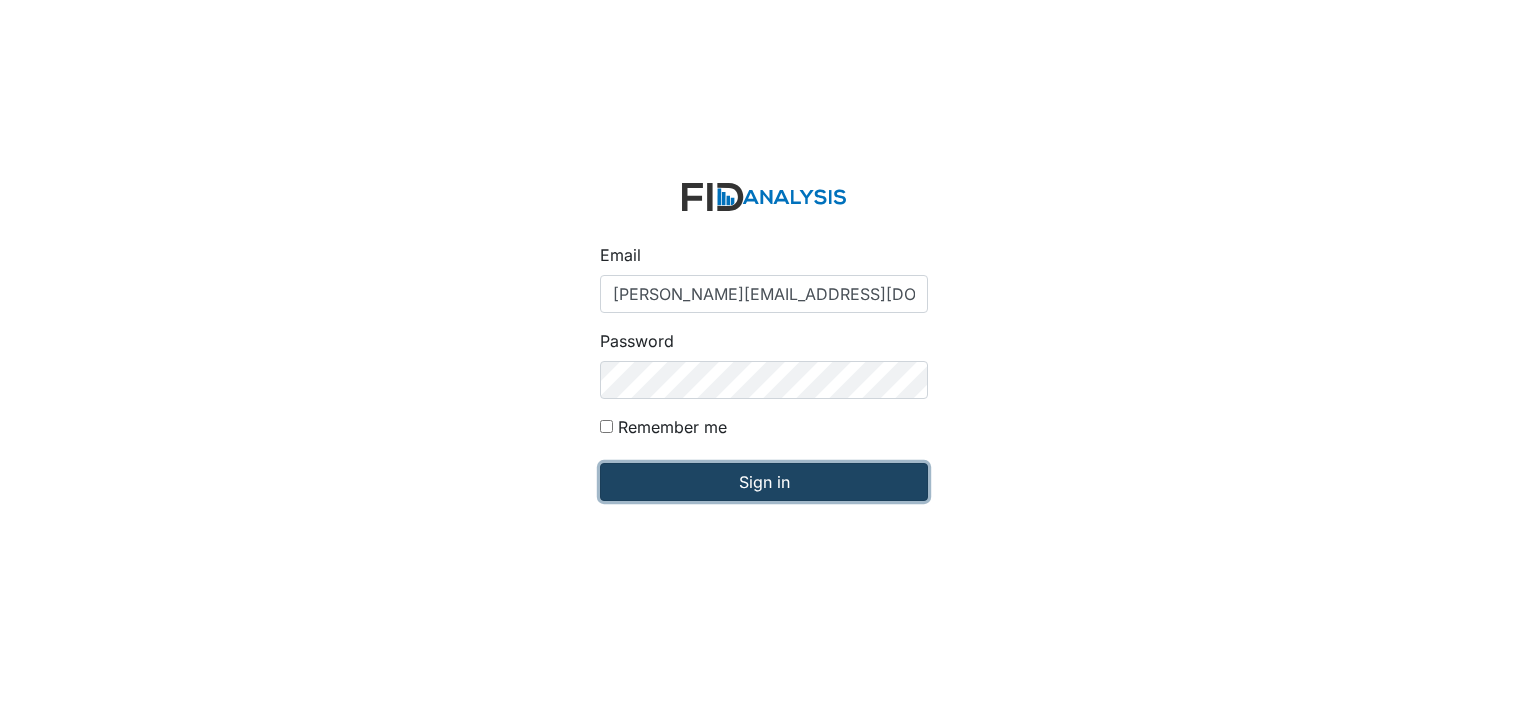 click on "Sign in" at bounding box center [764, 482] 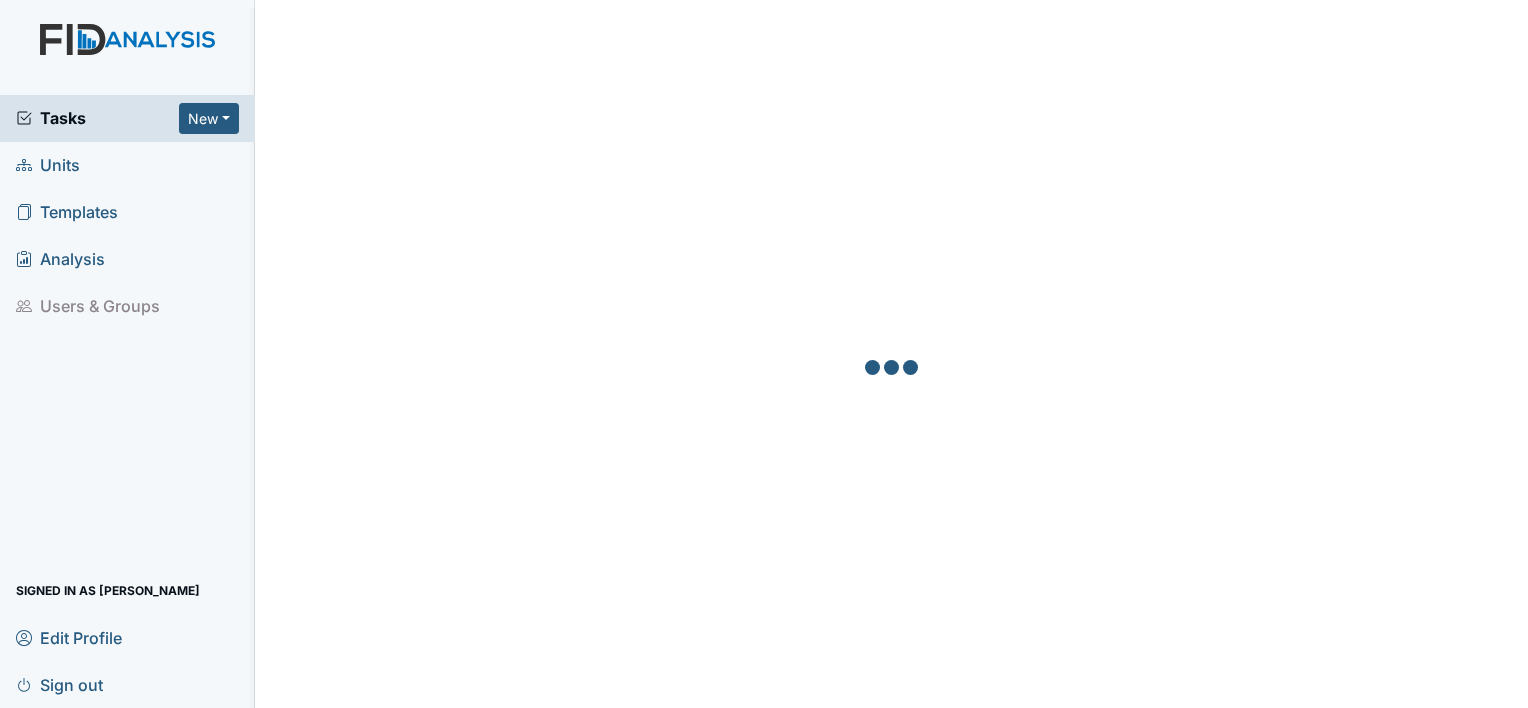 scroll, scrollTop: 0, scrollLeft: 0, axis: both 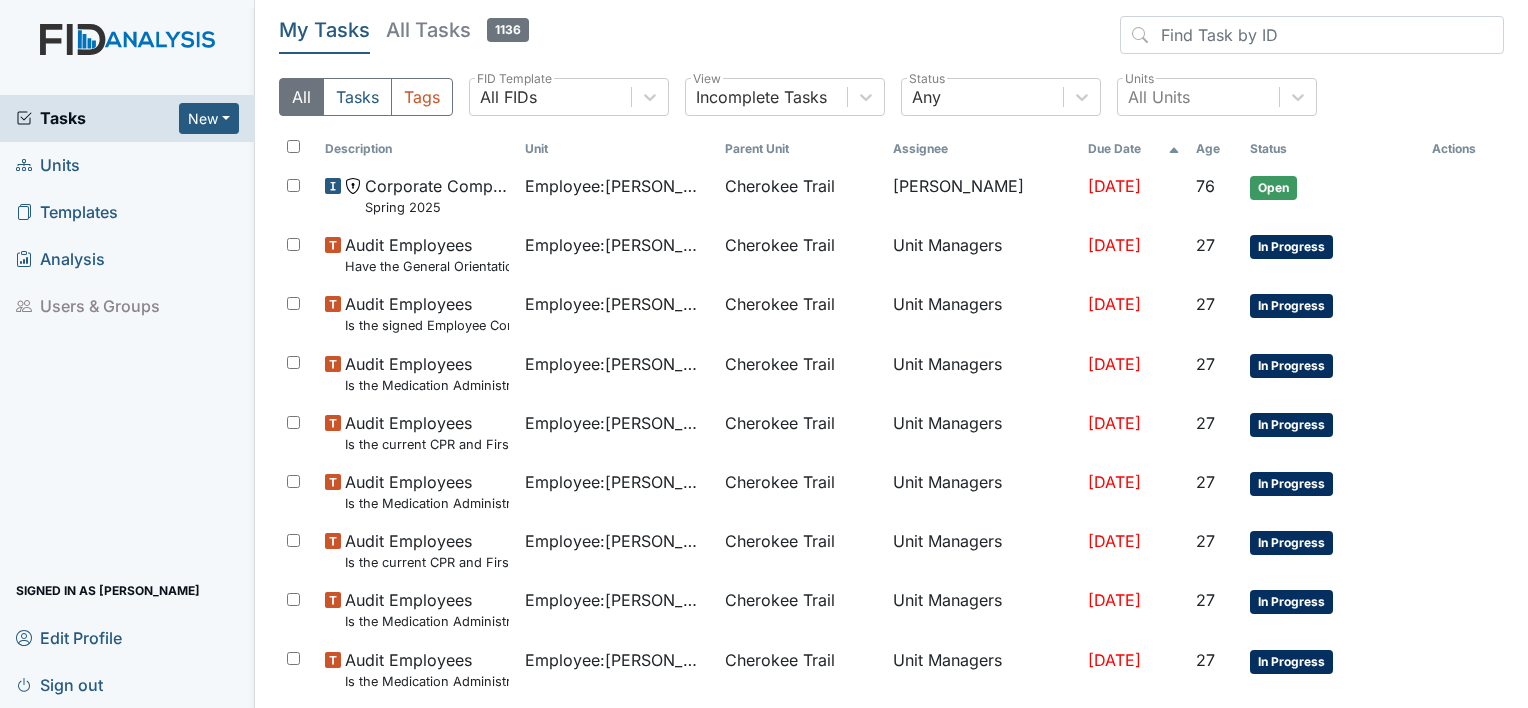 click on "1136" at bounding box center (508, 30) 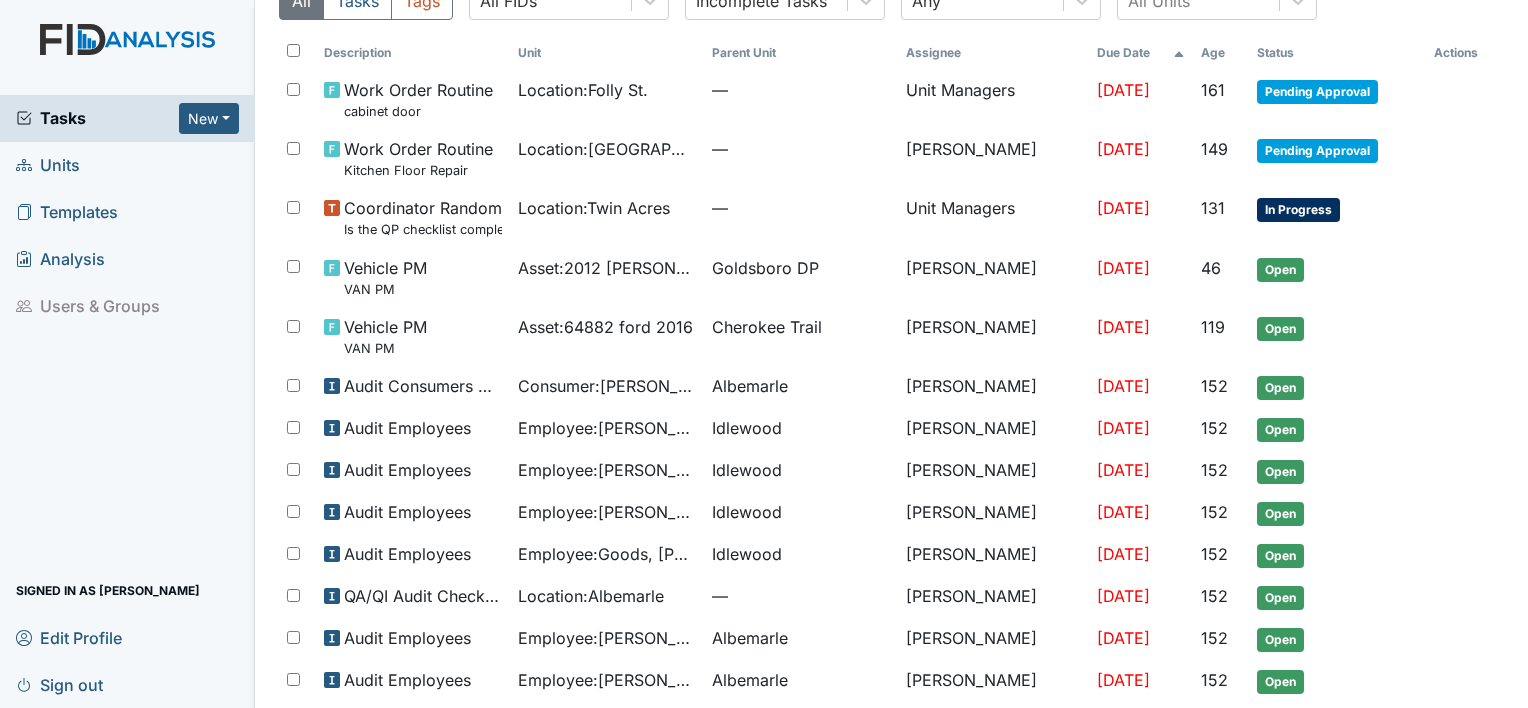 scroll, scrollTop: 0, scrollLeft: 0, axis: both 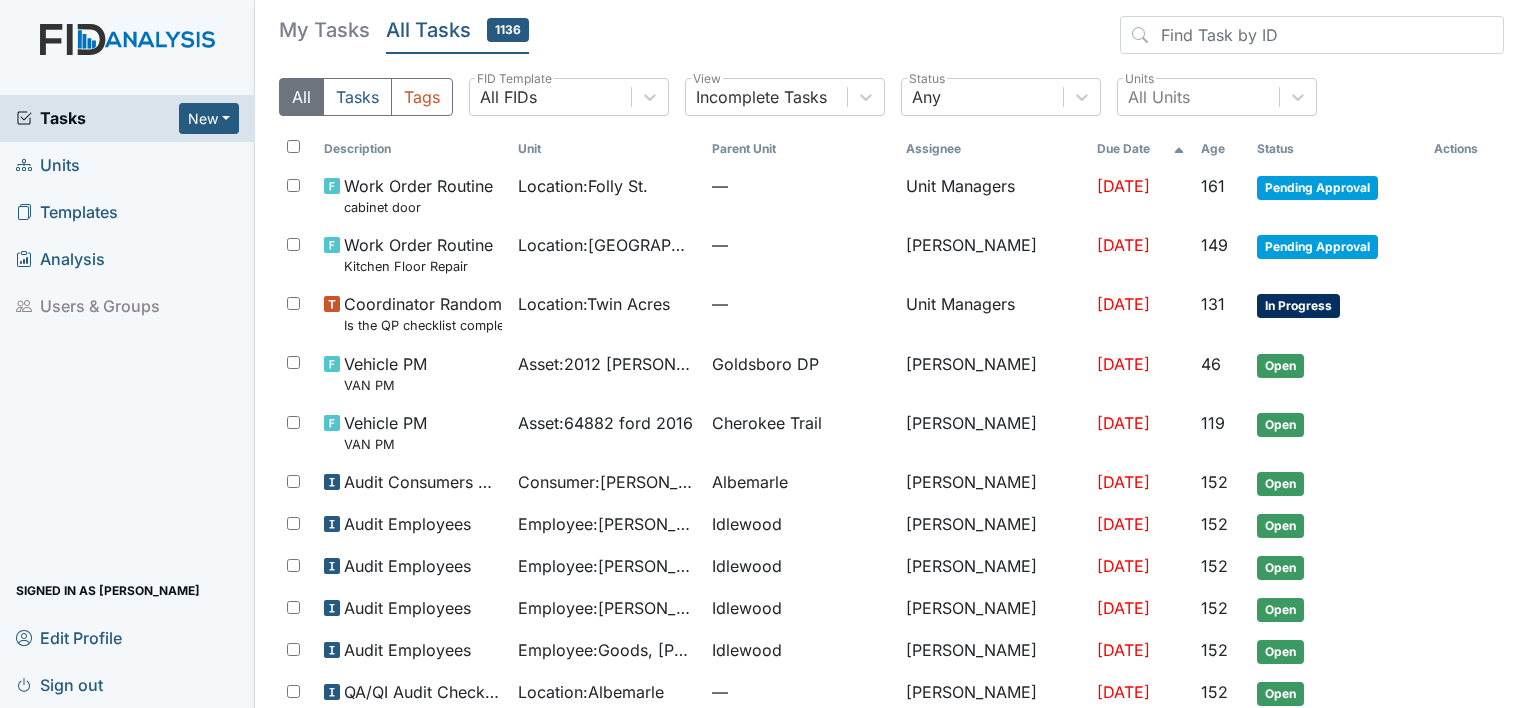 click on "Units" at bounding box center [48, 165] 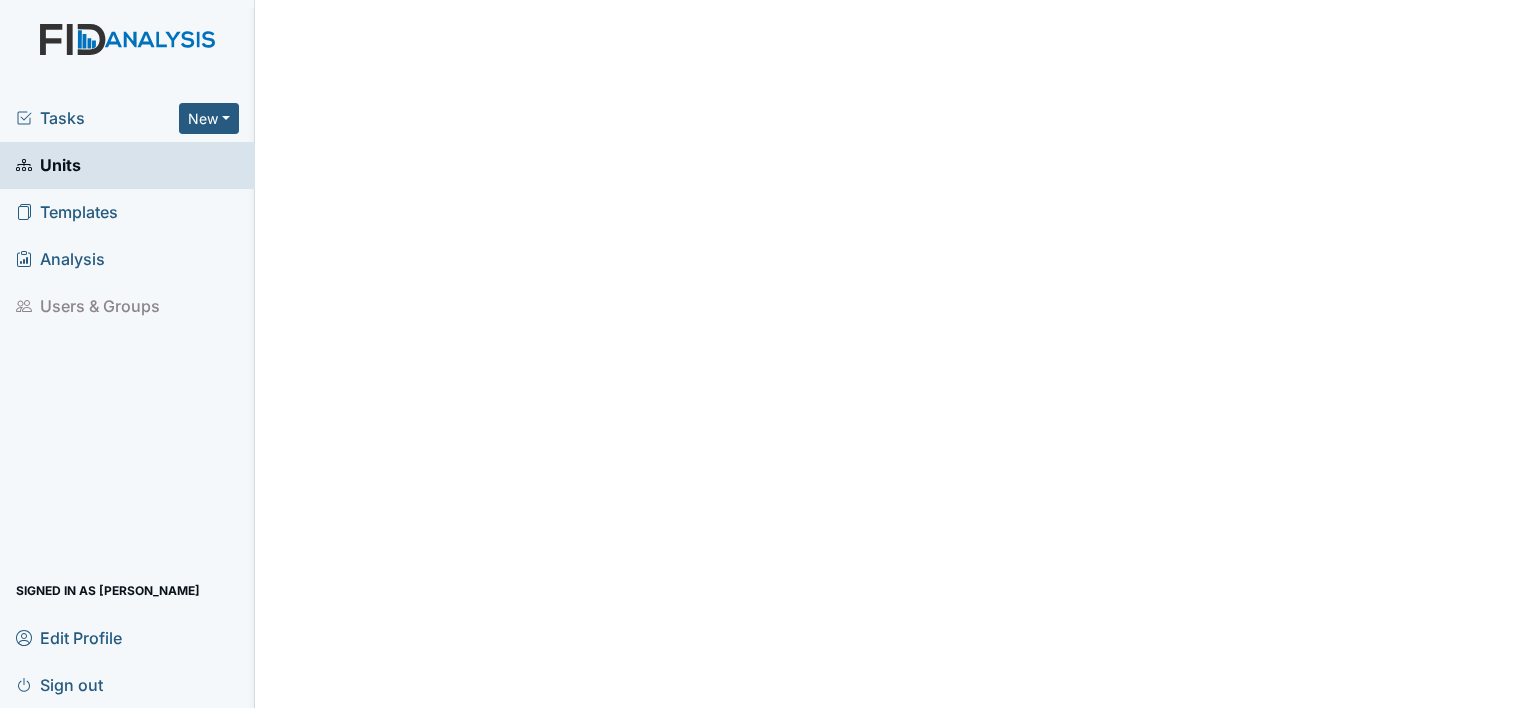 scroll, scrollTop: 0, scrollLeft: 0, axis: both 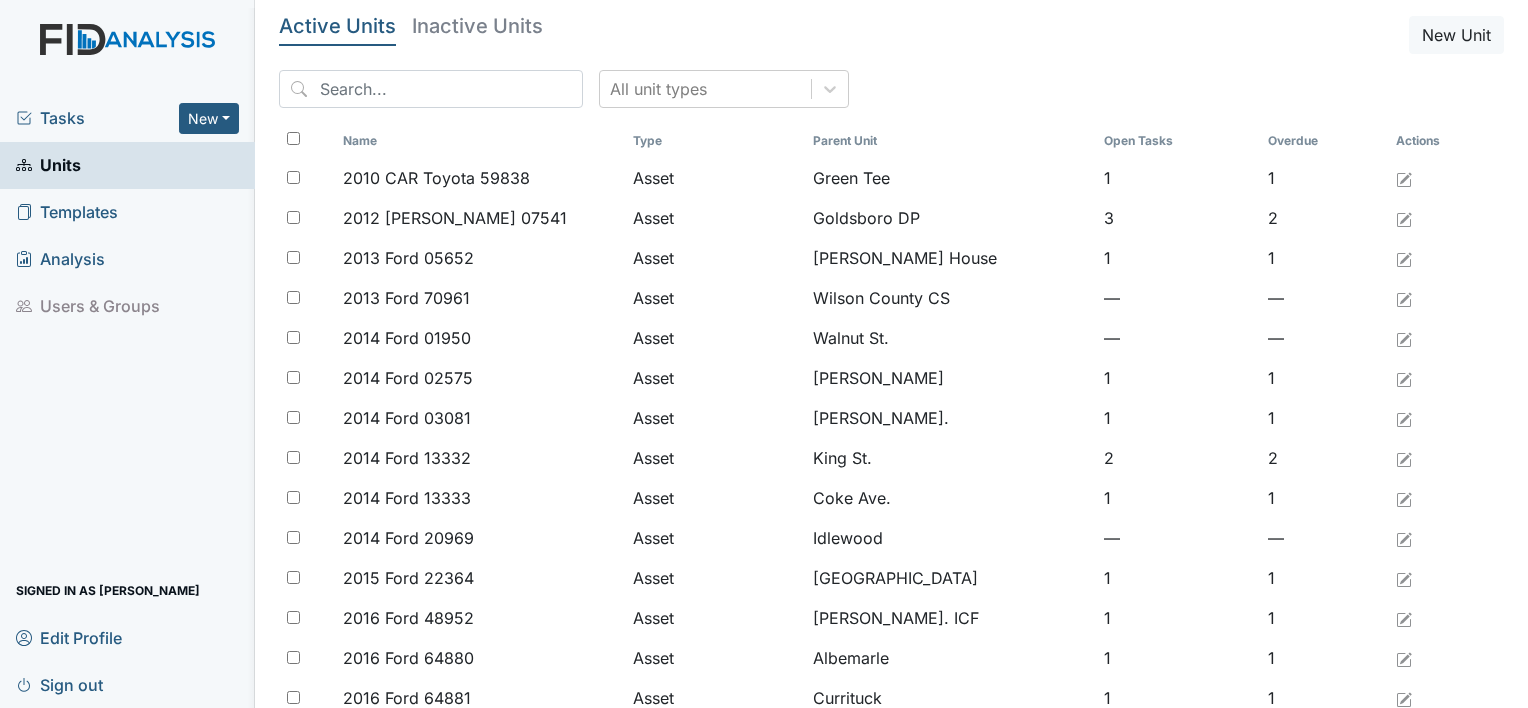 click on "Templates" at bounding box center [67, 212] 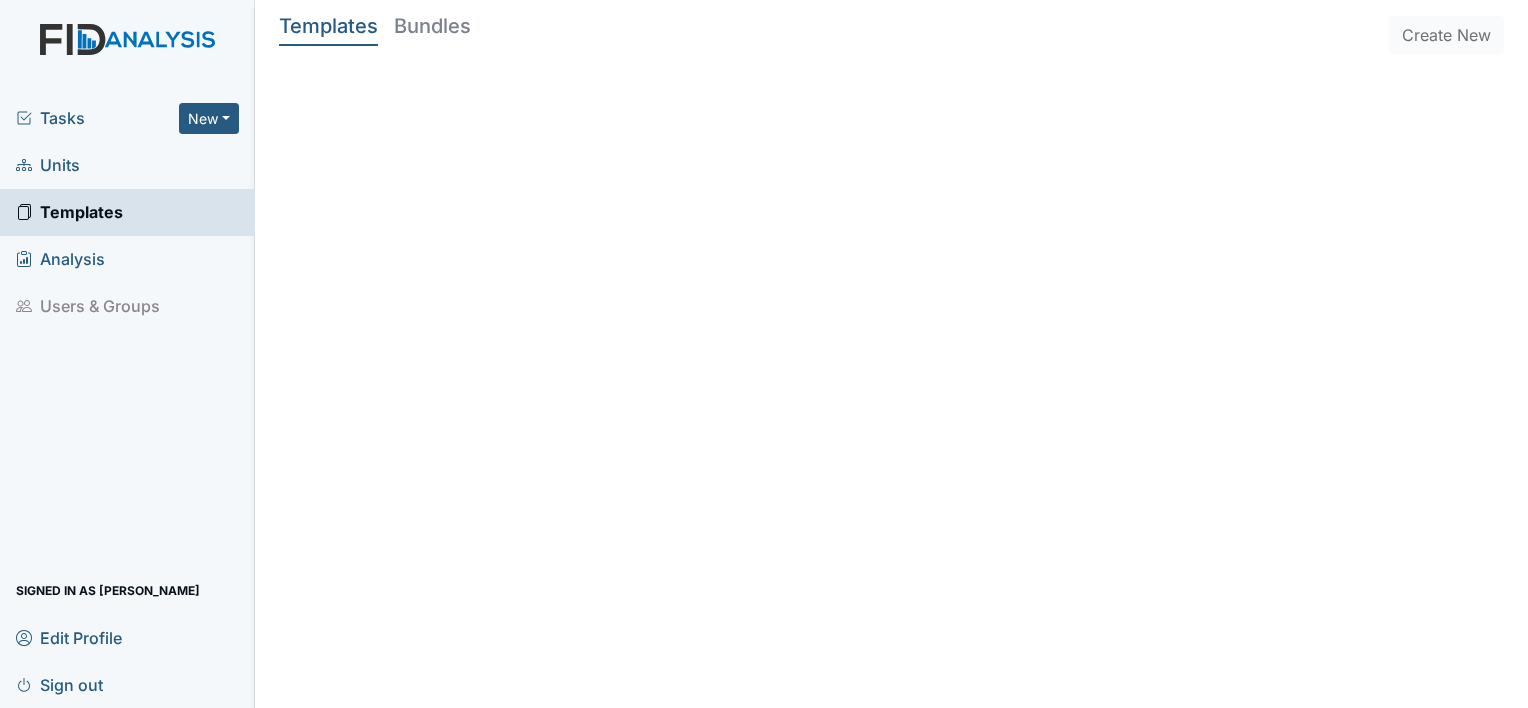 scroll, scrollTop: 0, scrollLeft: 0, axis: both 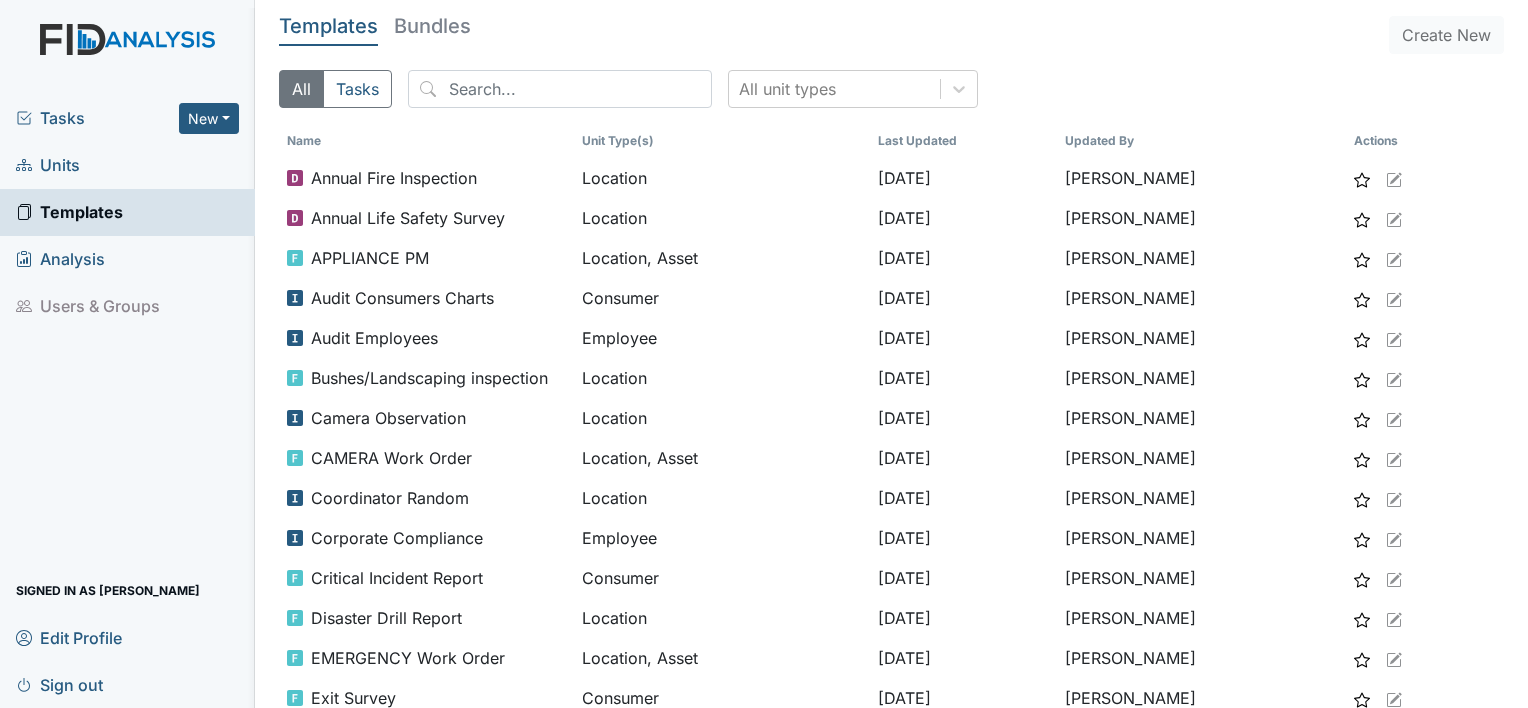 click on "Units" at bounding box center [48, 165] 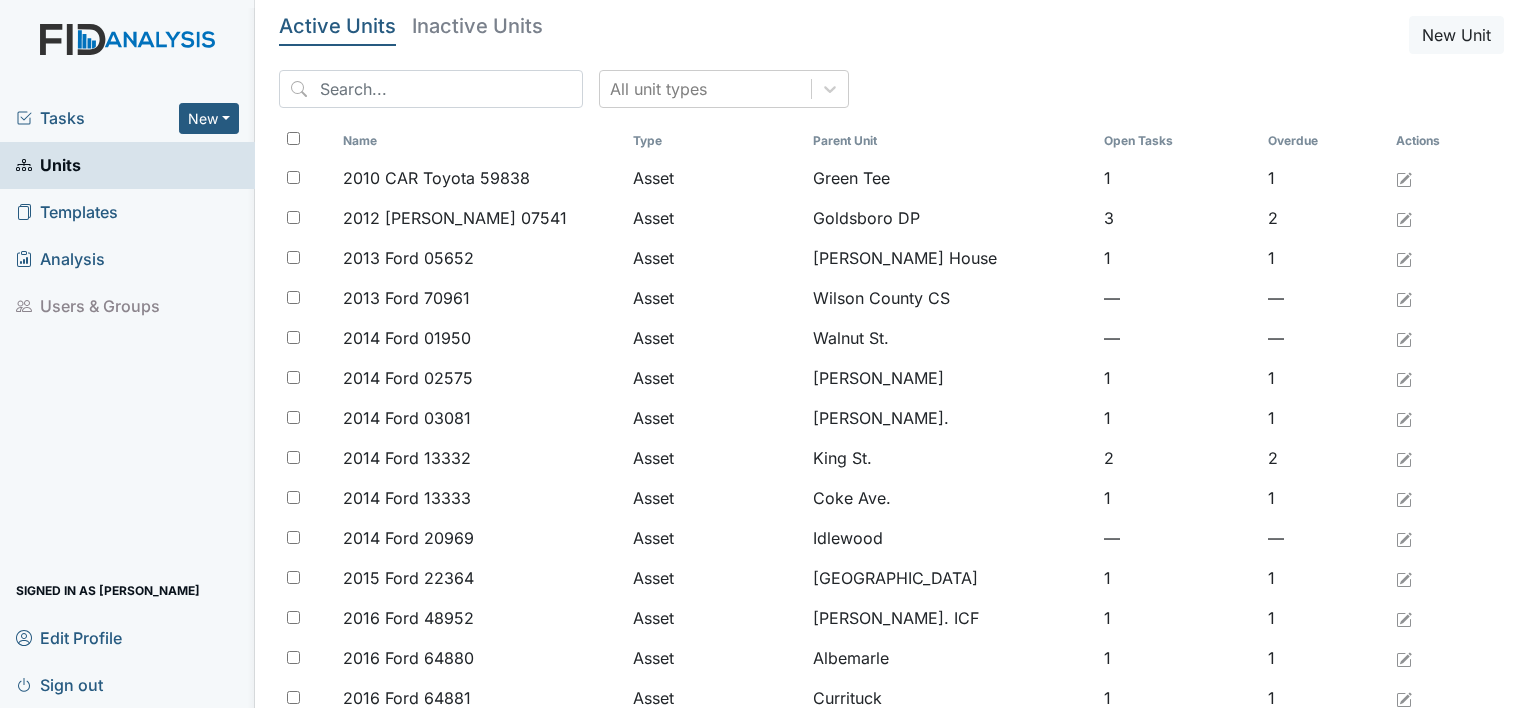 scroll, scrollTop: 0, scrollLeft: 0, axis: both 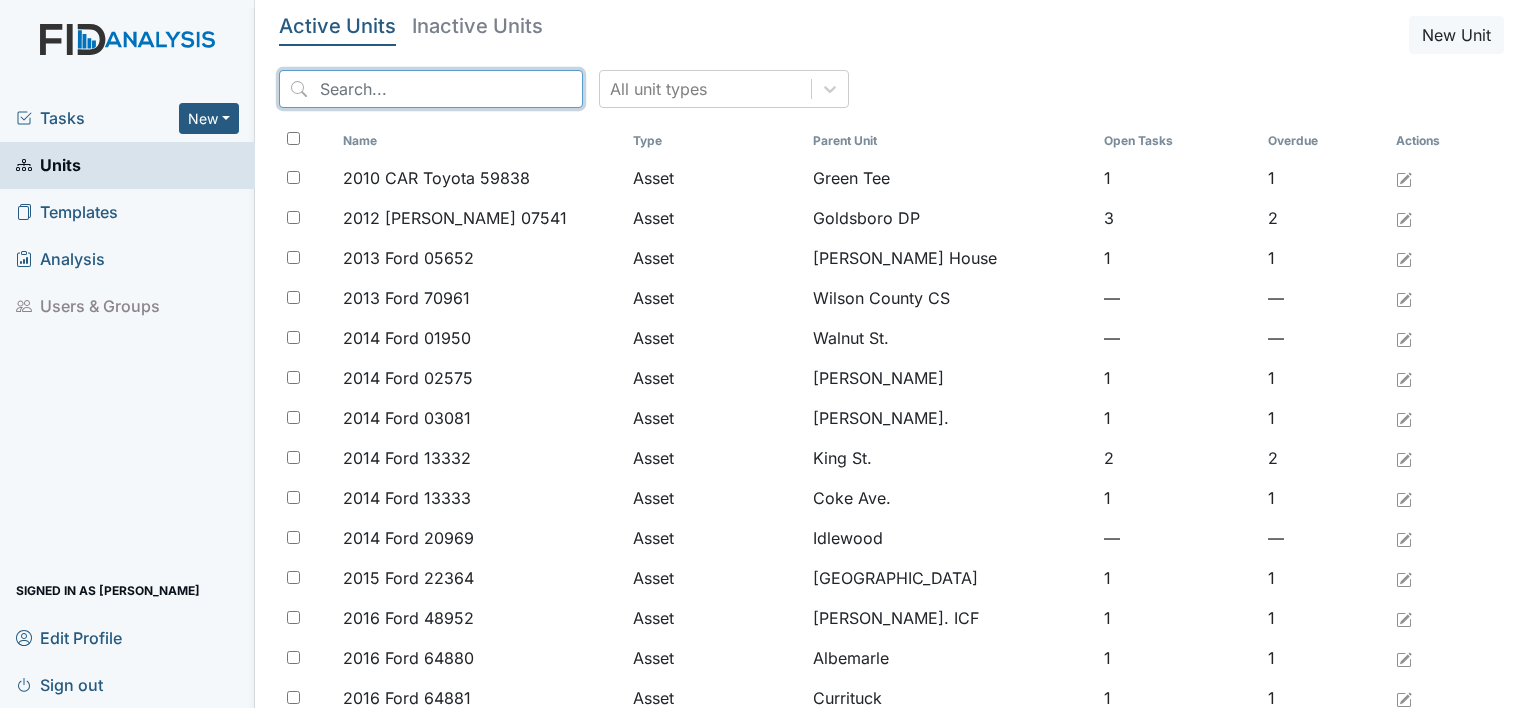 click at bounding box center [431, 89] 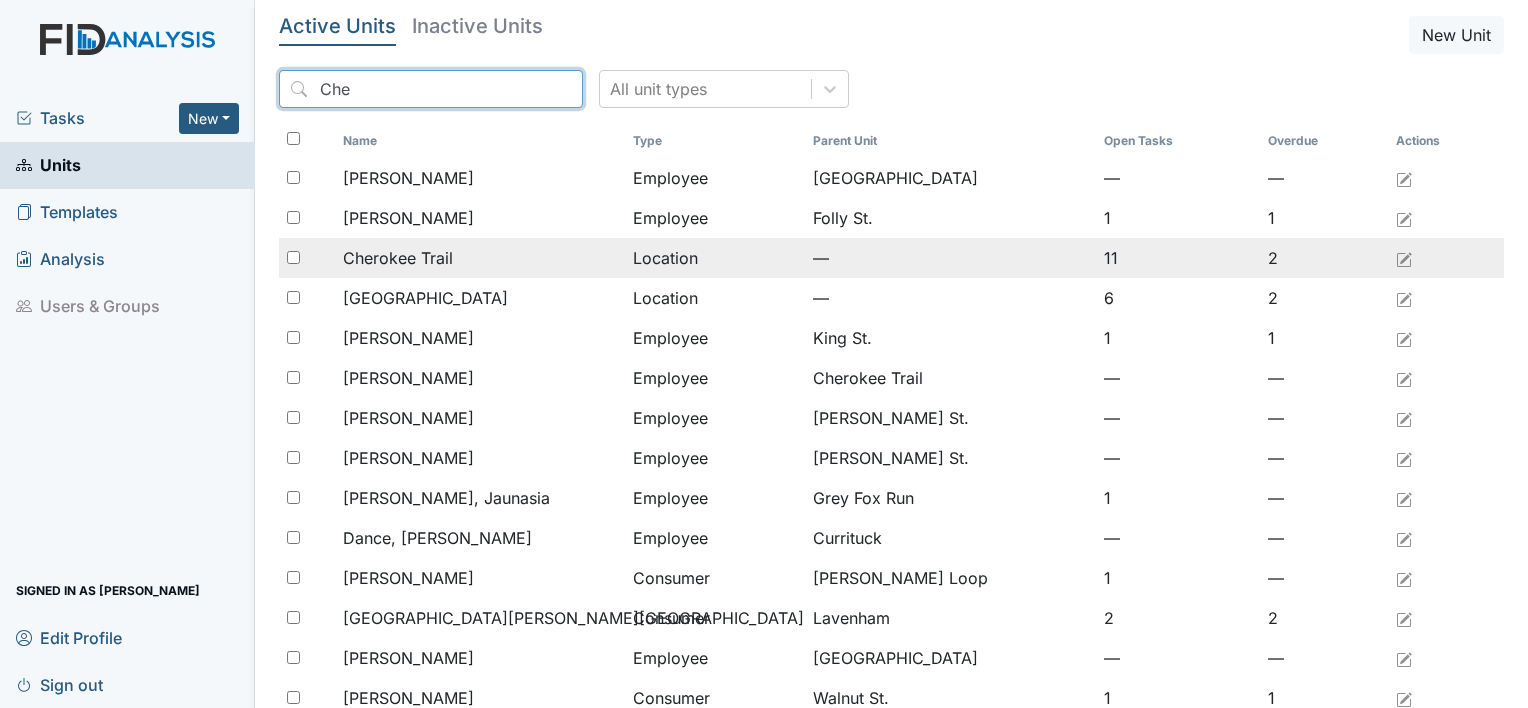 type on "Che" 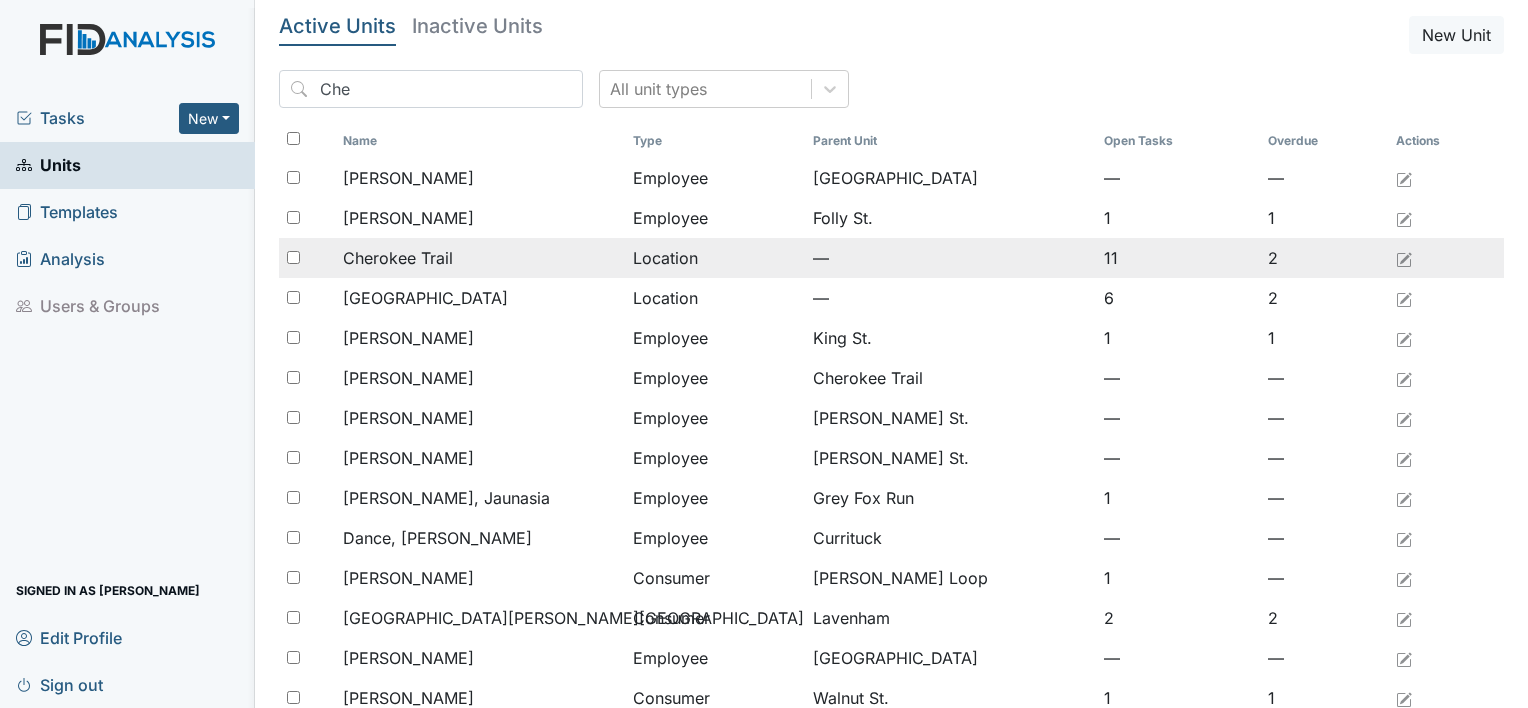 click on "Cherokee Trail" at bounding box center (398, 258) 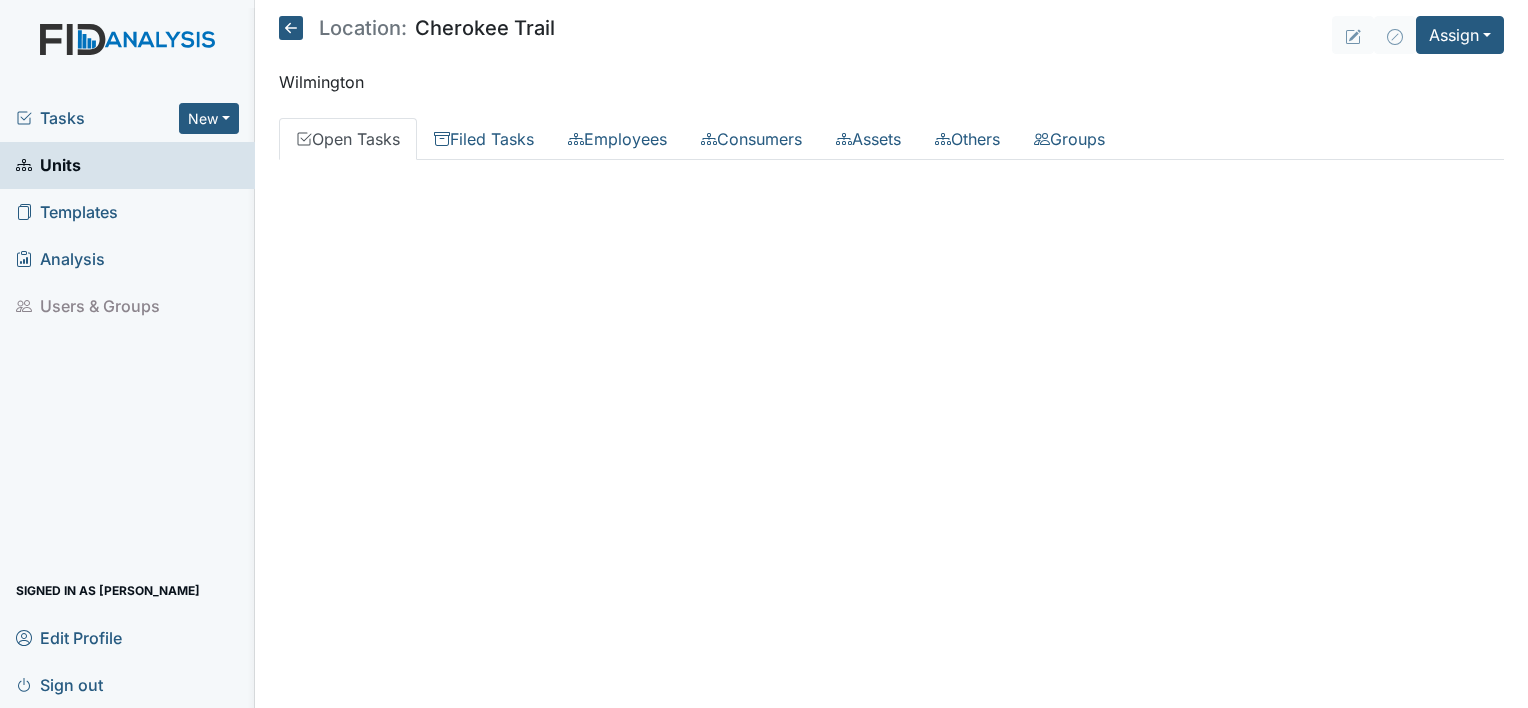 scroll, scrollTop: 0, scrollLeft: 0, axis: both 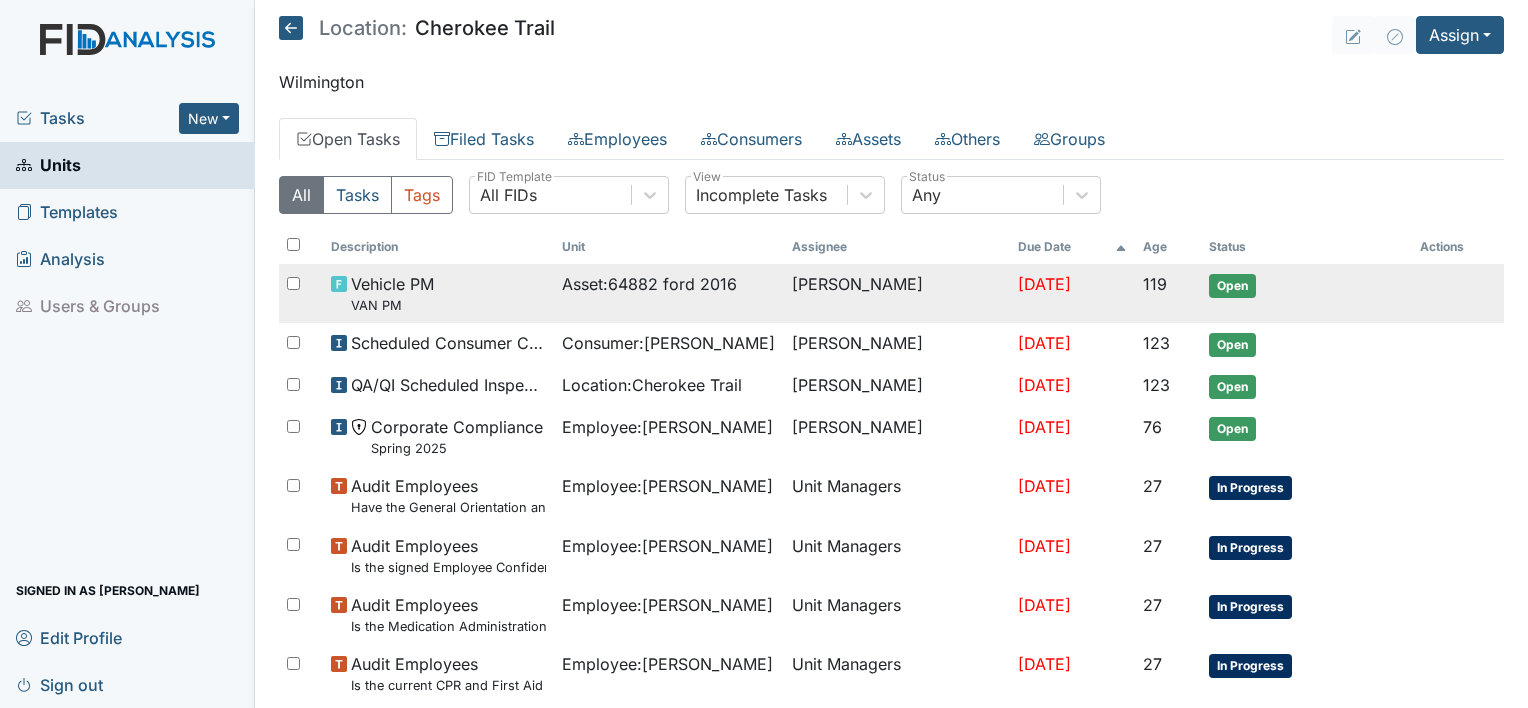 click on "Open" at bounding box center (1232, 286) 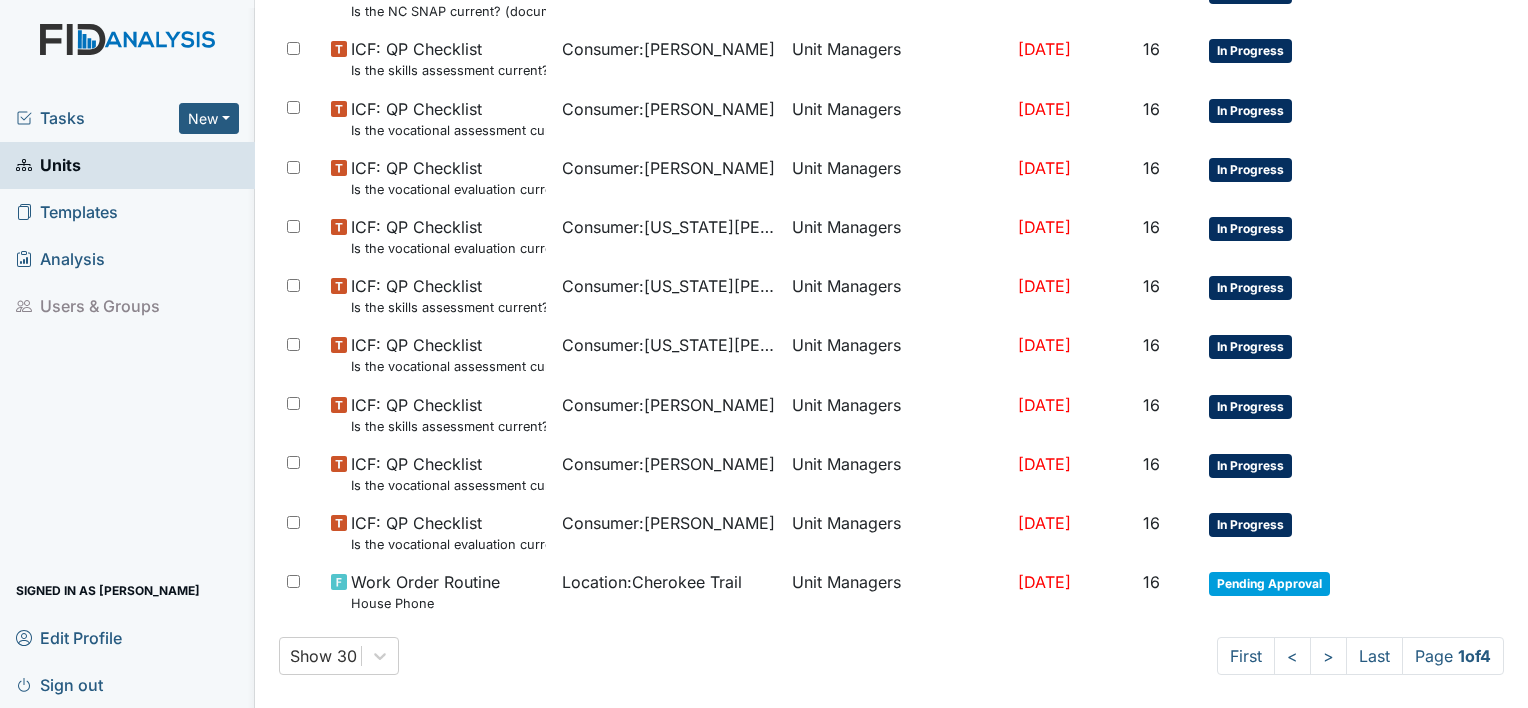 scroll, scrollTop: 1397, scrollLeft: 0, axis: vertical 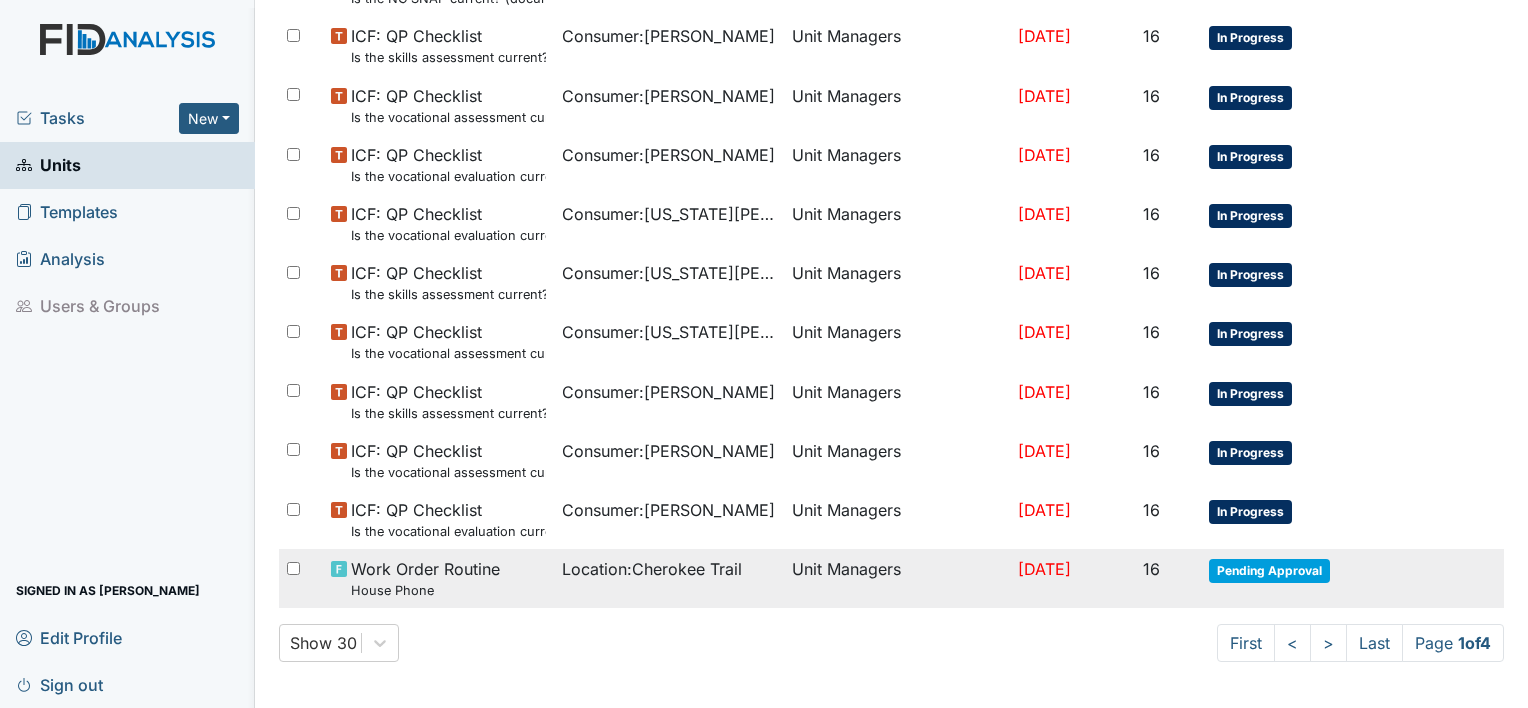 drag, startPoint x: 1304, startPoint y: 571, endPoint x: 852, endPoint y: 564, distance: 452.0542 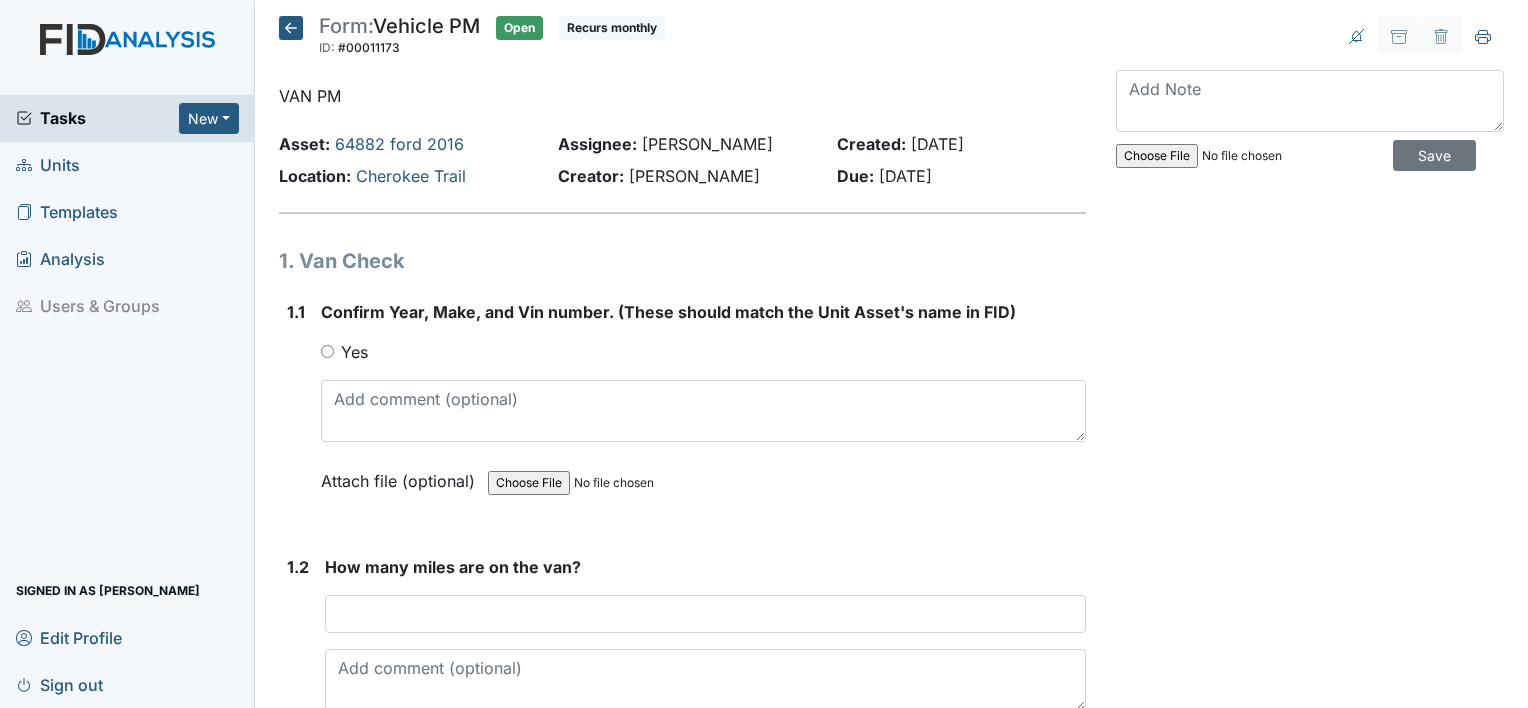 scroll, scrollTop: 0, scrollLeft: 0, axis: both 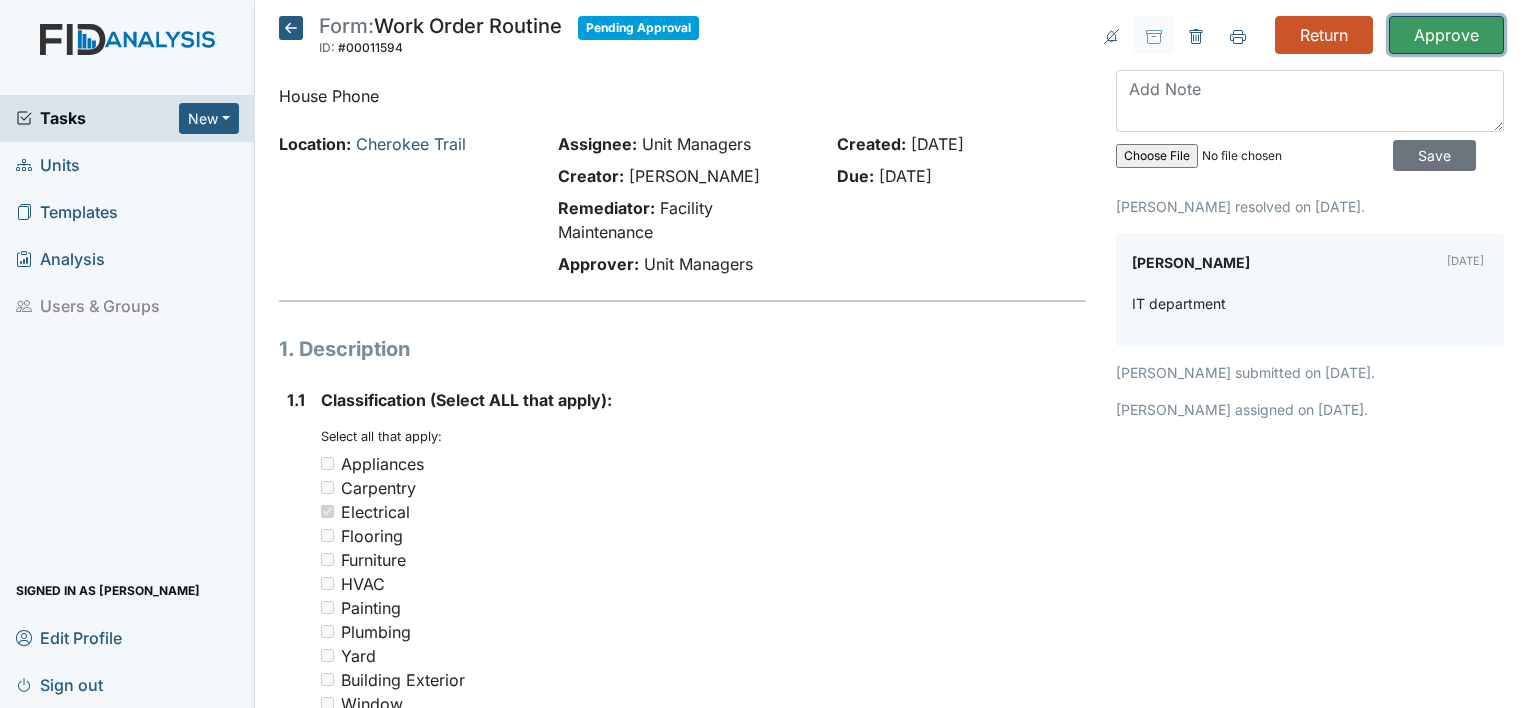 click on "Approve" at bounding box center [1446, 35] 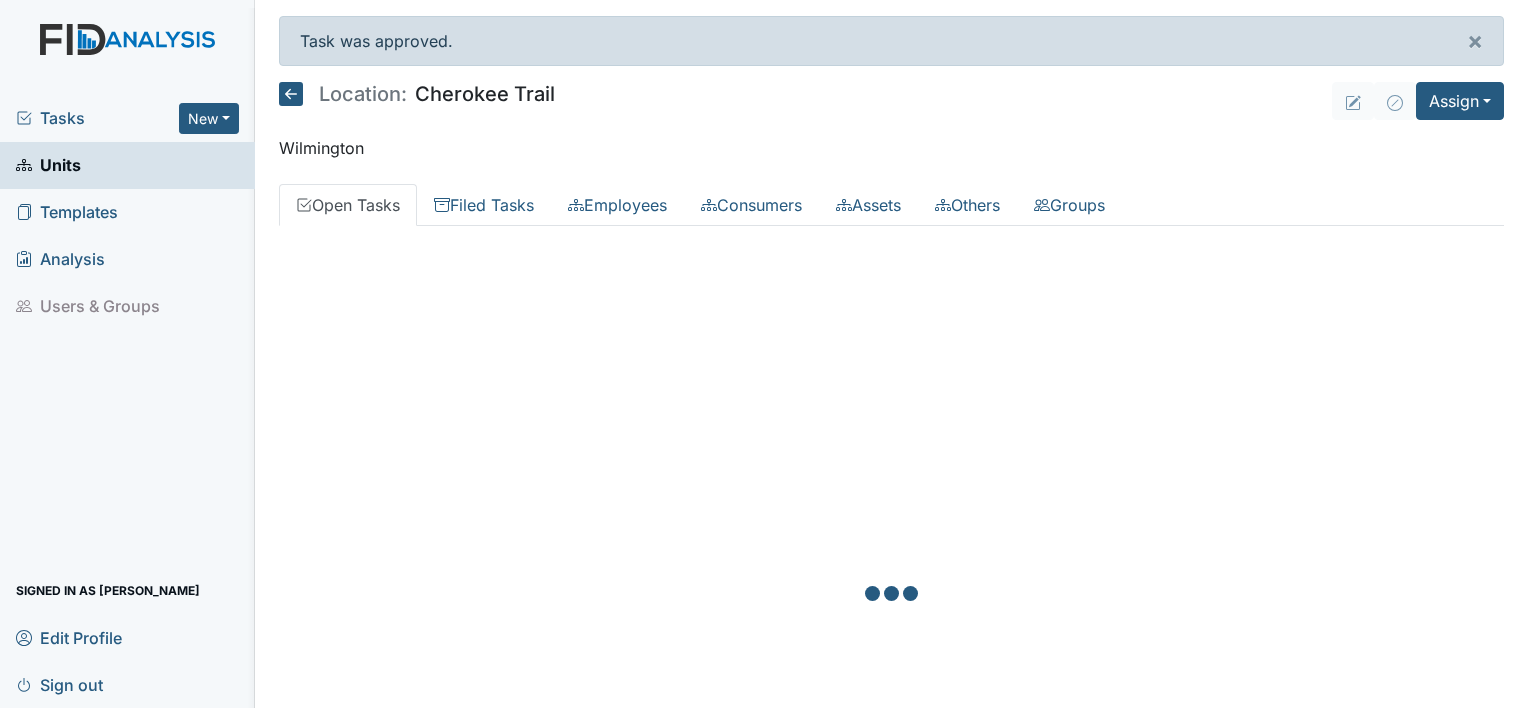 scroll, scrollTop: 0, scrollLeft: 0, axis: both 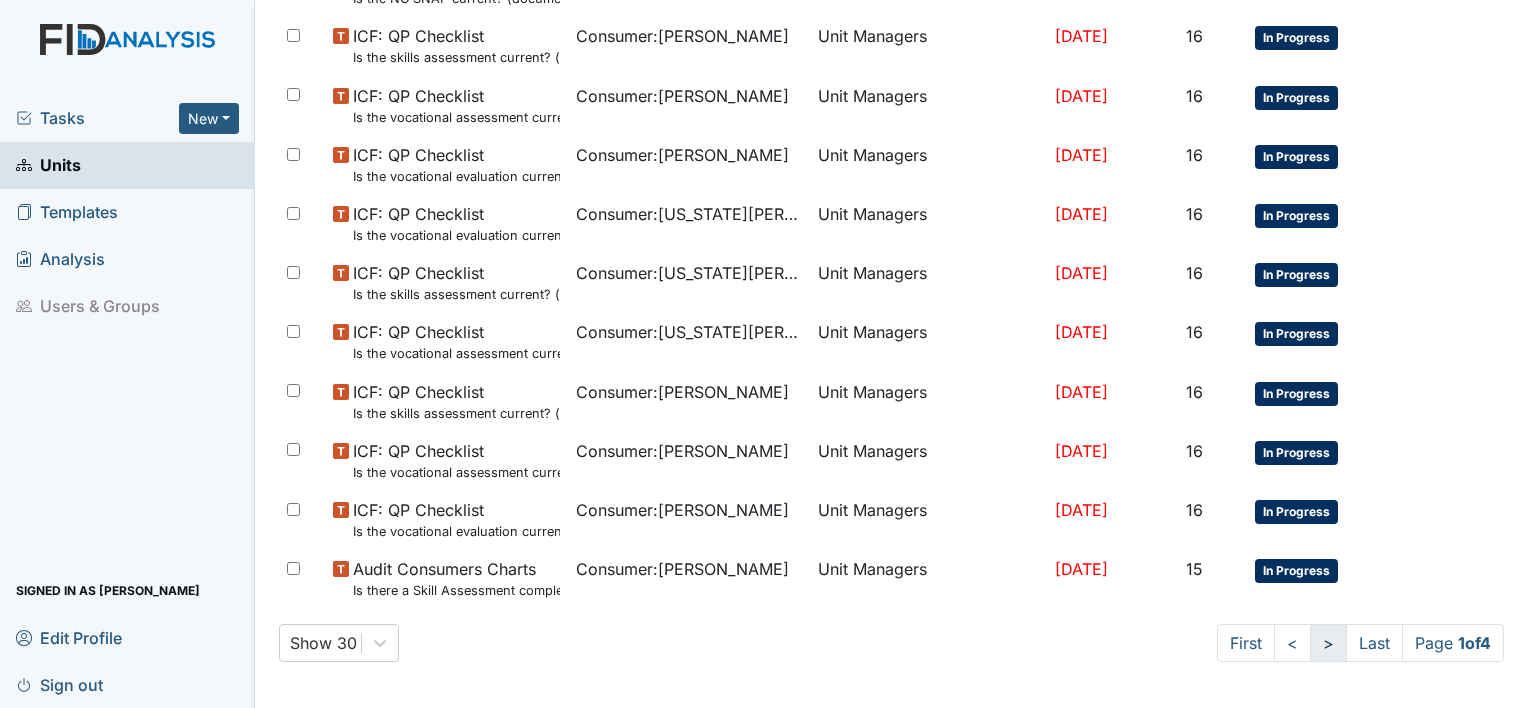 click on ">" at bounding box center (1328, 643) 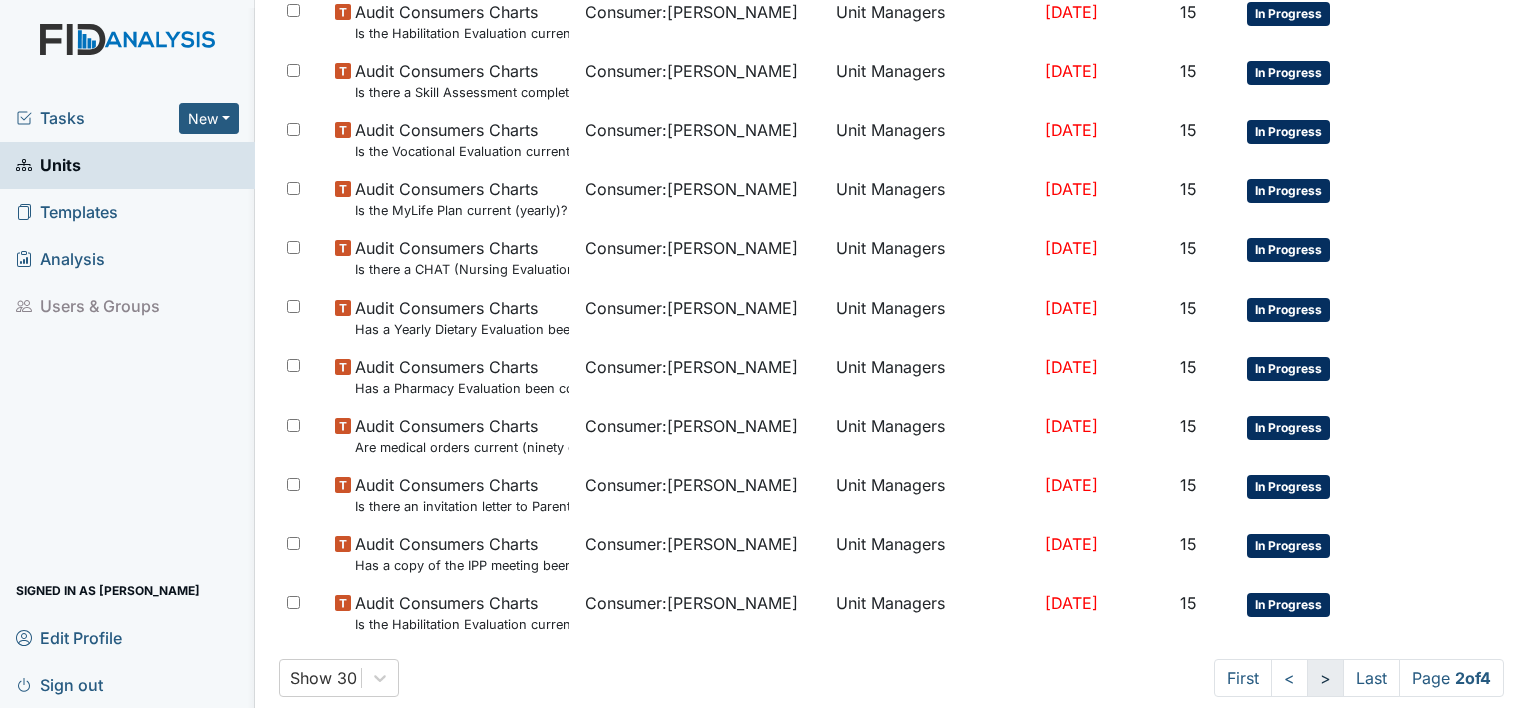 scroll, scrollTop: 1499, scrollLeft: 0, axis: vertical 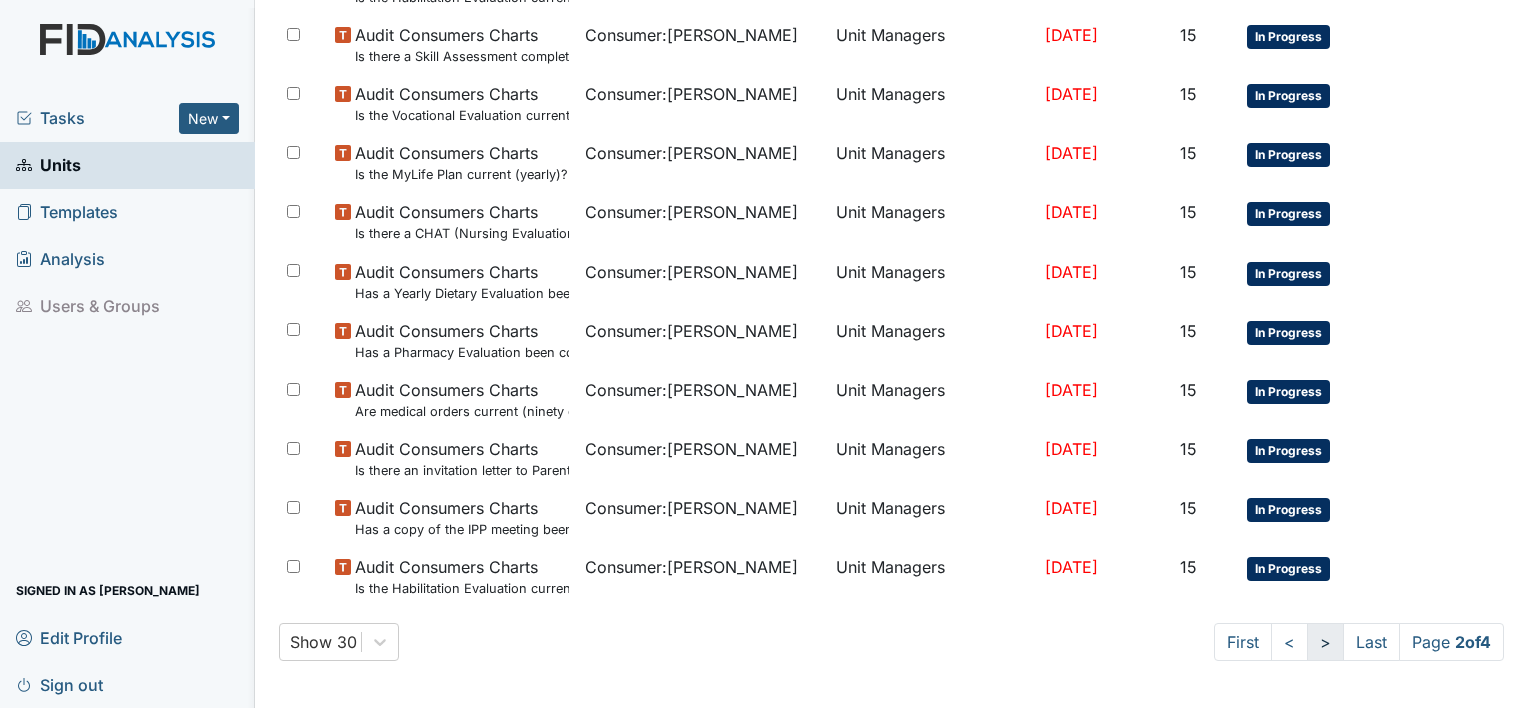 click on ">" at bounding box center (1325, 642) 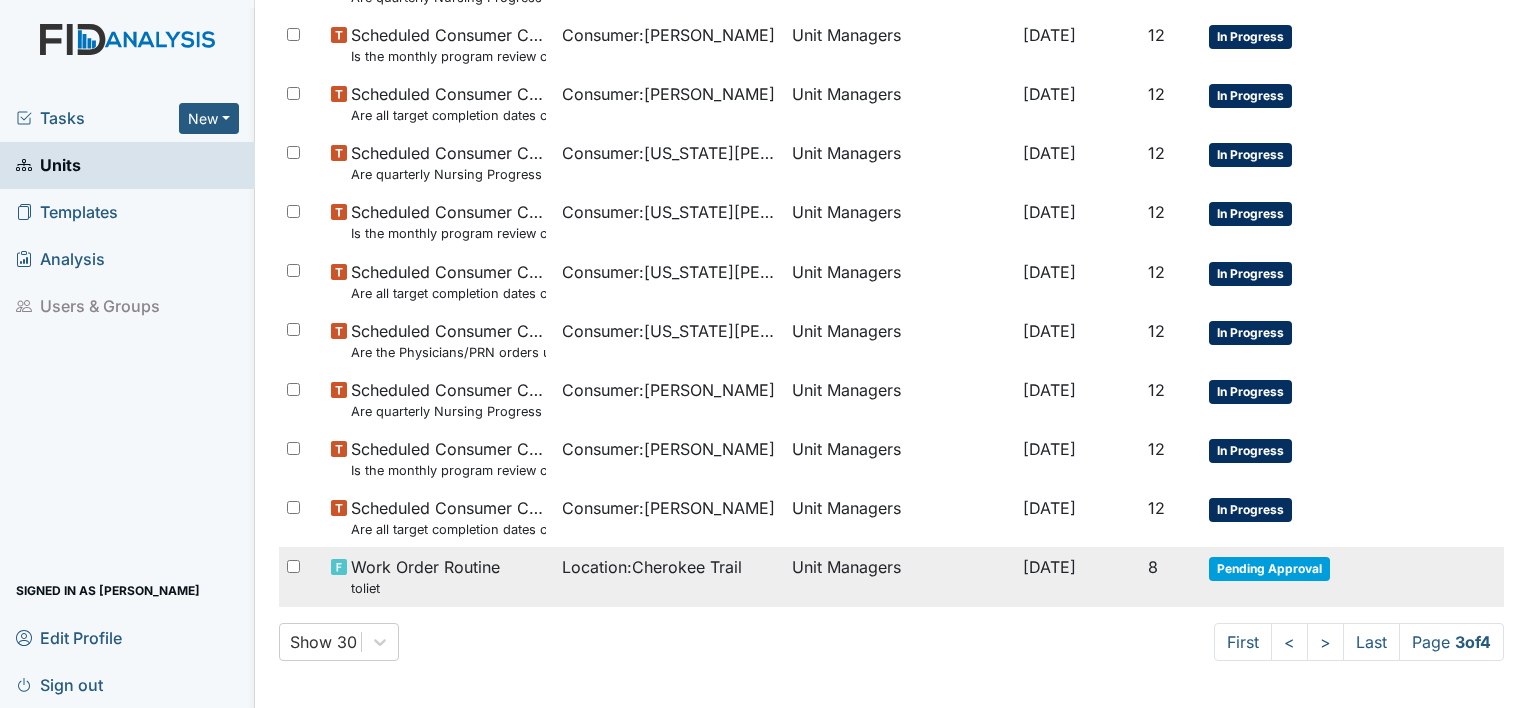 click on "Pending Approval" at bounding box center [1269, 569] 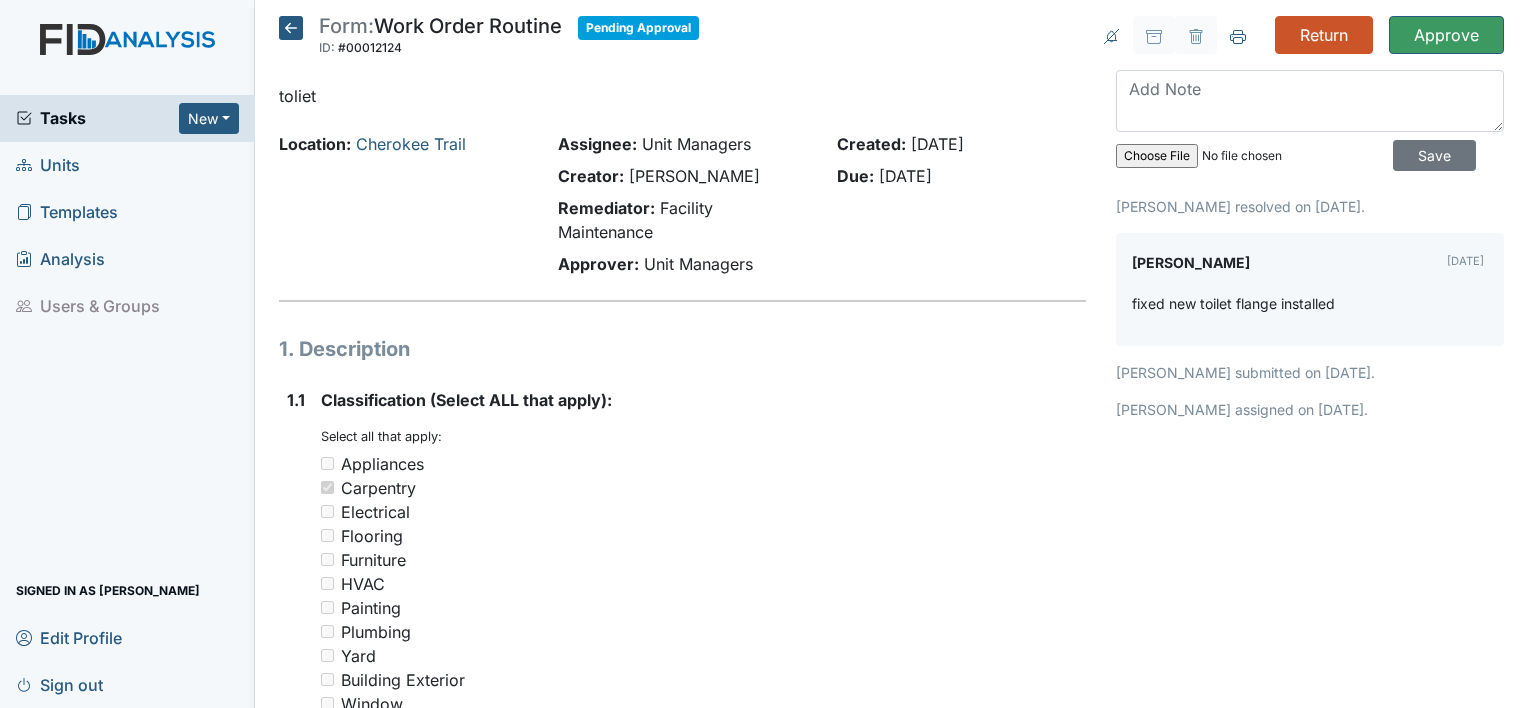 scroll, scrollTop: 0, scrollLeft: 0, axis: both 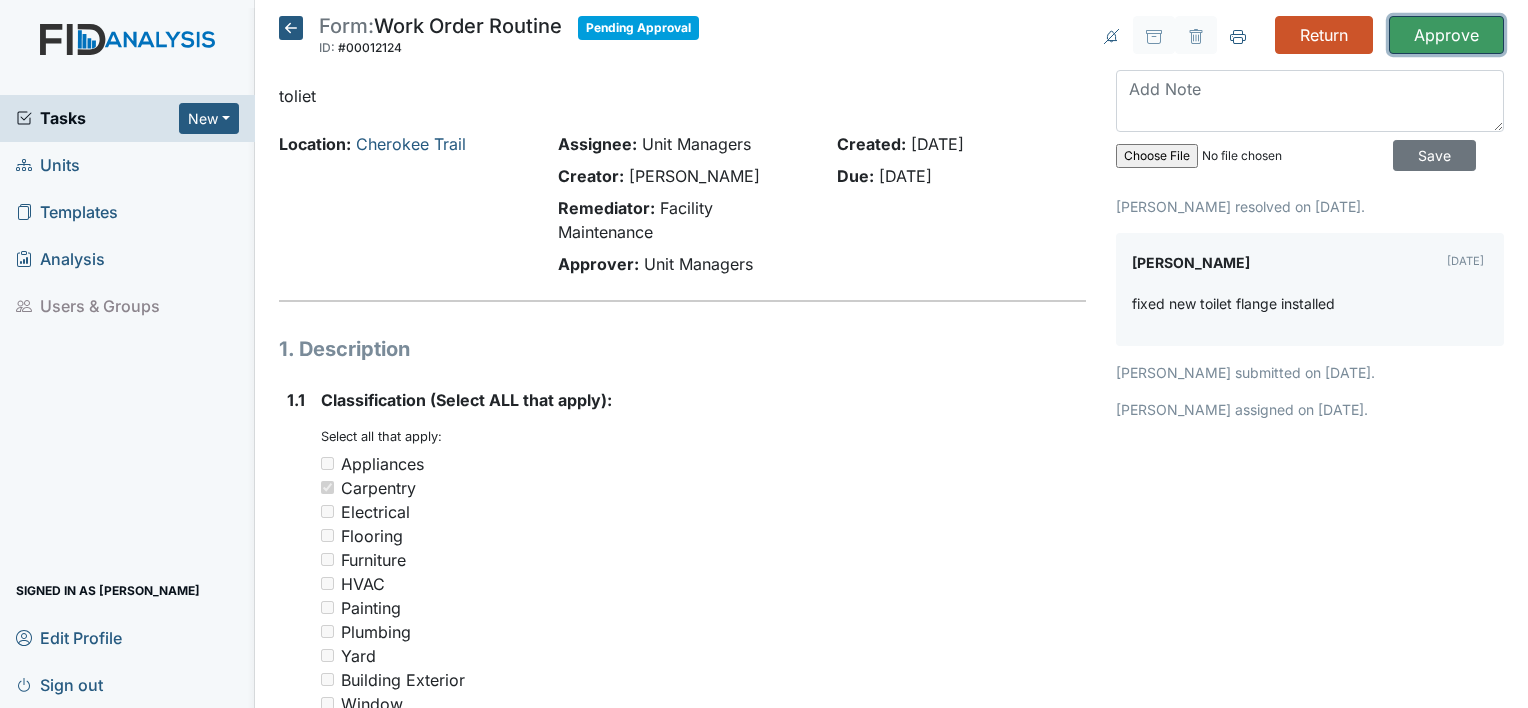 click on "Approve" at bounding box center (1446, 35) 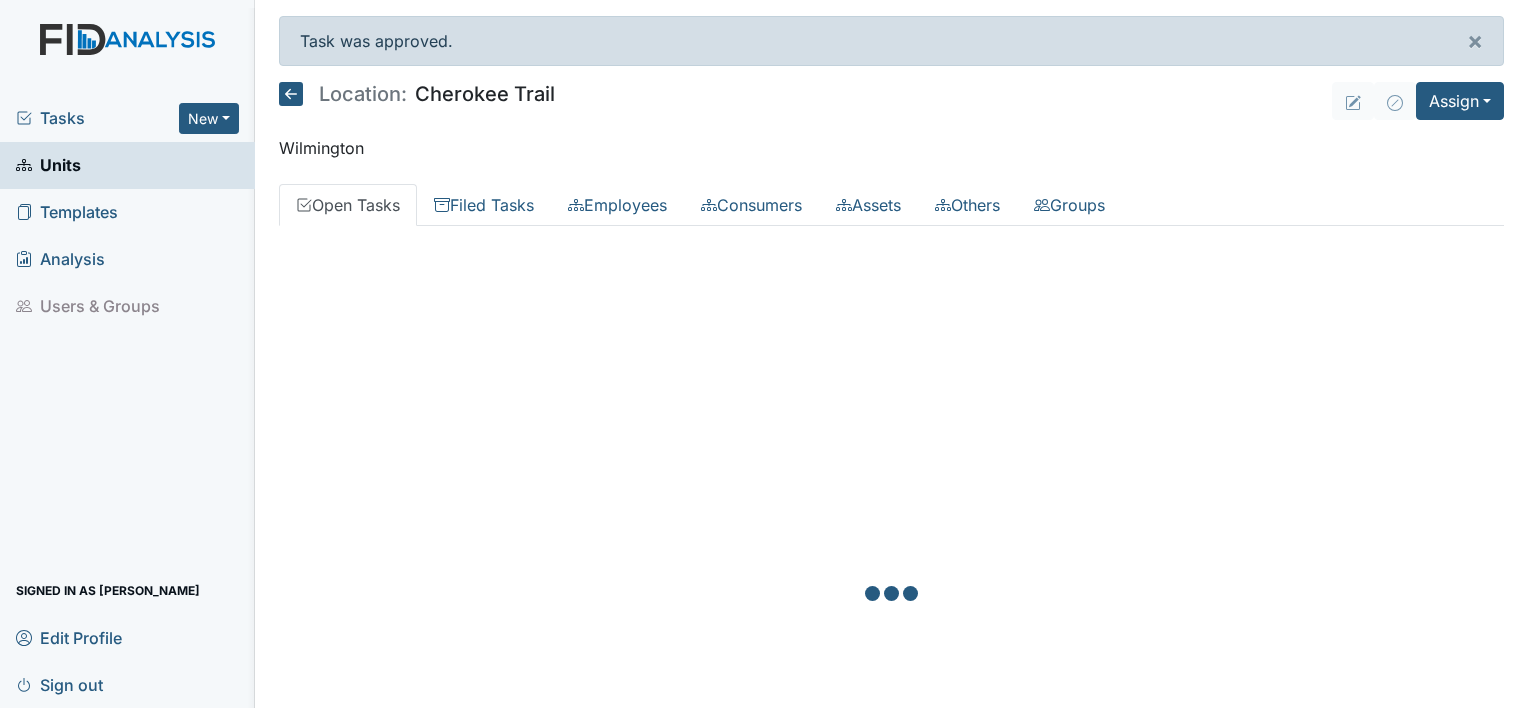 scroll, scrollTop: 0, scrollLeft: 0, axis: both 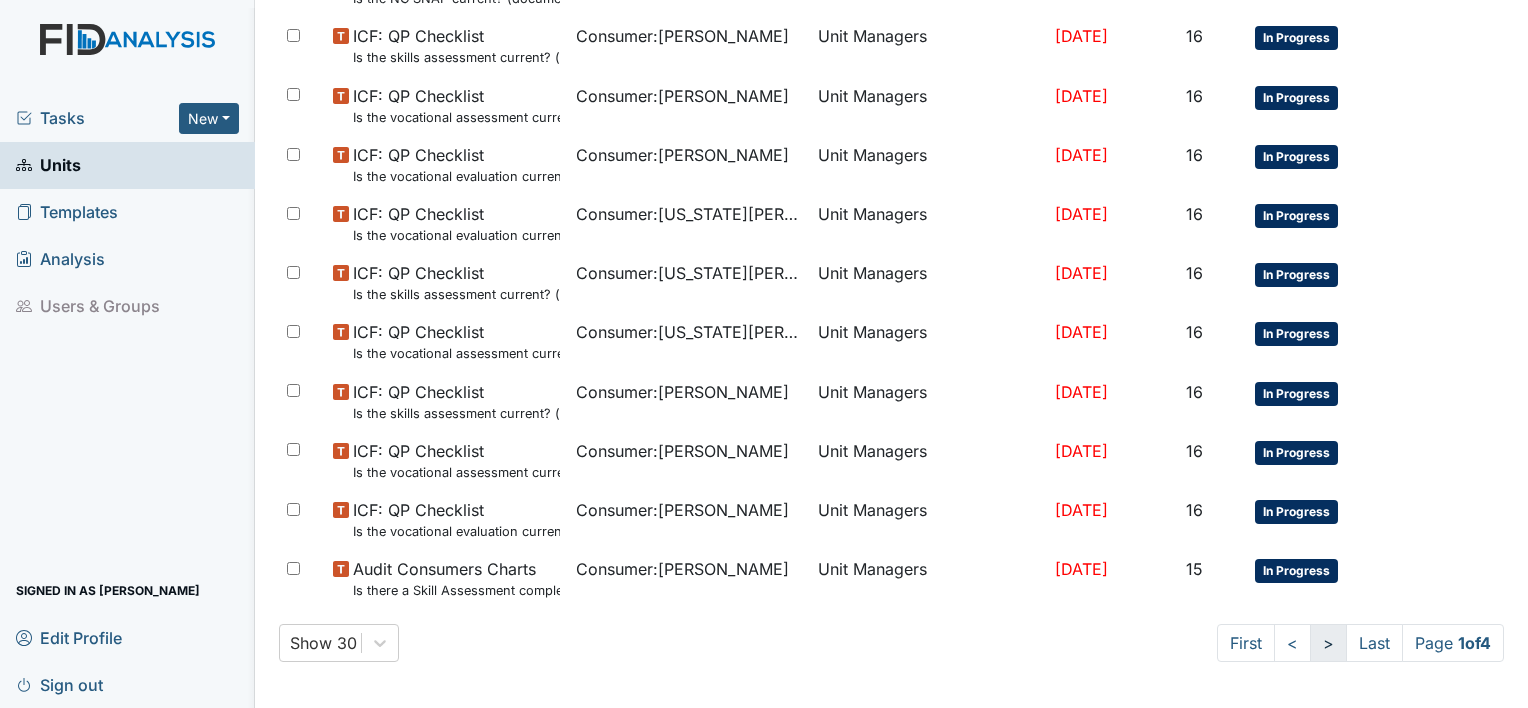 click on ">" at bounding box center [1328, 643] 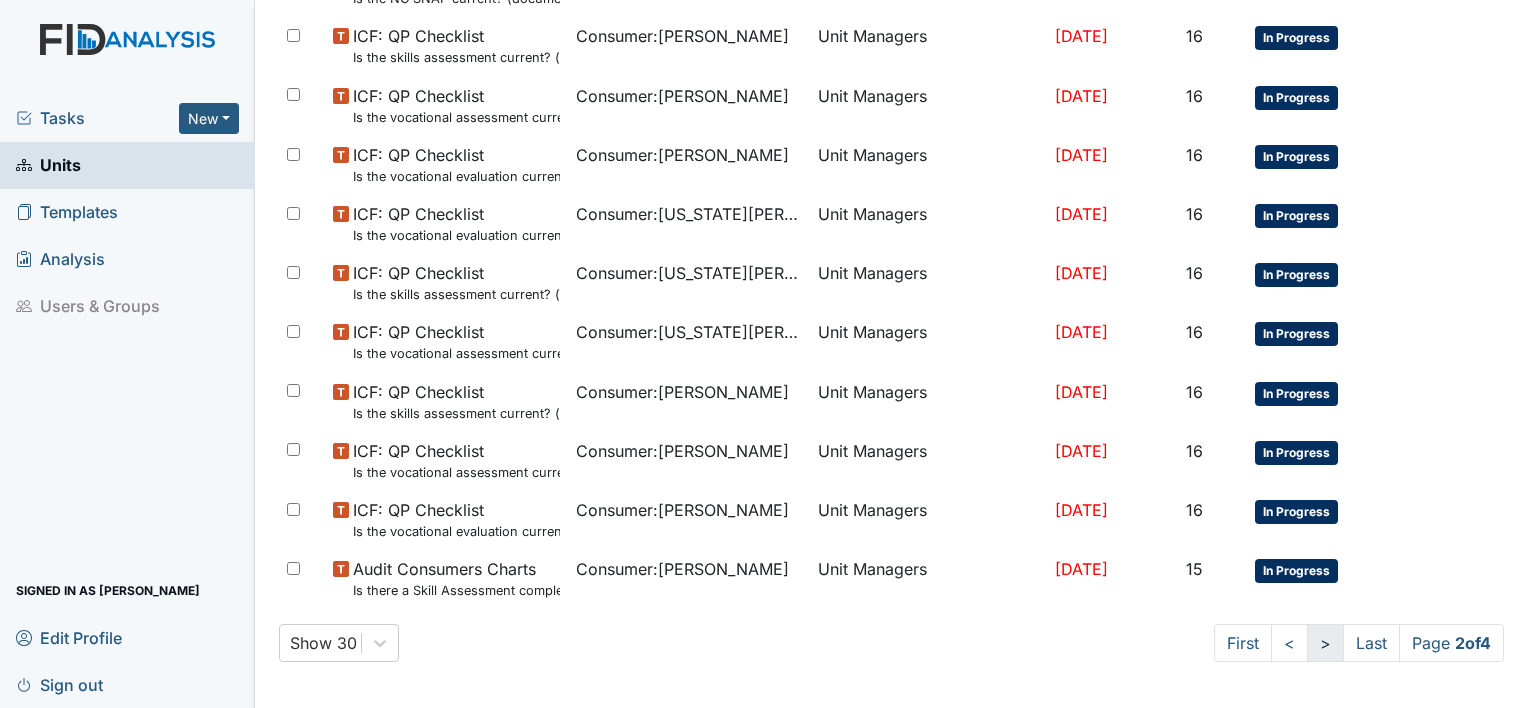 scroll, scrollTop: 1499, scrollLeft: 0, axis: vertical 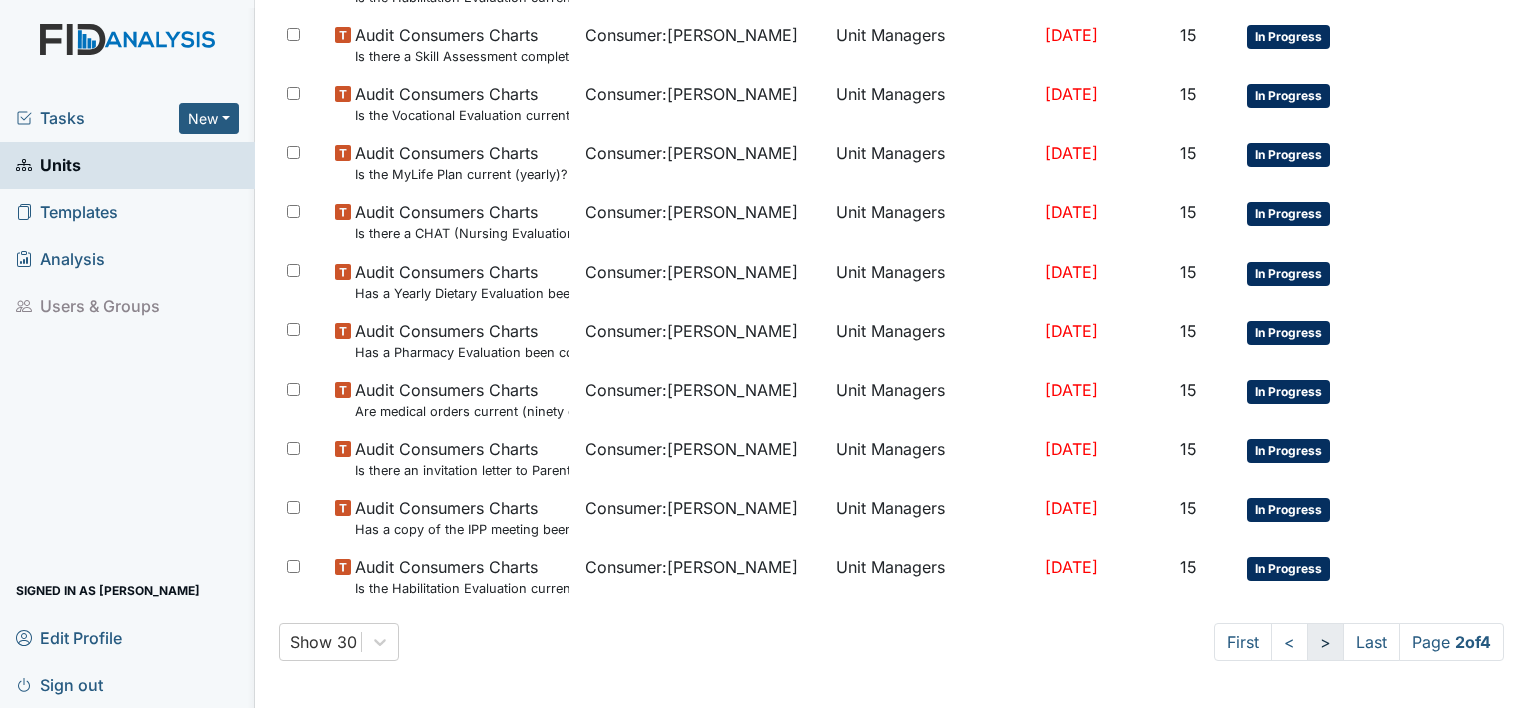 click on ">" at bounding box center (1325, 642) 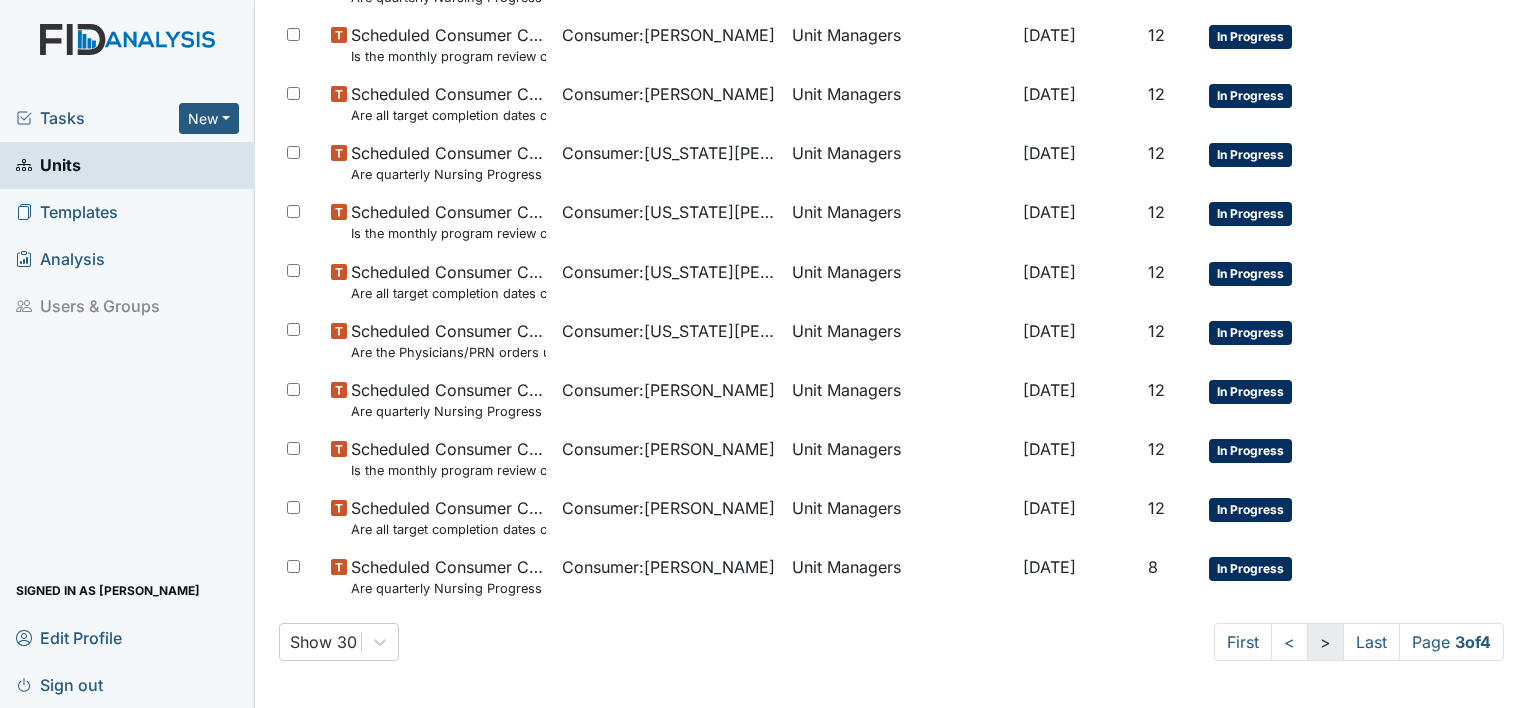 click on ">" at bounding box center [1325, 642] 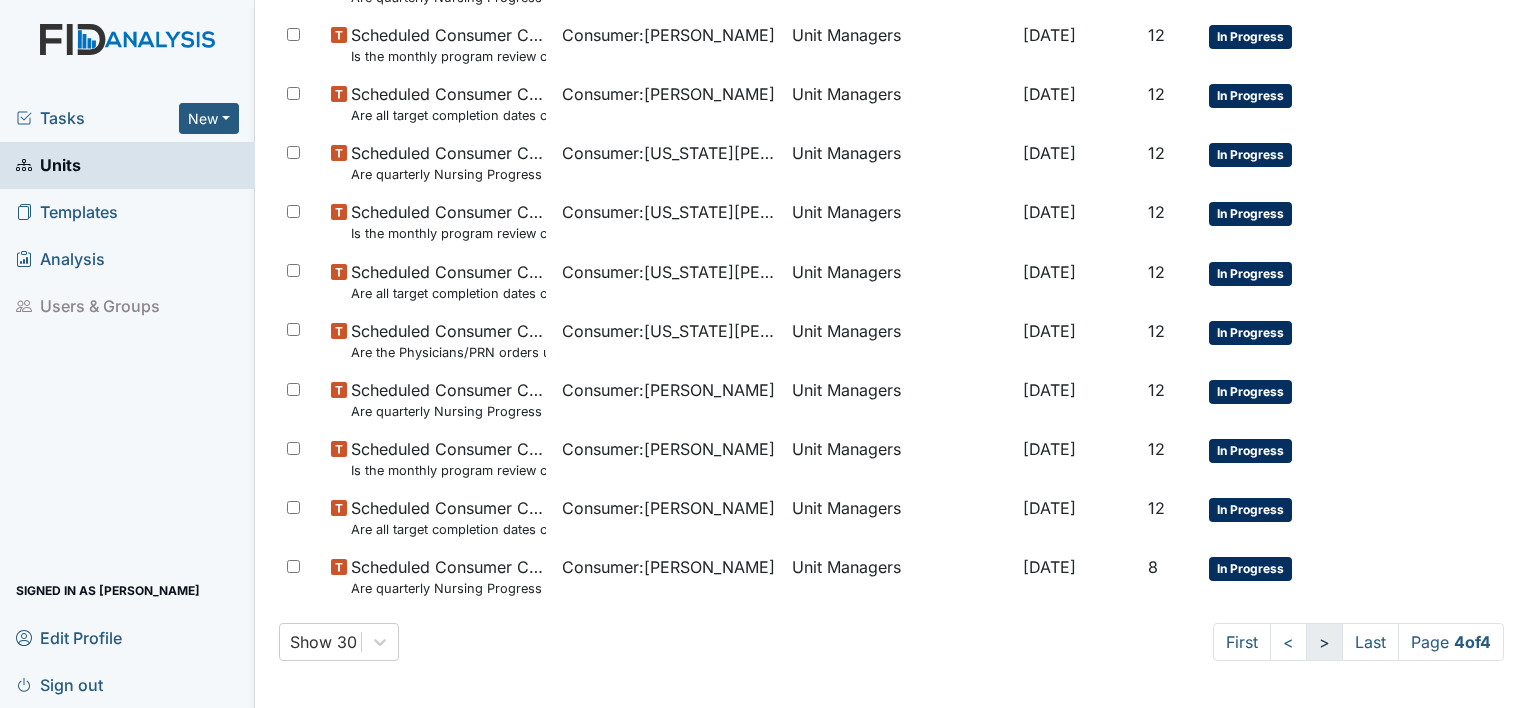 scroll, scrollTop: 294, scrollLeft: 0, axis: vertical 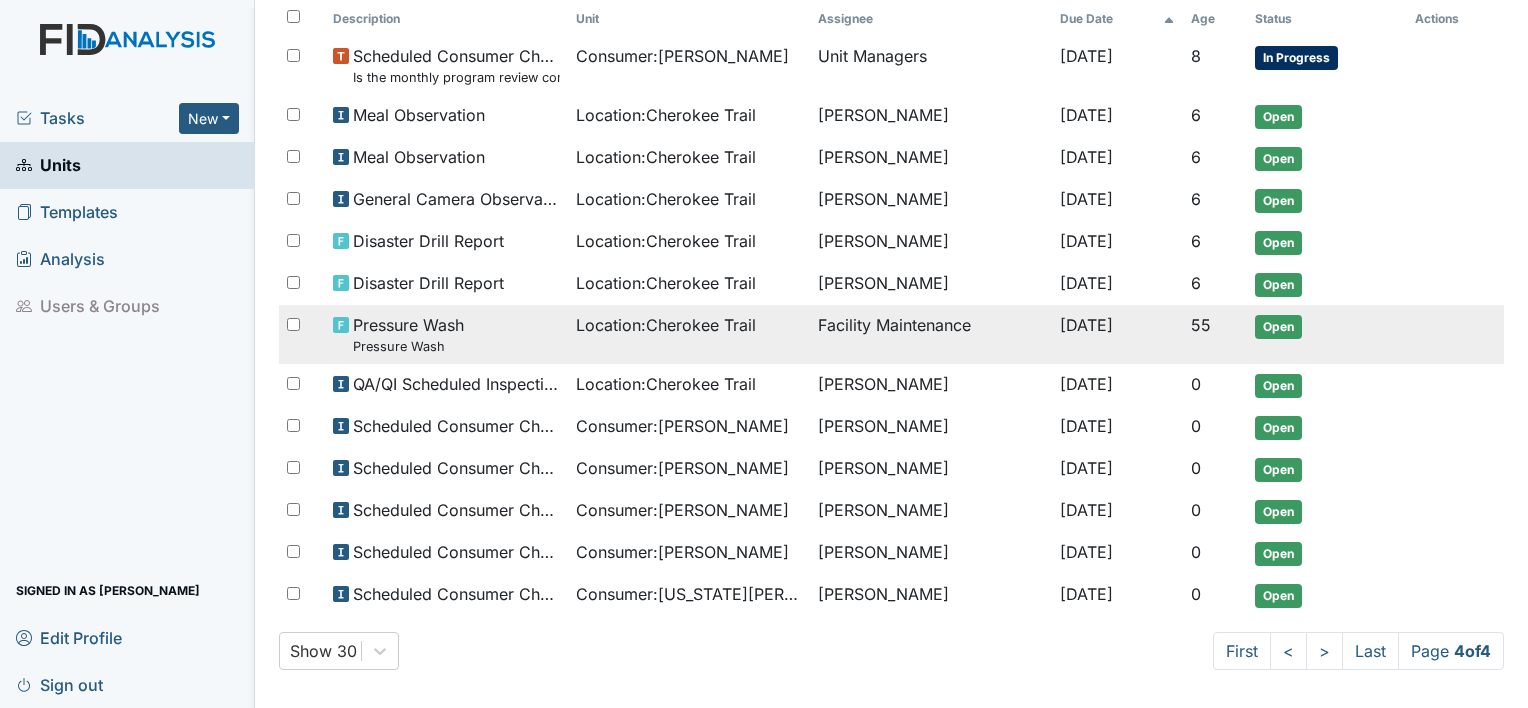 click on "Location :  Cherokee Trail" at bounding box center [689, 334] 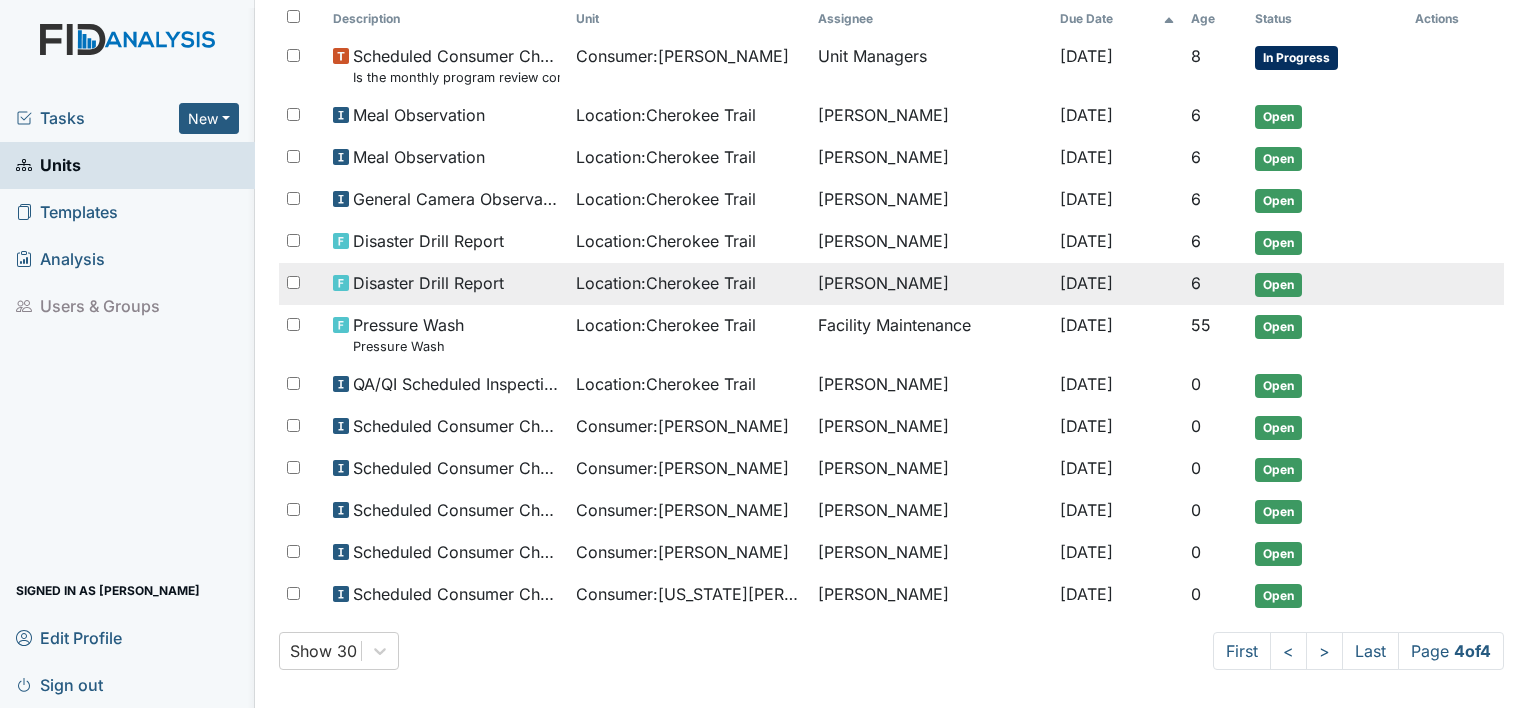 click on "Disaster Drill Report" at bounding box center [428, 283] 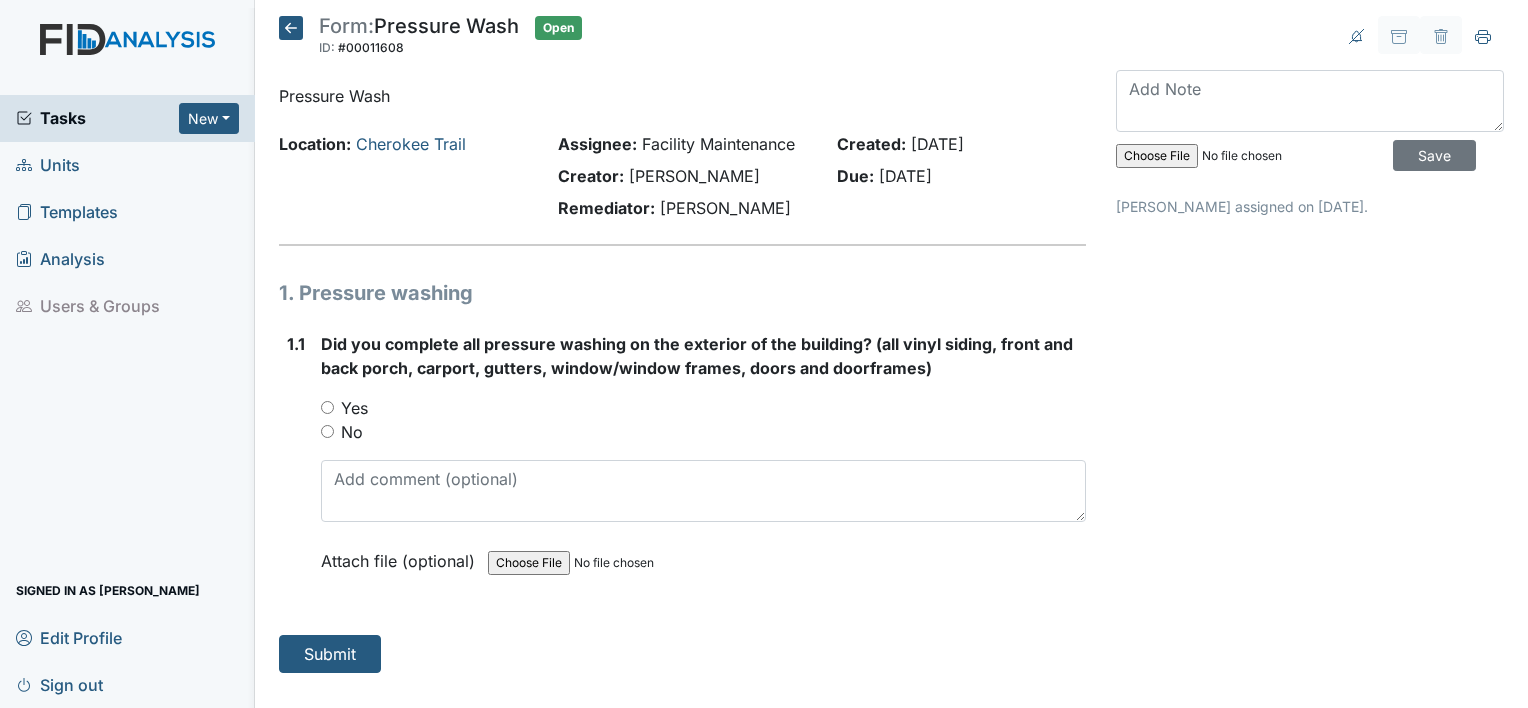 scroll, scrollTop: 0, scrollLeft: 0, axis: both 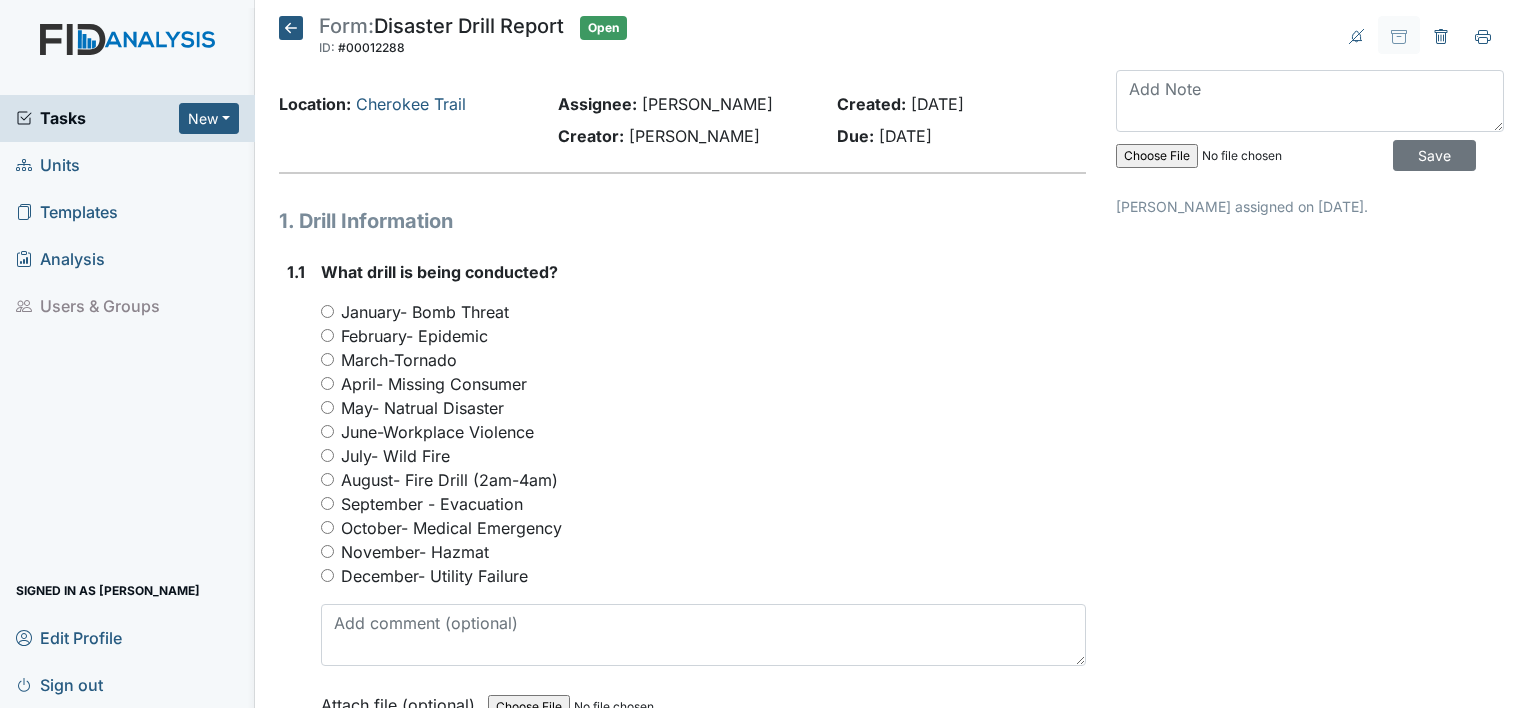 click on "June-Workplace Violence" at bounding box center (703, 432) 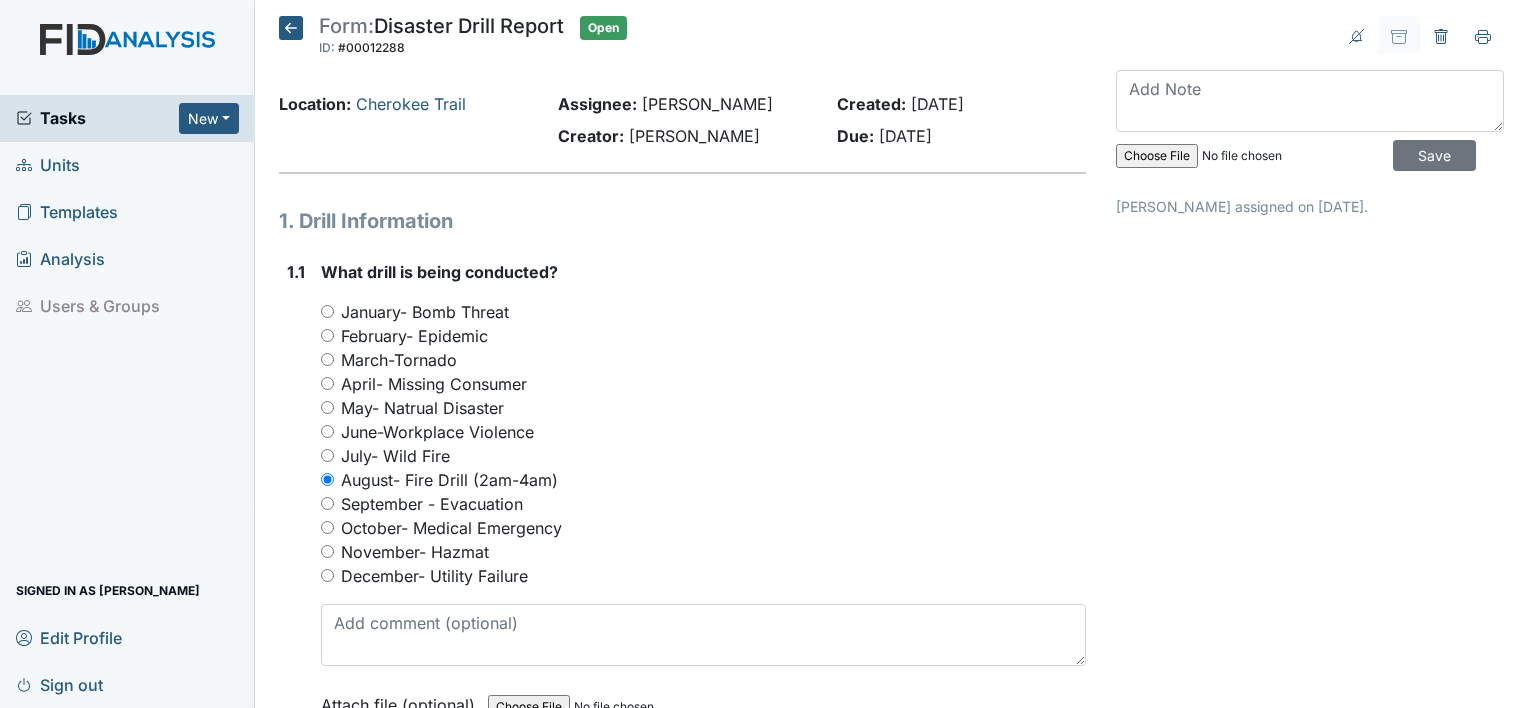 click on "August- Fire Drill (2am-4am)" at bounding box center (449, 480) 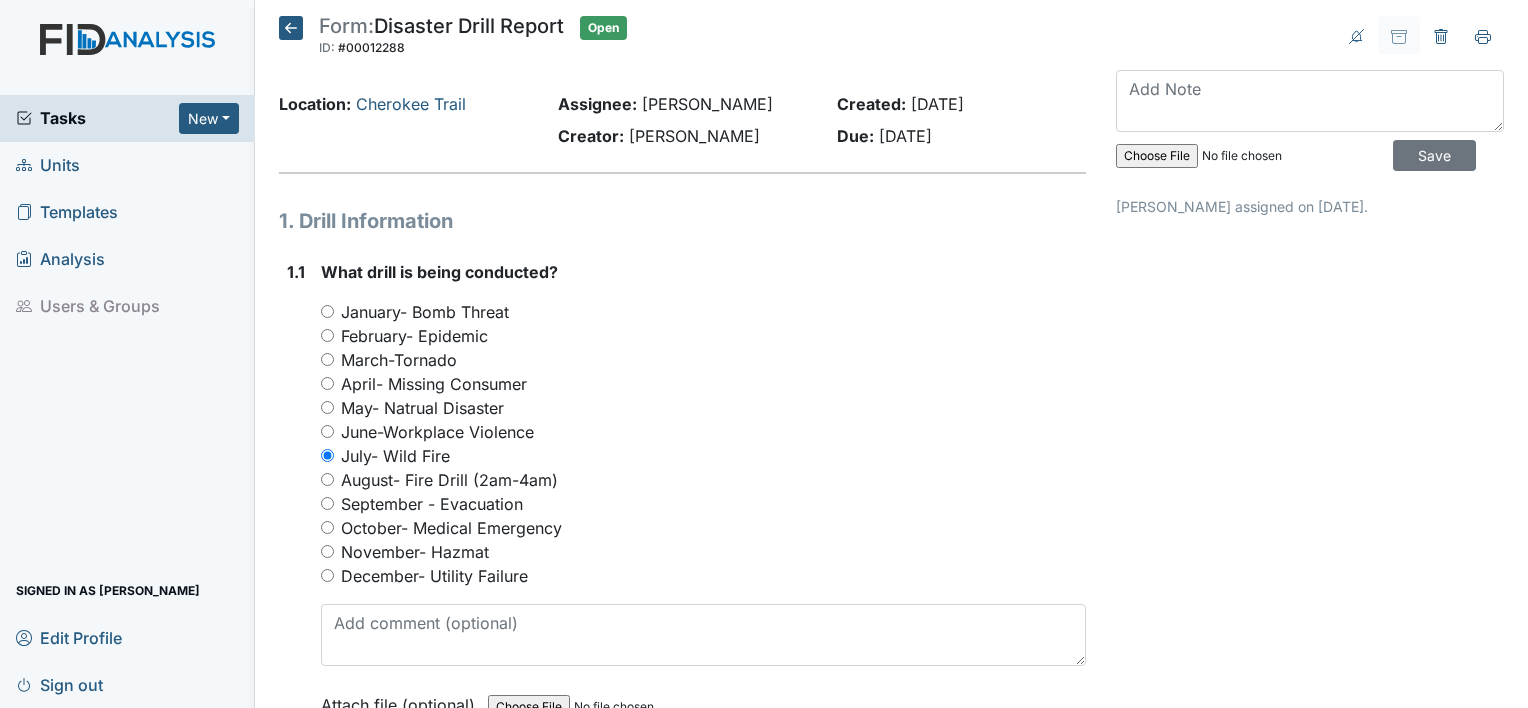 click on "1.1
What drill is being conducted?
You must select one of the below options.
January- Bomb Threat
February- Epidemic
March-Tornado
April- Missing Consumer
May- Natrual Disaster
June-Workplace Violence
July- Wild Fire
August- Fire Drill (2am-4am)
September - Evacuation
October- Medical Emergency
November- Hazmat
December- Utility Failure
Attach file (optional)
You can upload .pdf, .txt, .jpg, .jpeg, .png, .csv, .xls, or .doc files under 100MB." at bounding box center (682, 503) 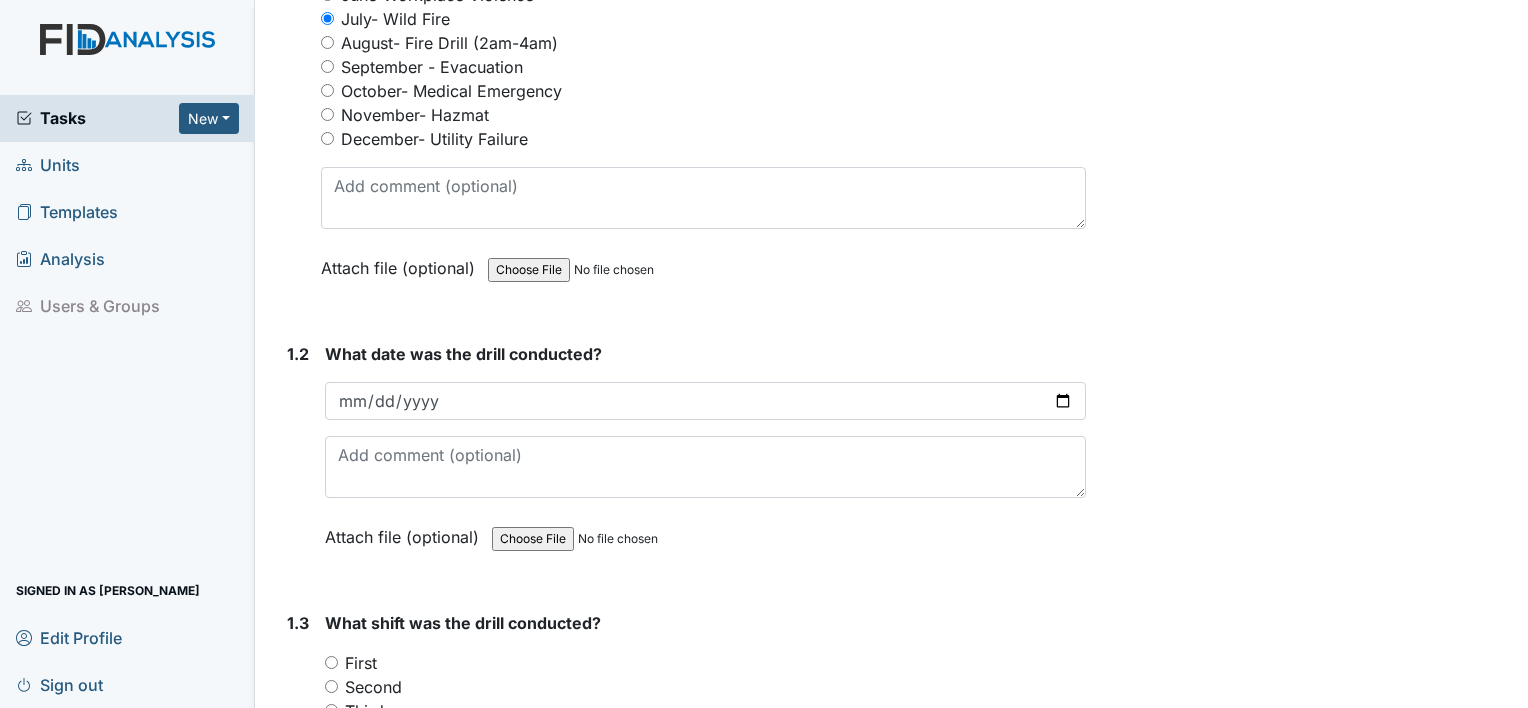 scroll, scrollTop: 440, scrollLeft: 0, axis: vertical 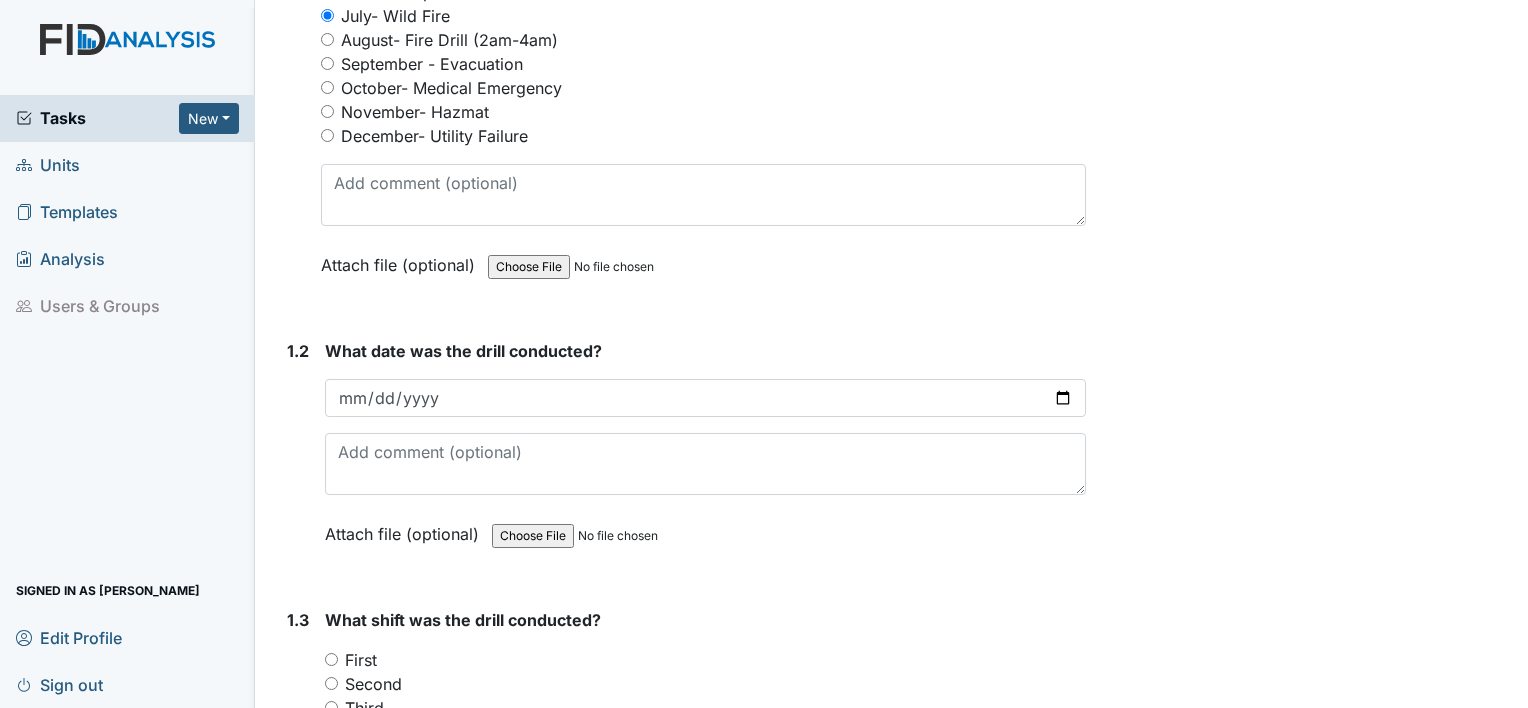 click on "What date was the drill conducted?
Attach file (optional)
You can upload .pdf, .txt, .jpg, .jpeg, .png, .csv, .xls, or .doc files under 100MB." at bounding box center (705, 449) 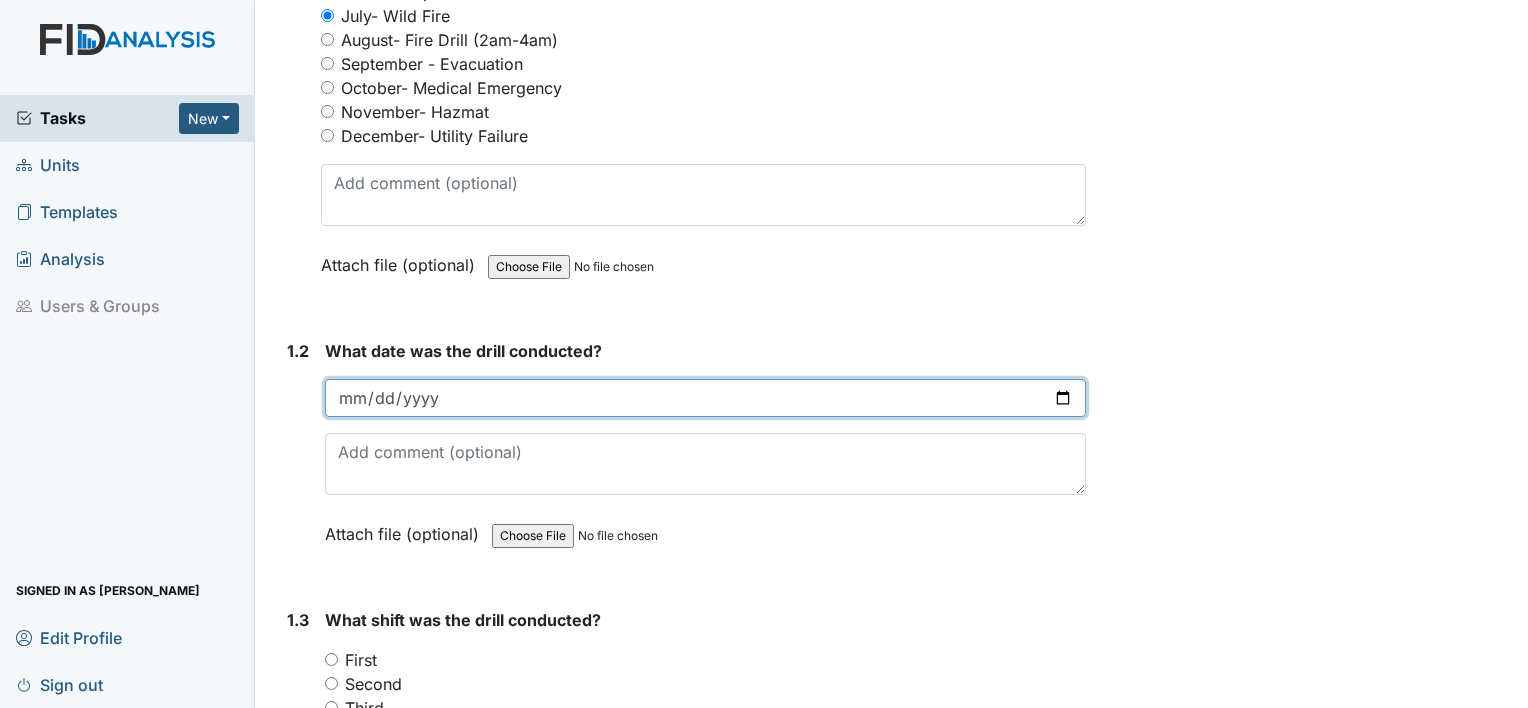 click at bounding box center (705, 398) 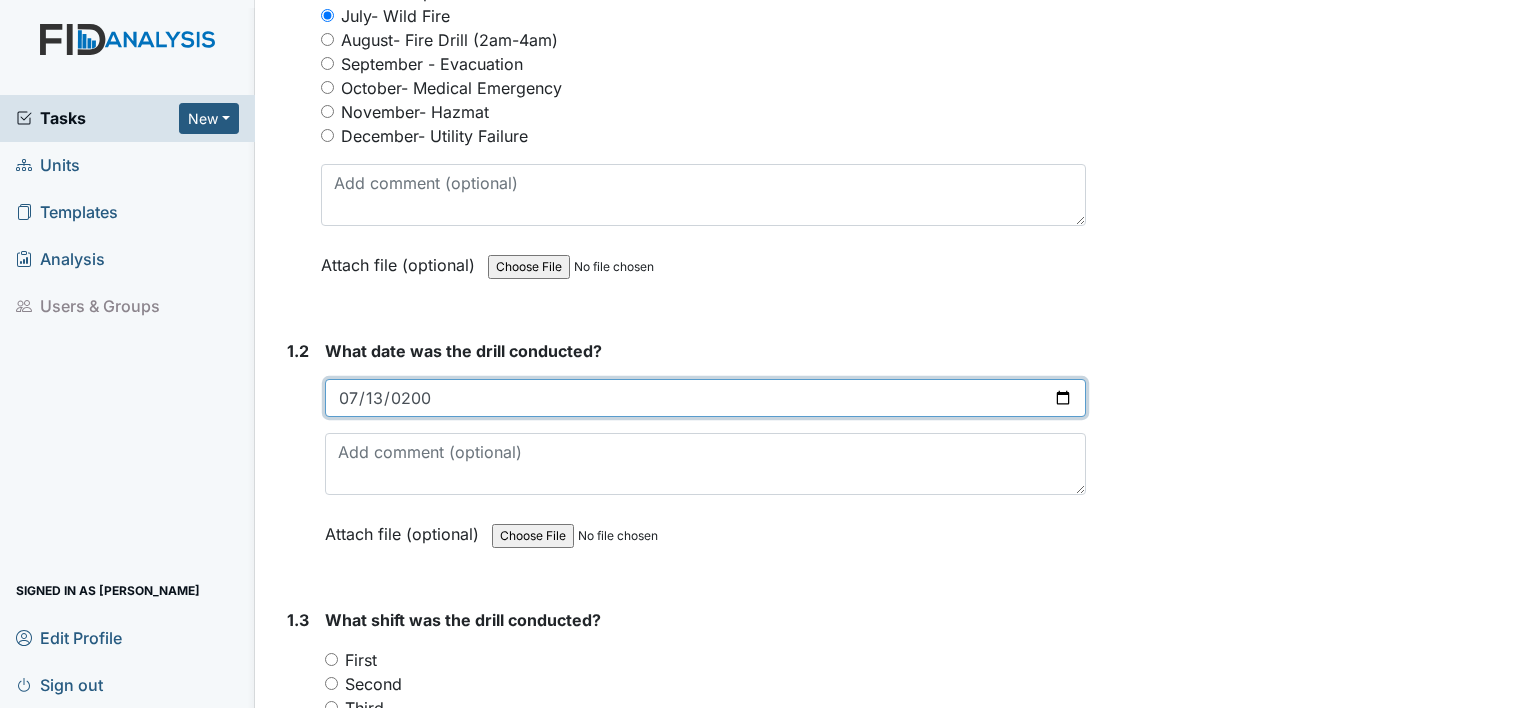 type on "2002-07-13" 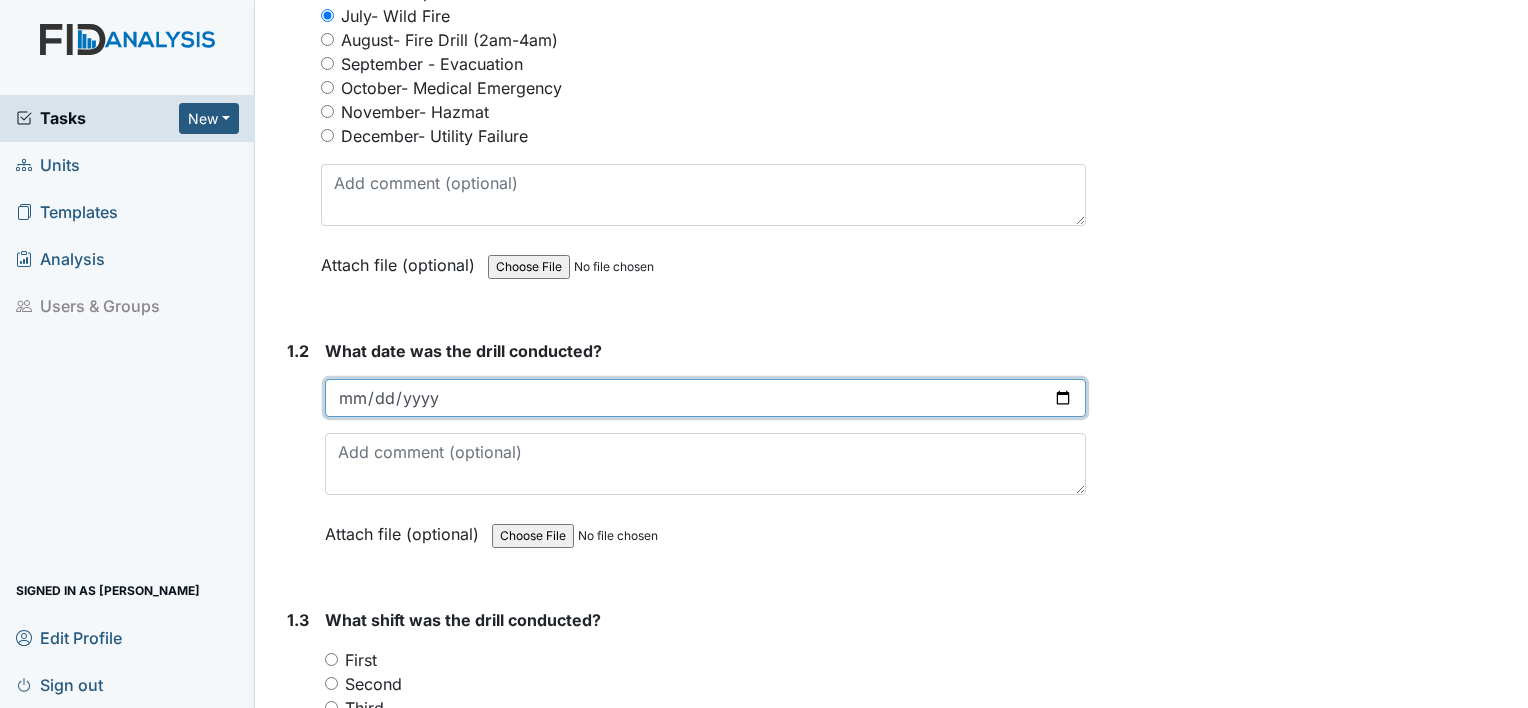 click at bounding box center (705, 398) 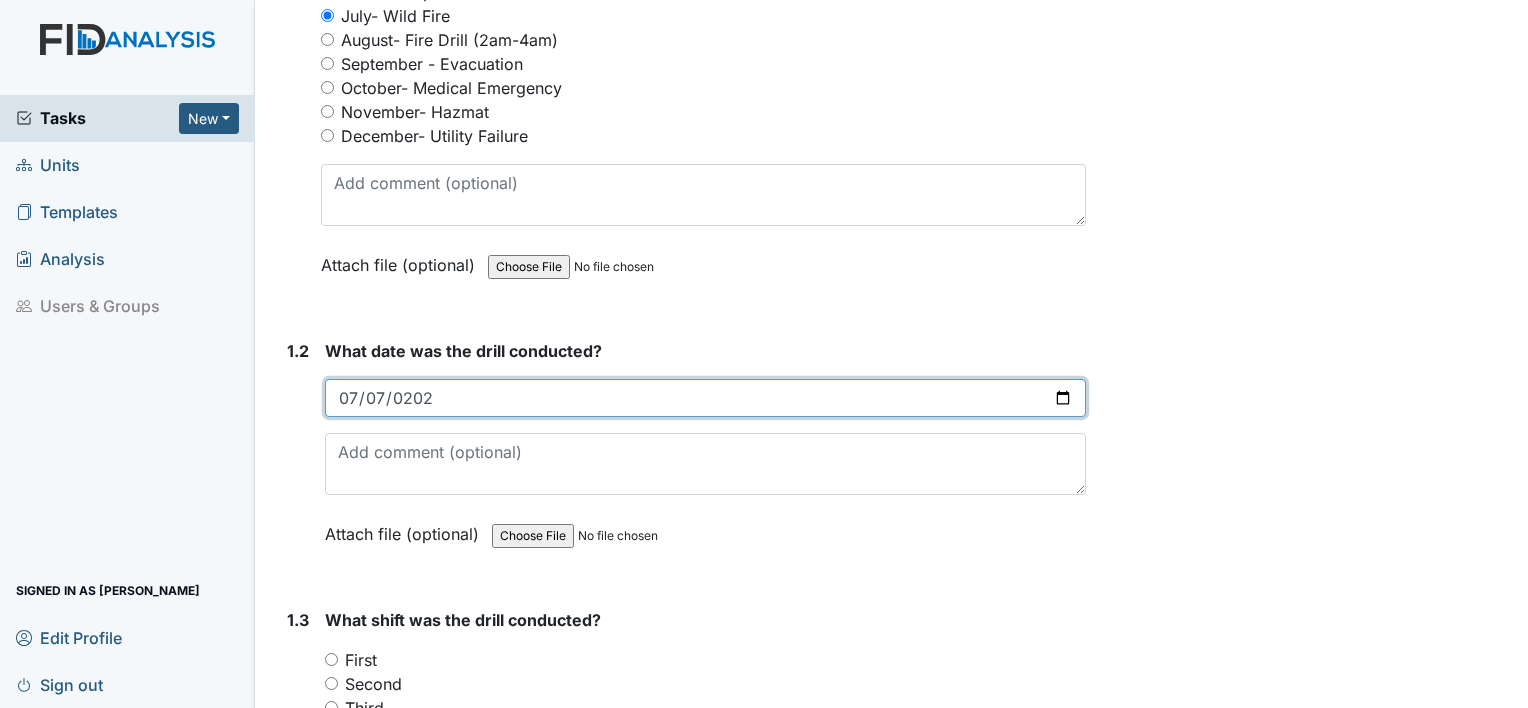 type on "2025-07-07" 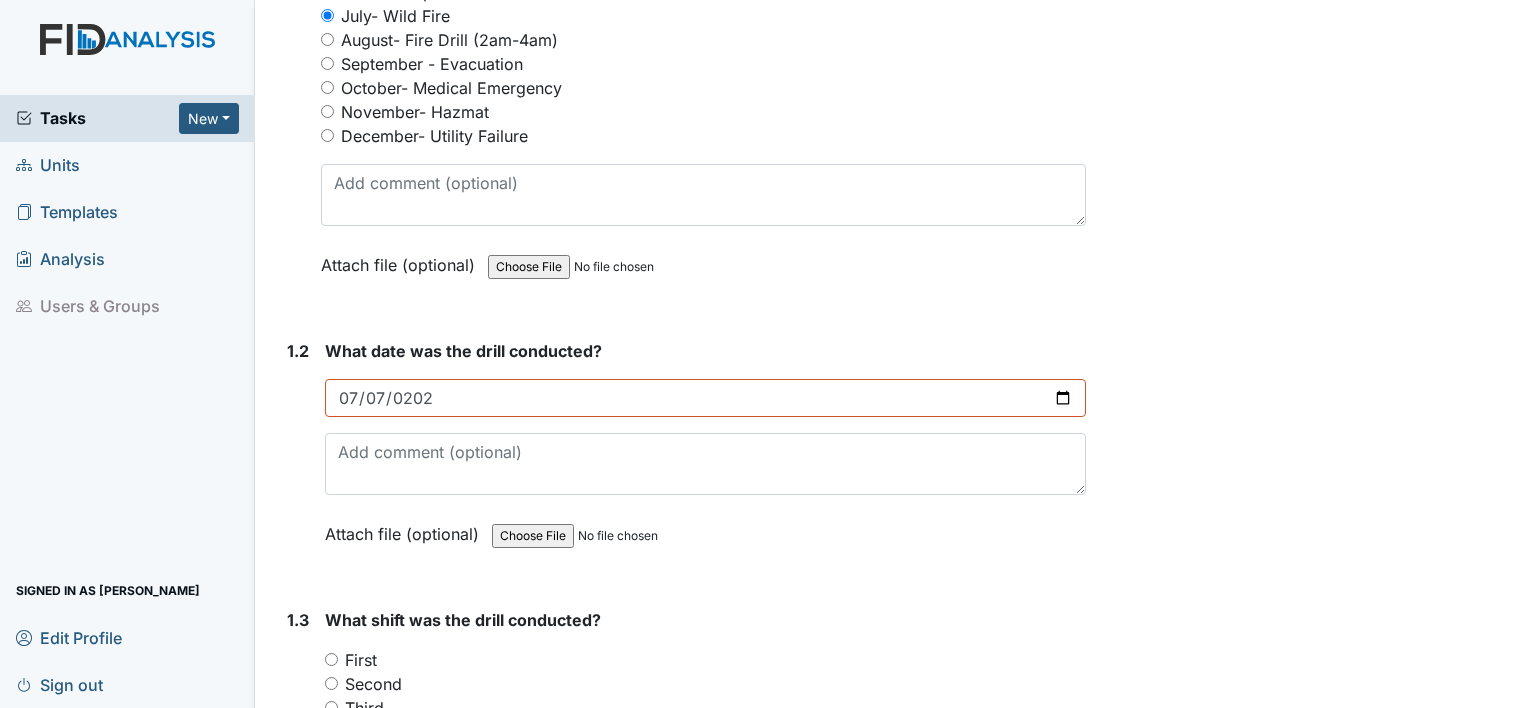 click on "1. Drill Information
1.1
What drill is being conducted?
You must select one of the below options.
January- Bomb Threat
February- Epidemic
March-Tornado
April- Missing Consumer
May- Natrual Disaster
June-Workplace Violence
July- Wild Fire
August- Fire Drill (2am-4am)
September - Evacuation
October- Medical Emergency
November- Hazmat
December- Utility Failure
Attach file (optional)
You can upload .pdf, .txt, .jpg, .jpeg, .png, .csv, .xls, or .doc files under 100MB.
1.2
What date was the drill conducted?
2025-07-07
Attach file (optional)
You can upload .pdf, .txt, .jpg, .jpeg, .png, .csv, .xls, or .doc files under 100MB.
1.3
What shift was the drill conducted?
You must select one of the below options.
First
Second
Third" at bounding box center (682, 1581) 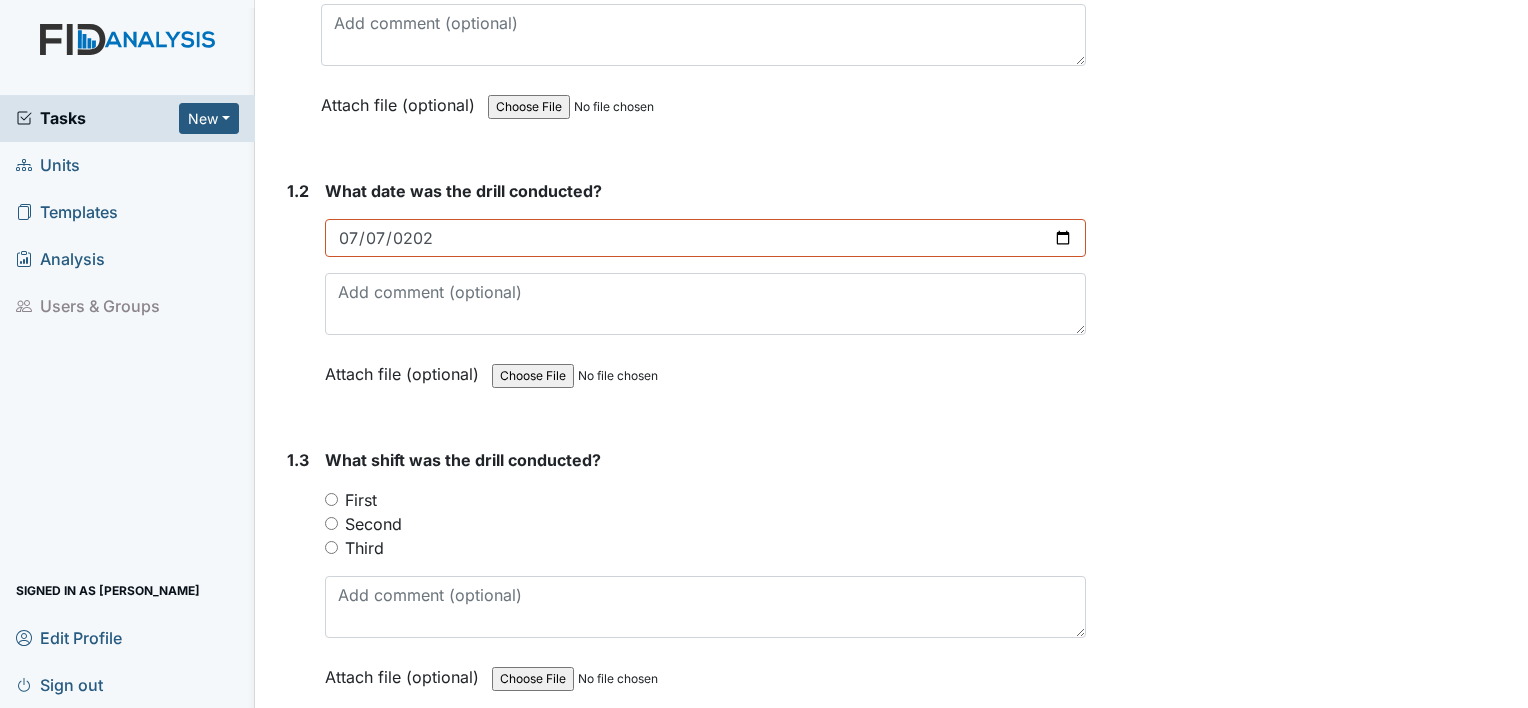 scroll, scrollTop: 640, scrollLeft: 0, axis: vertical 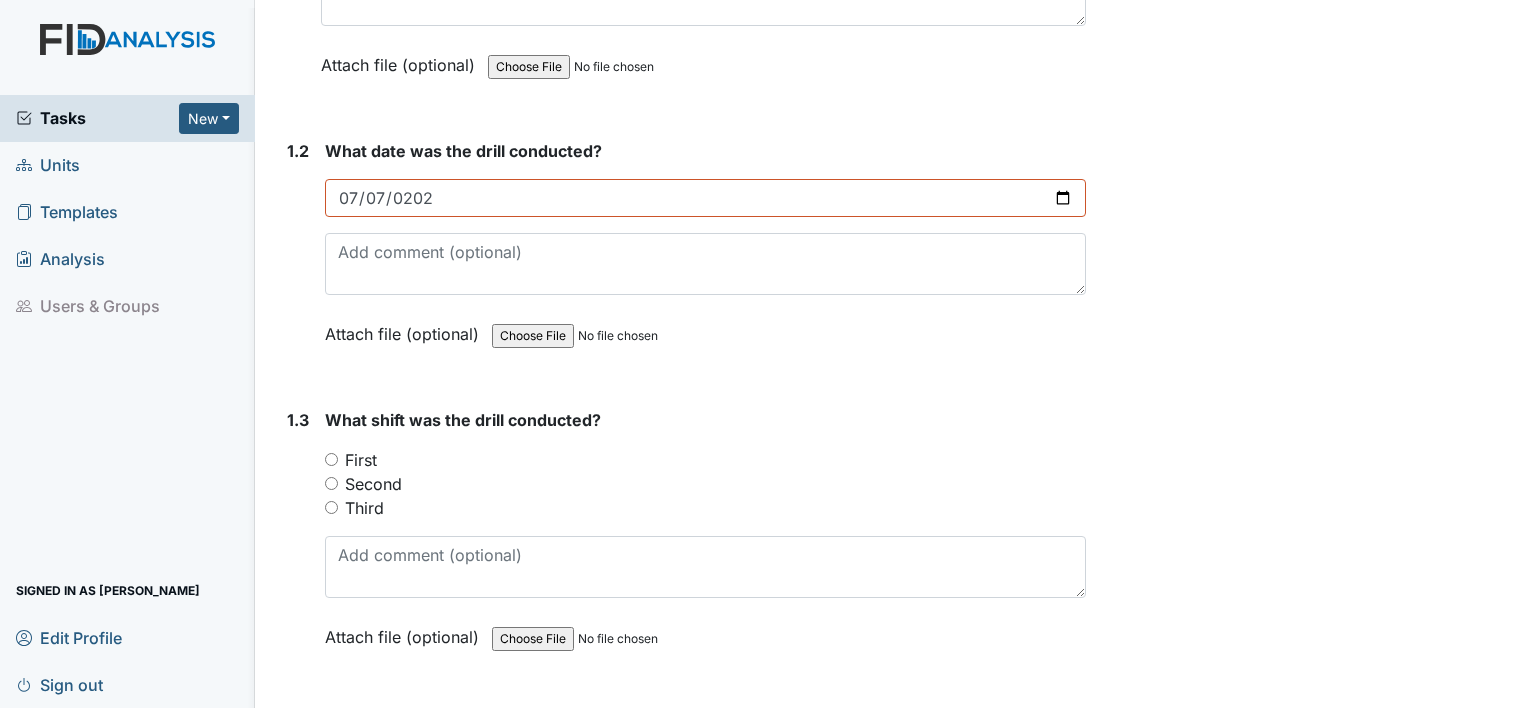click on "First" at bounding box center [331, 459] 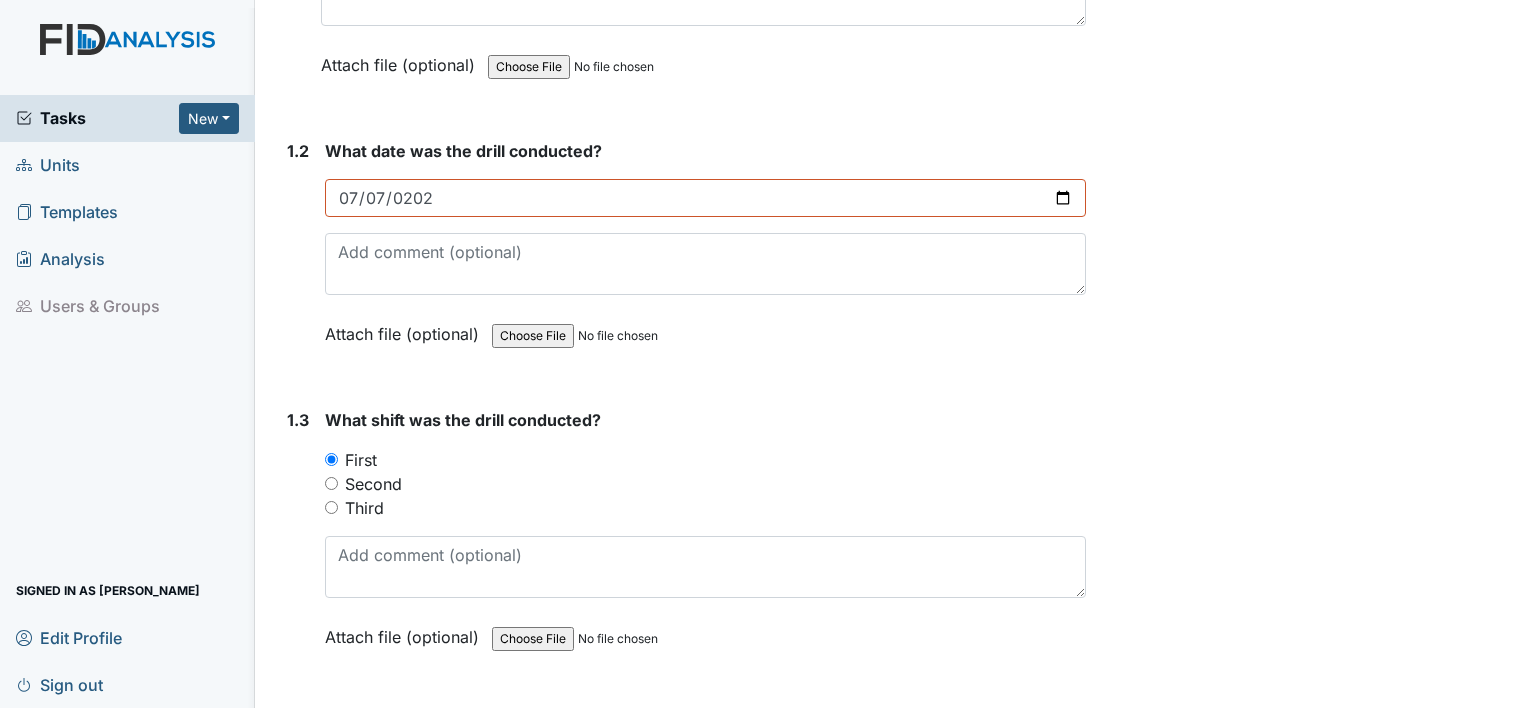 click on "Form:
Disaster Drill Report
ID:
#00012288
Open
Autosaving...
Location:
Cherokee Trail
Assignee:
Shmara Higgins
Creator:
Shmara Higgins
Created:
Jul 10, 2025
Due:
Jul 24, 2025
1. Drill Information
1.1
What drill is being conducted?
You must select one of the below options.
January- Bomb Threat
February- Epidemic
March-Tornado
April- Missing Consumer
May- Natrual Disaster
June-Workplace Violence
July- Wild Fire
August- Fire Drill (2am-4am)
September - Evacuation
October- Medical Emergency
November- Hazmat
December- Utility Failure
Attach file (optional)
You can upload .pdf, .txt, .jpg, .jpeg, .png, .csv, .xls, or .doc files under 100MB.
1.2
What date was the drill conducted?
2025-07-07
Attach file (optional)" at bounding box center (682, 1286) 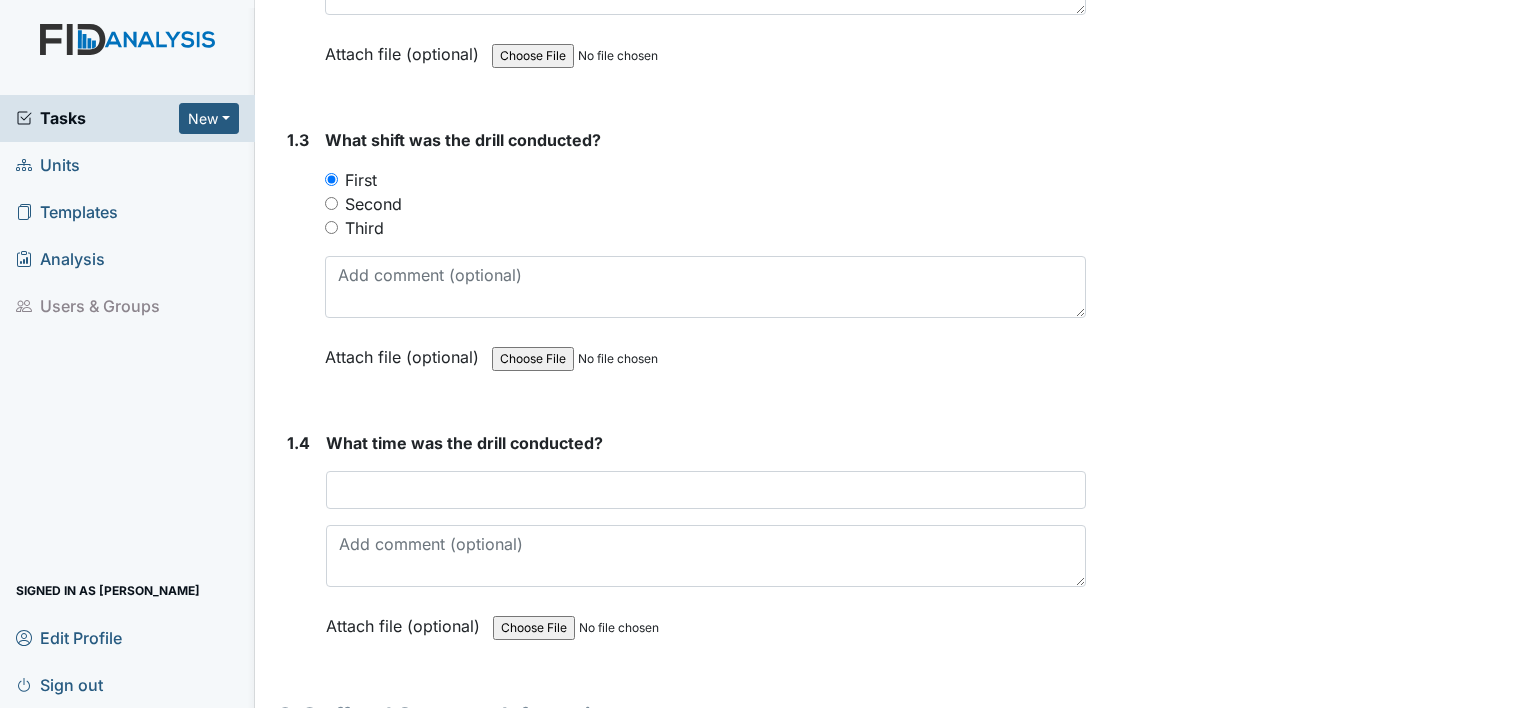 scroll, scrollTop: 960, scrollLeft: 0, axis: vertical 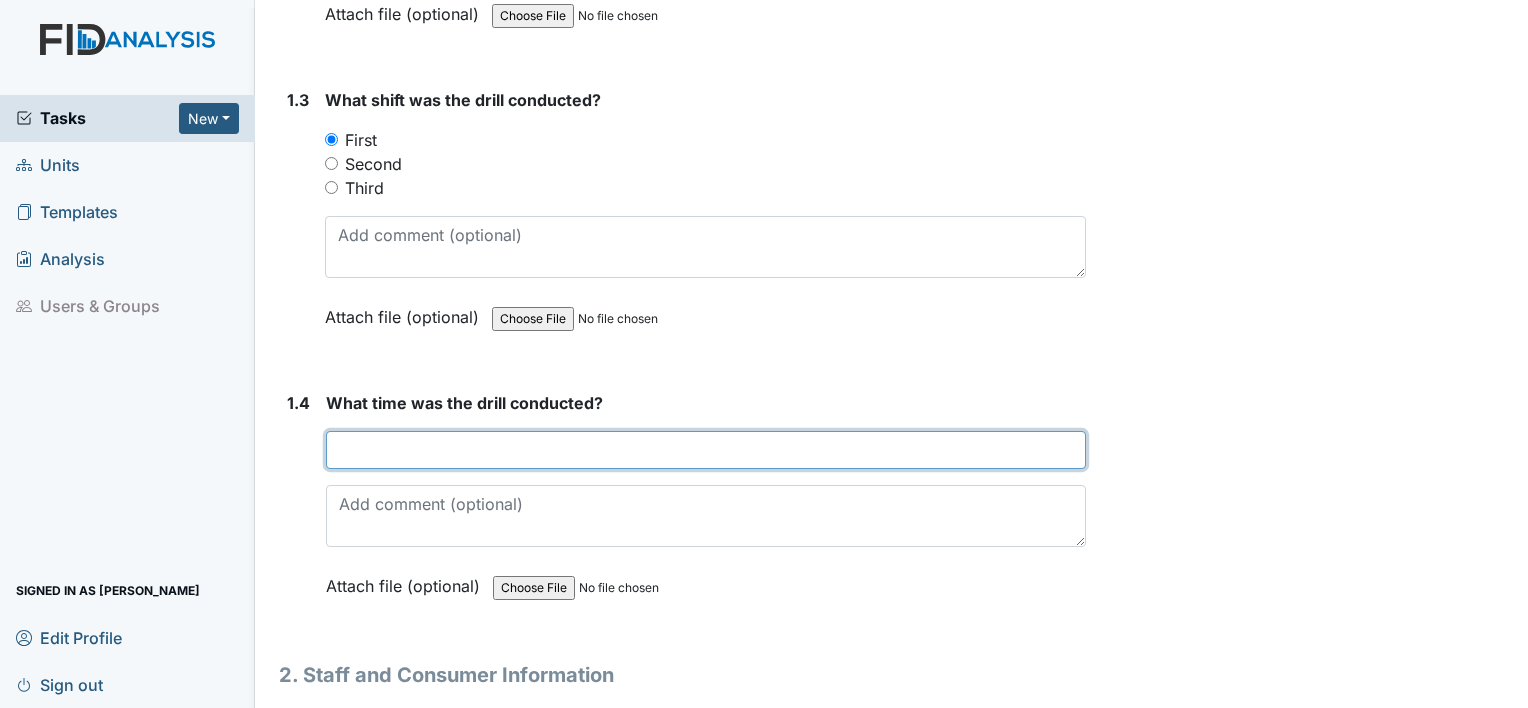 click at bounding box center (706, 450) 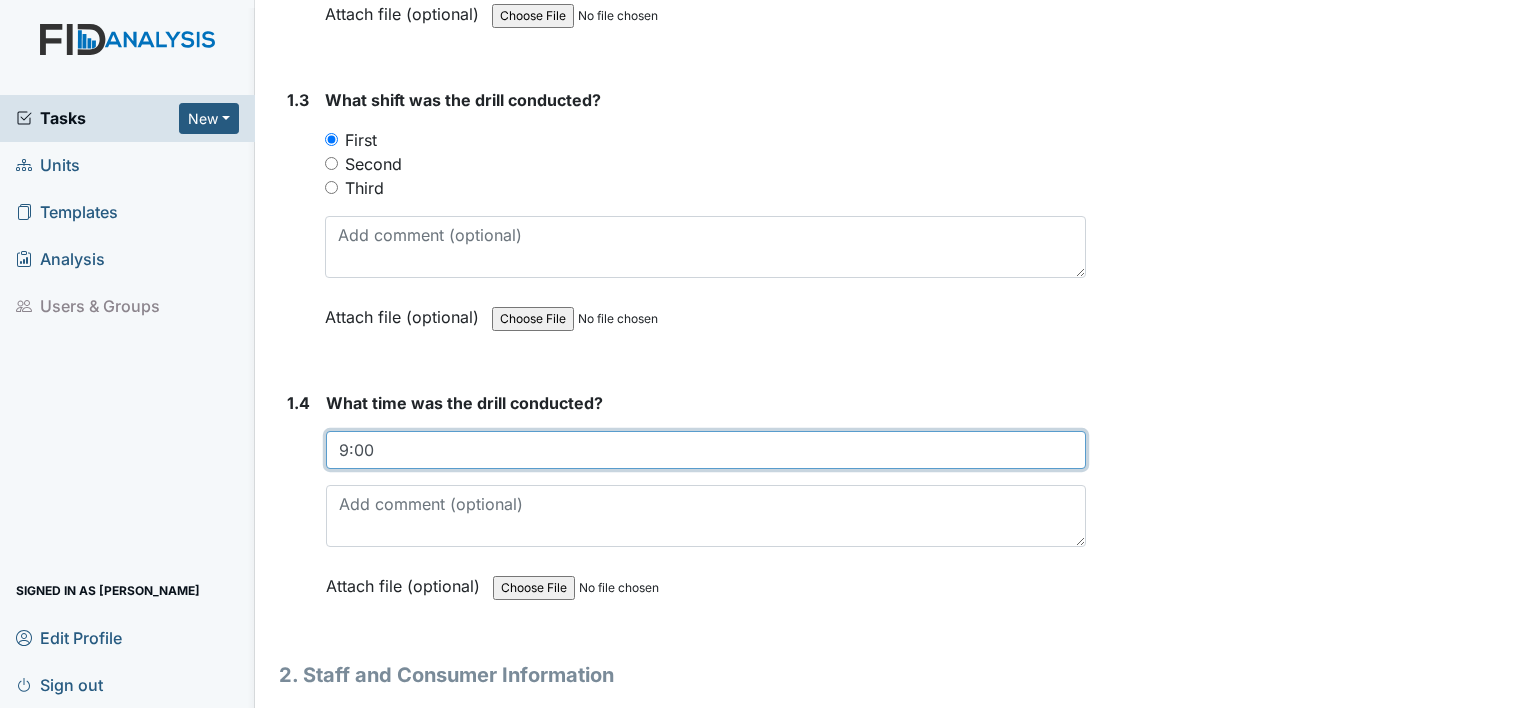 type on "9:00" 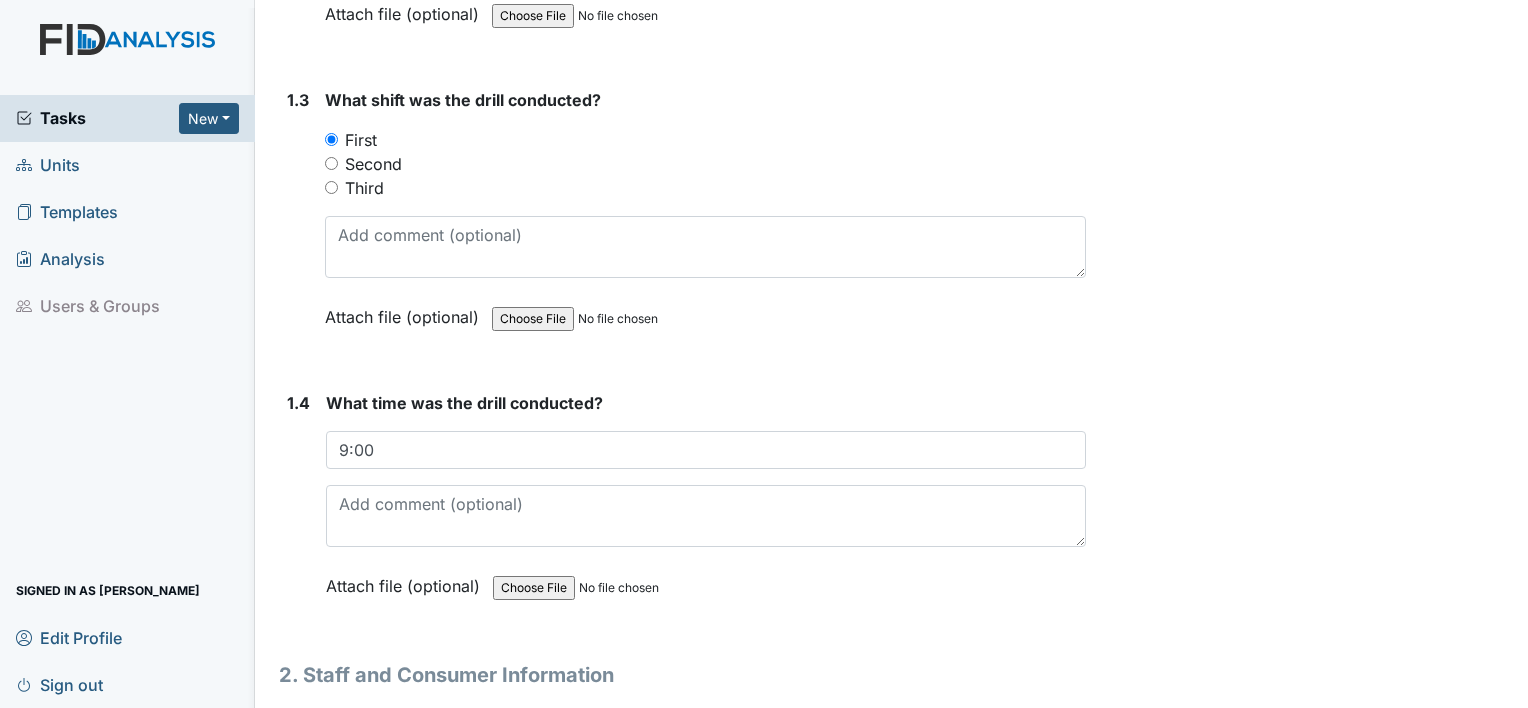 click on "1.4
What time was the drill conducted?
9:00
This field is required.
Attach file (optional)
You can upload .pdf, .txt, .jpg, .jpeg, .png, .csv, .xls, or .doc files under 100MB." at bounding box center [682, 509] 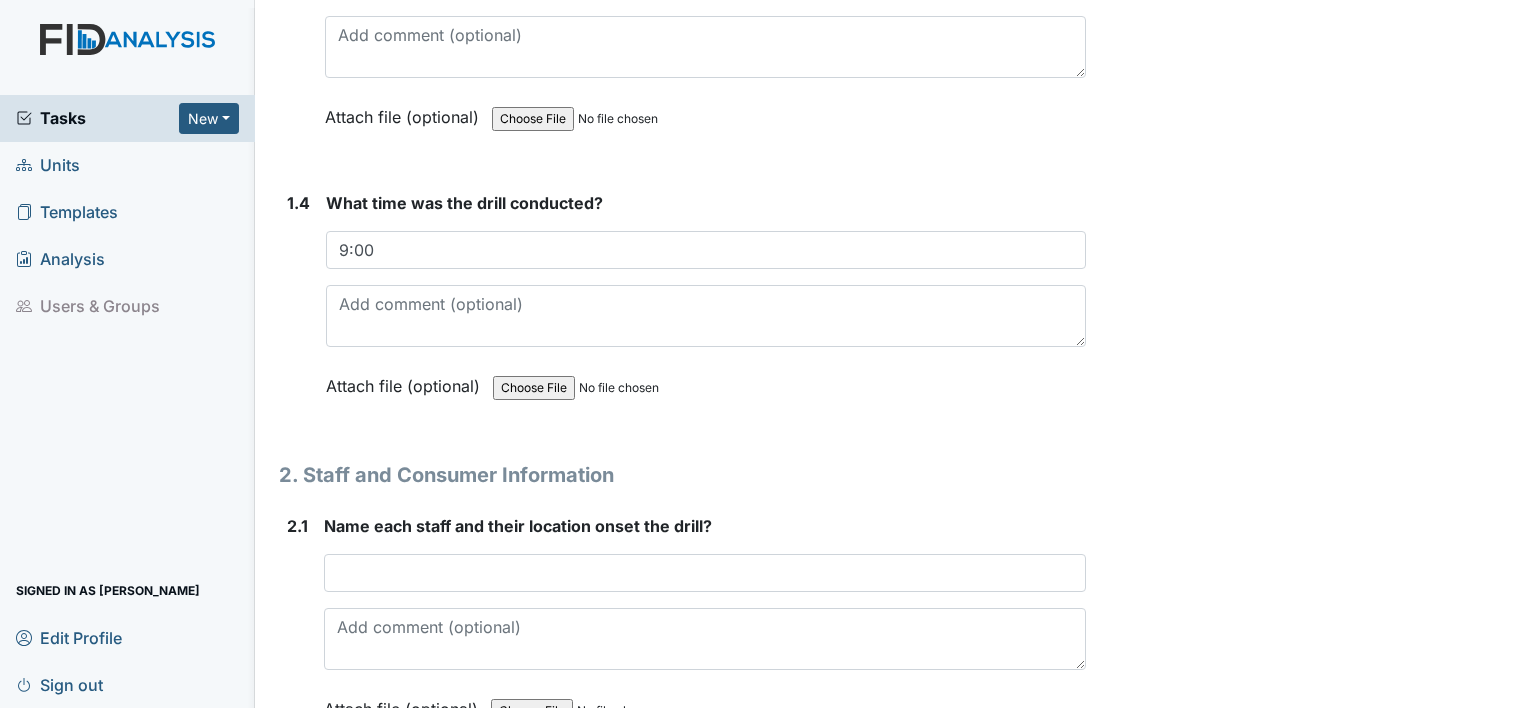 scroll, scrollTop: 1200, scrollLeft: 0, axis: vertical 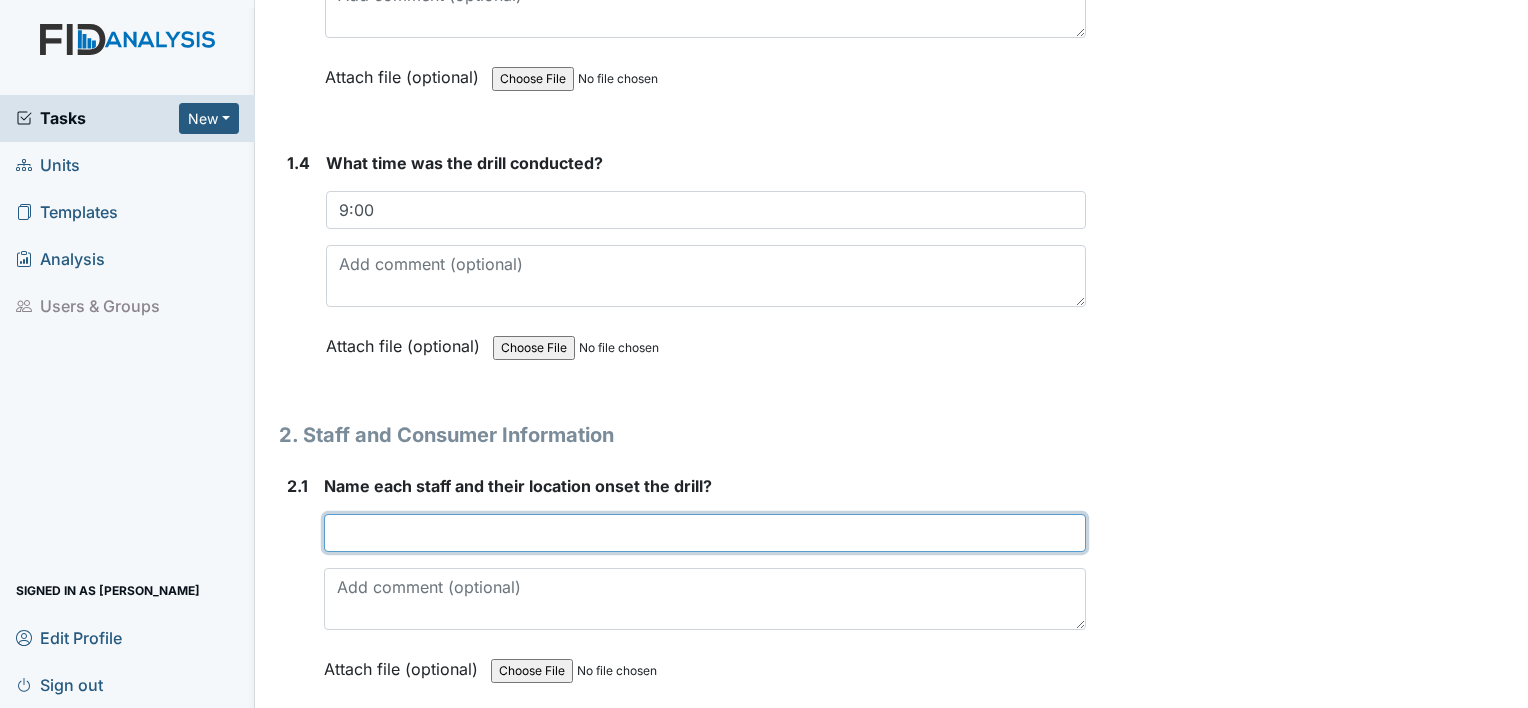 click at bounding box center (705, 533) 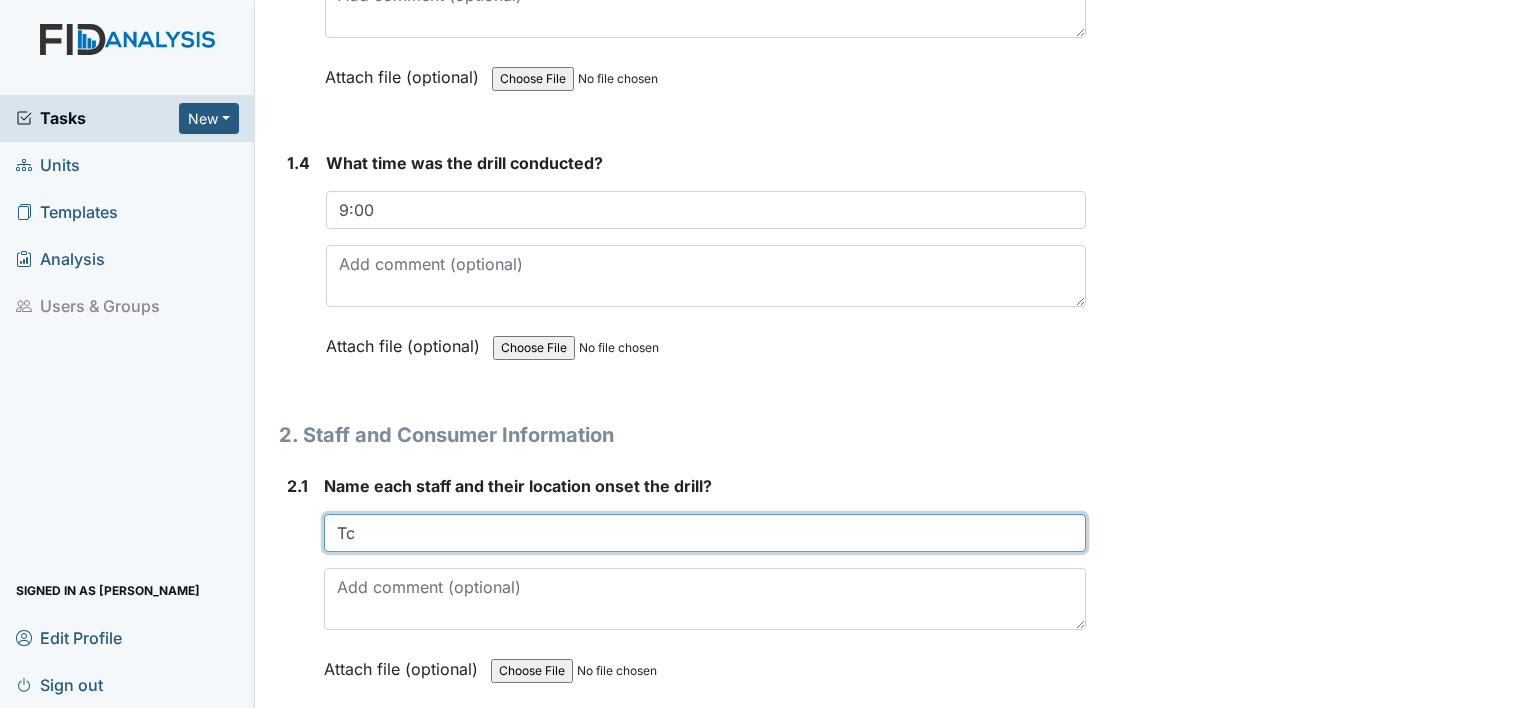 type on "T" 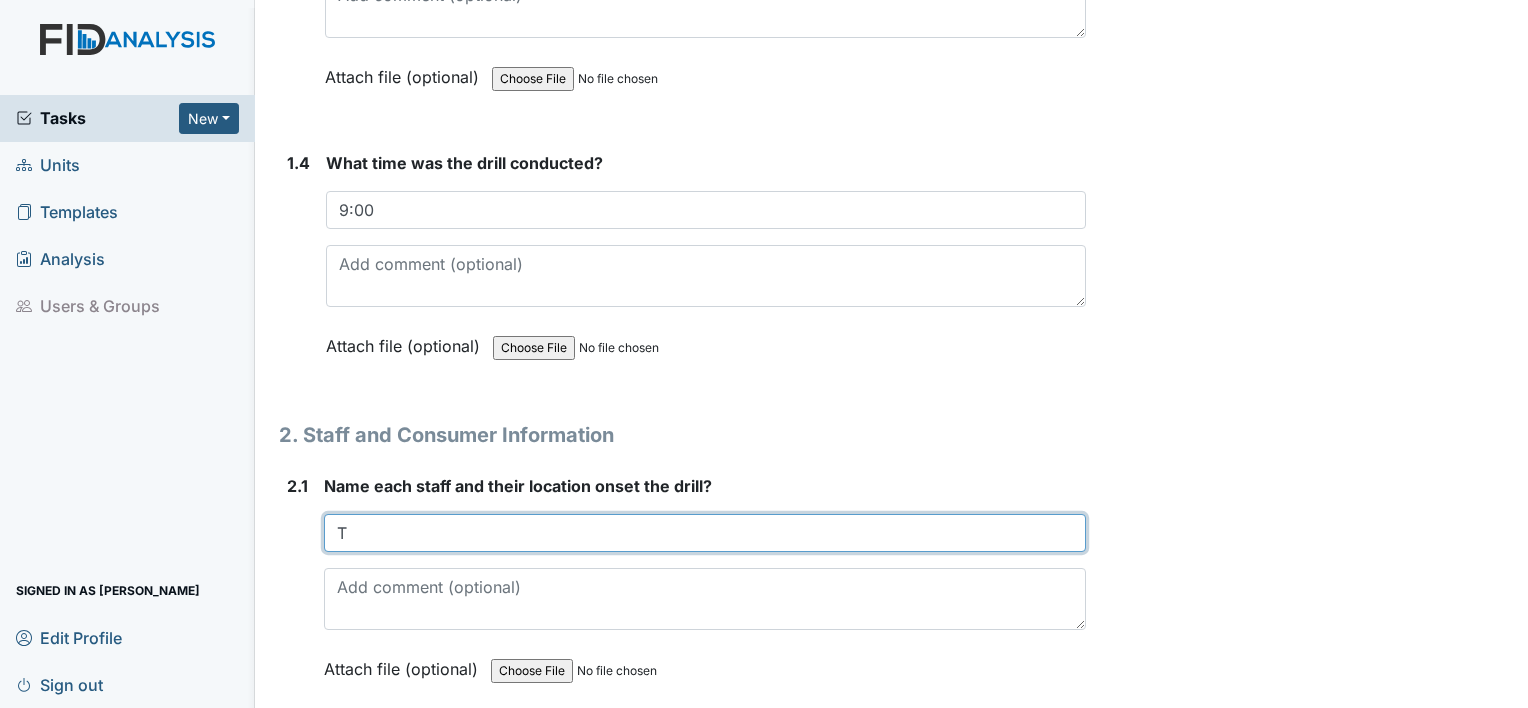 click on "T" at bounding box center (705, 533) 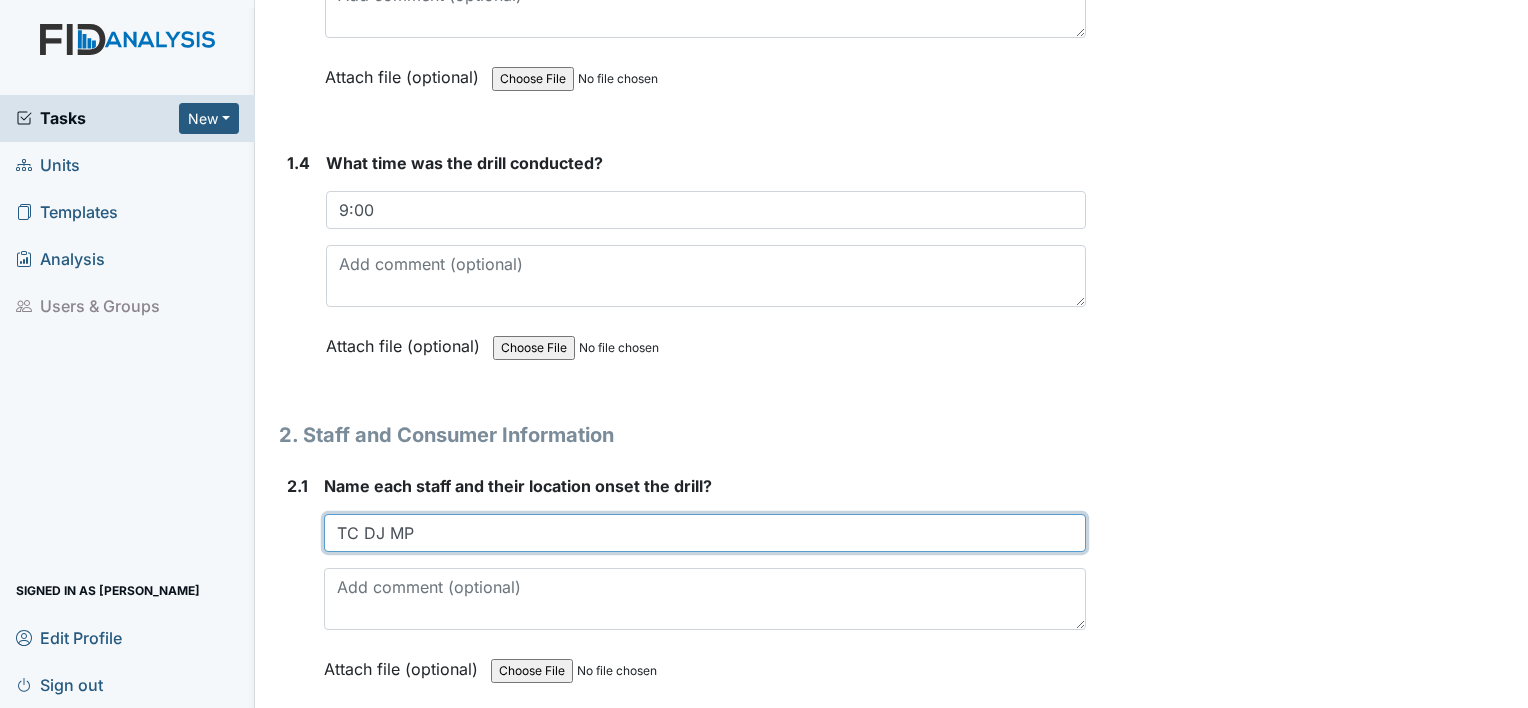 type on "TC DJ MP" 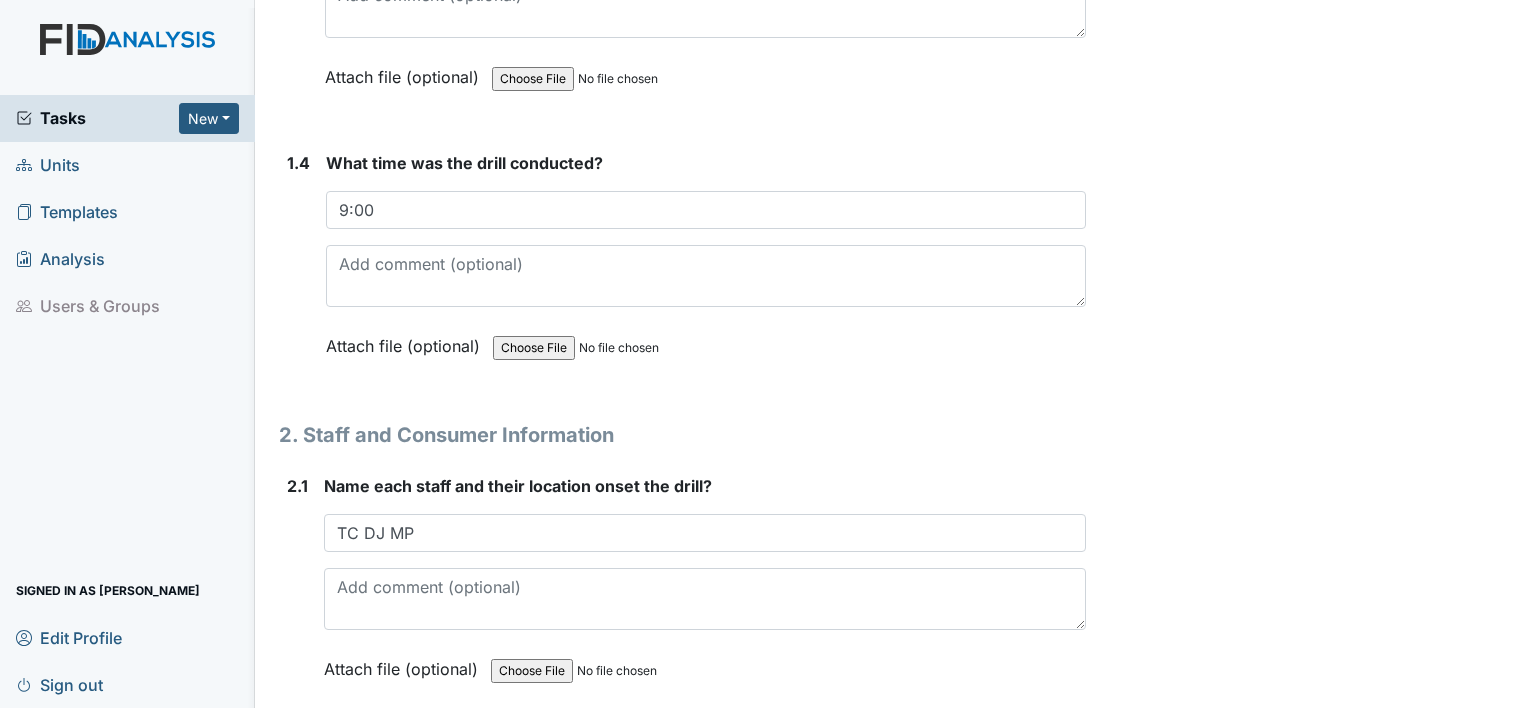 click on "2.1
Name each staff and their location onset the drill?
TC DJ MP
This field is required.
Attach file (optional)
You can upload .pdf, .txt, .jpg, .jpeg, .png, .csv, .xls, or .doc files under 100MB." at bounding box center (682, 592) 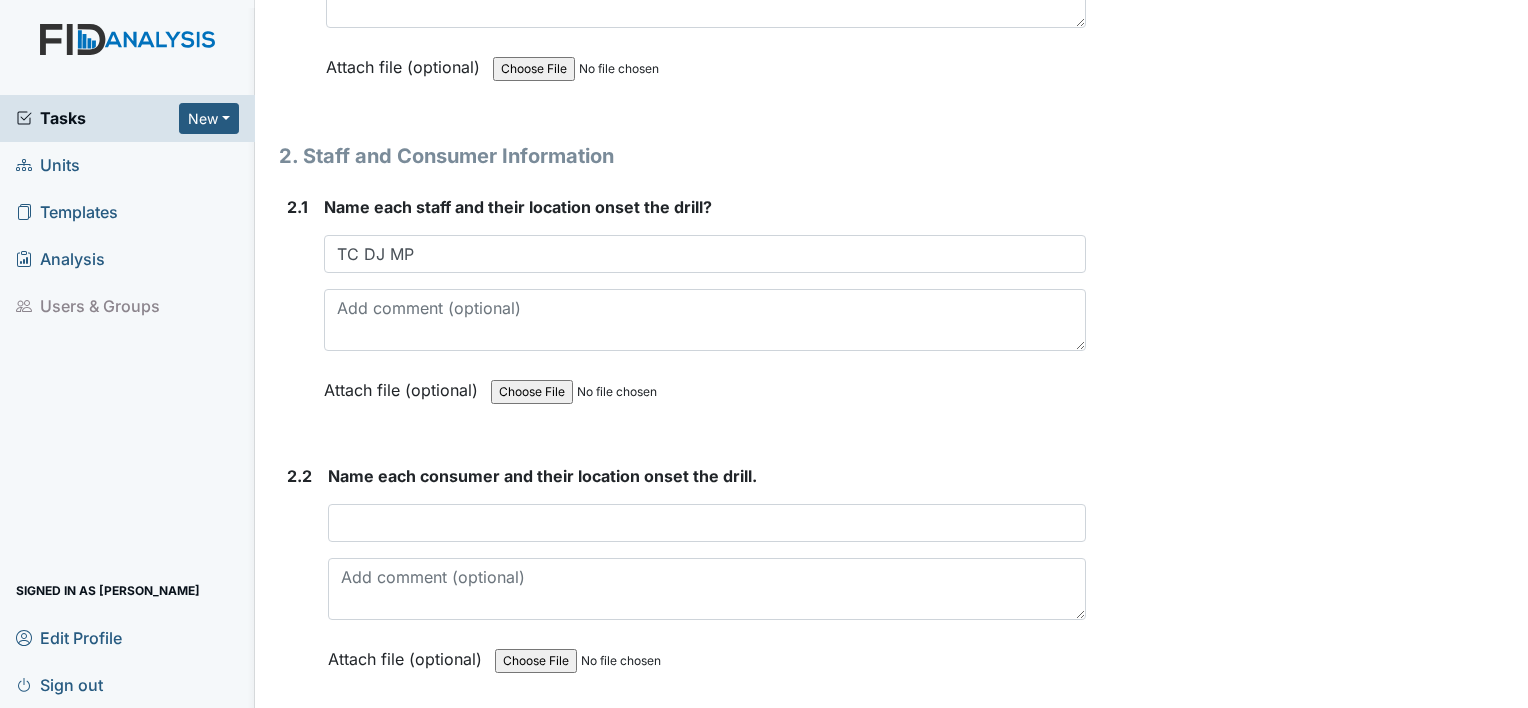 scroll, scrollTop: 1480, scrollLeft: 0, axis: vertical 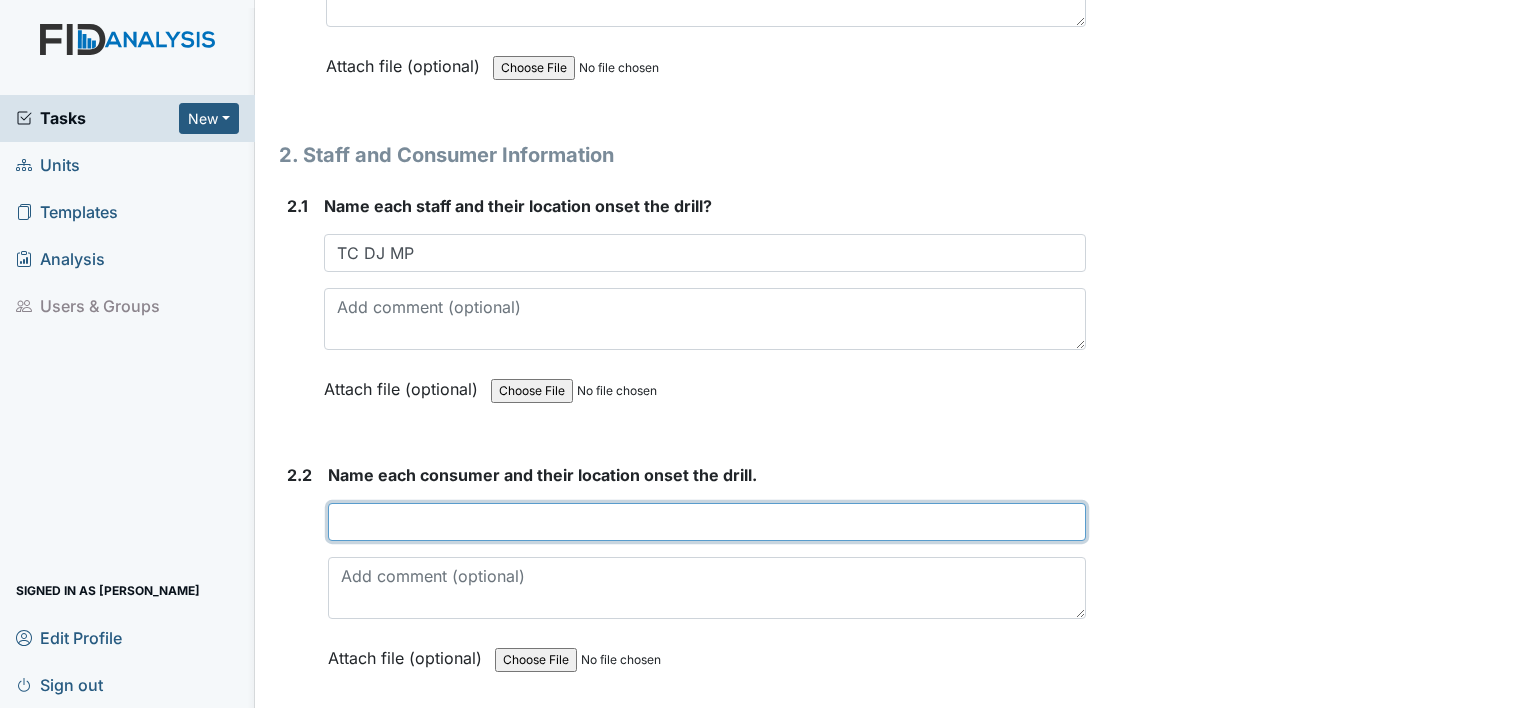 click at bounding box center [707, 522] 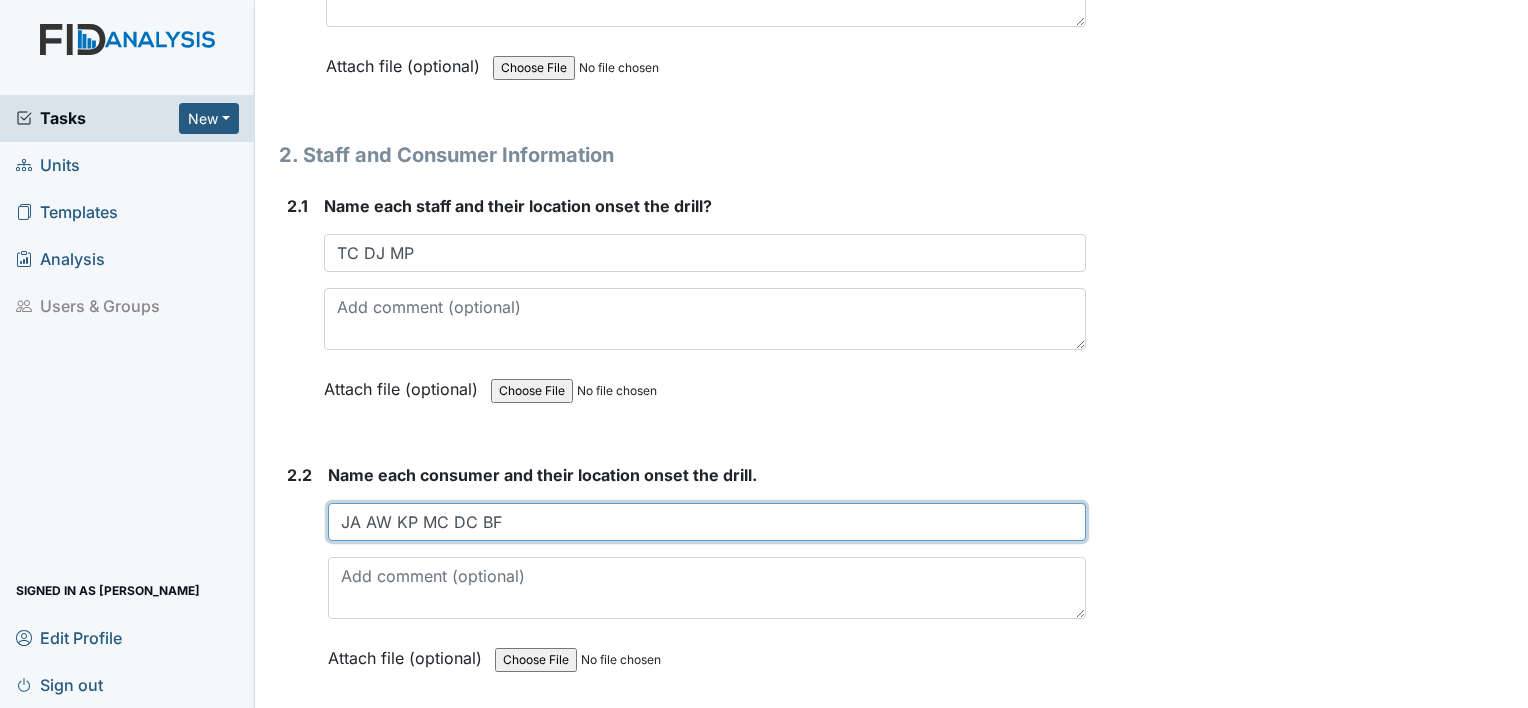 type on "JA AW KP MC DC BF" 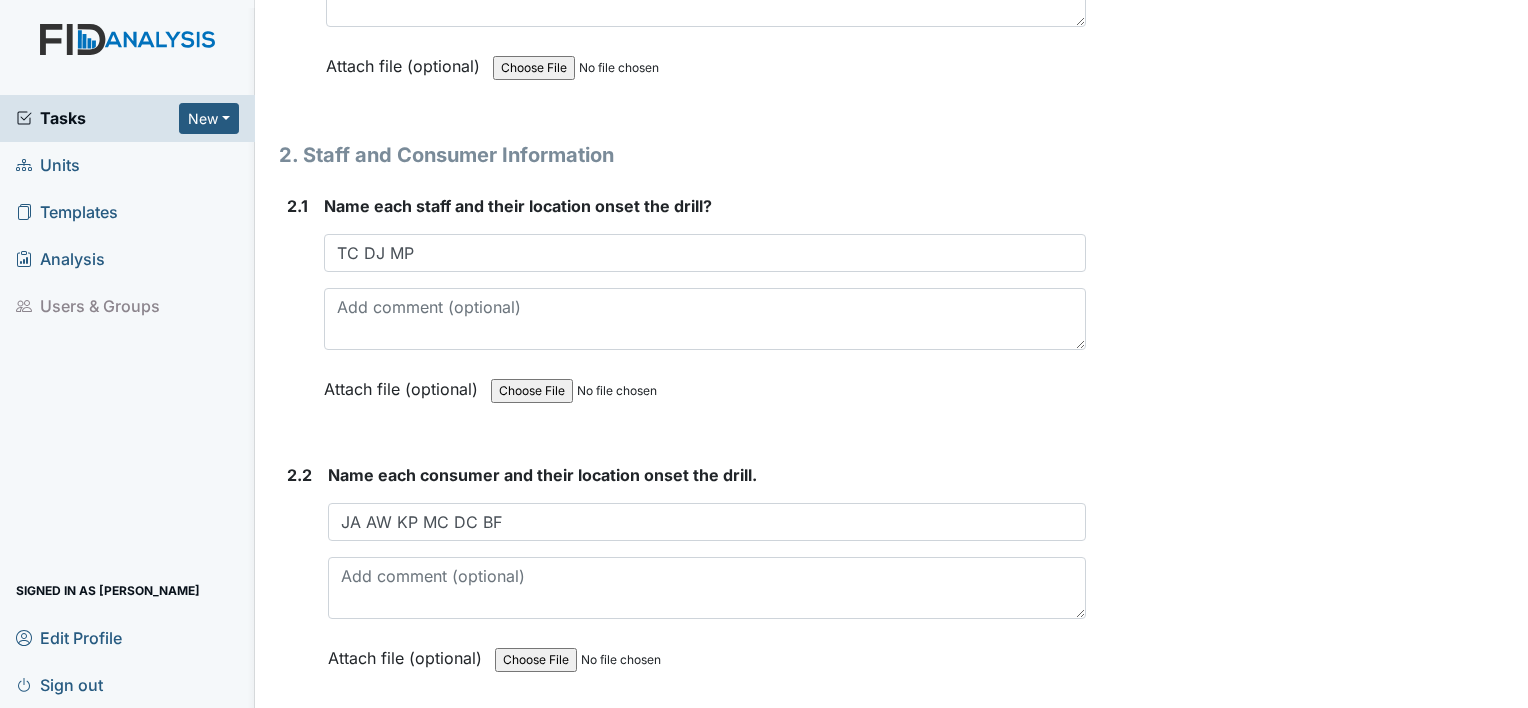 click on "2.2" at bounding box center [299, 581] 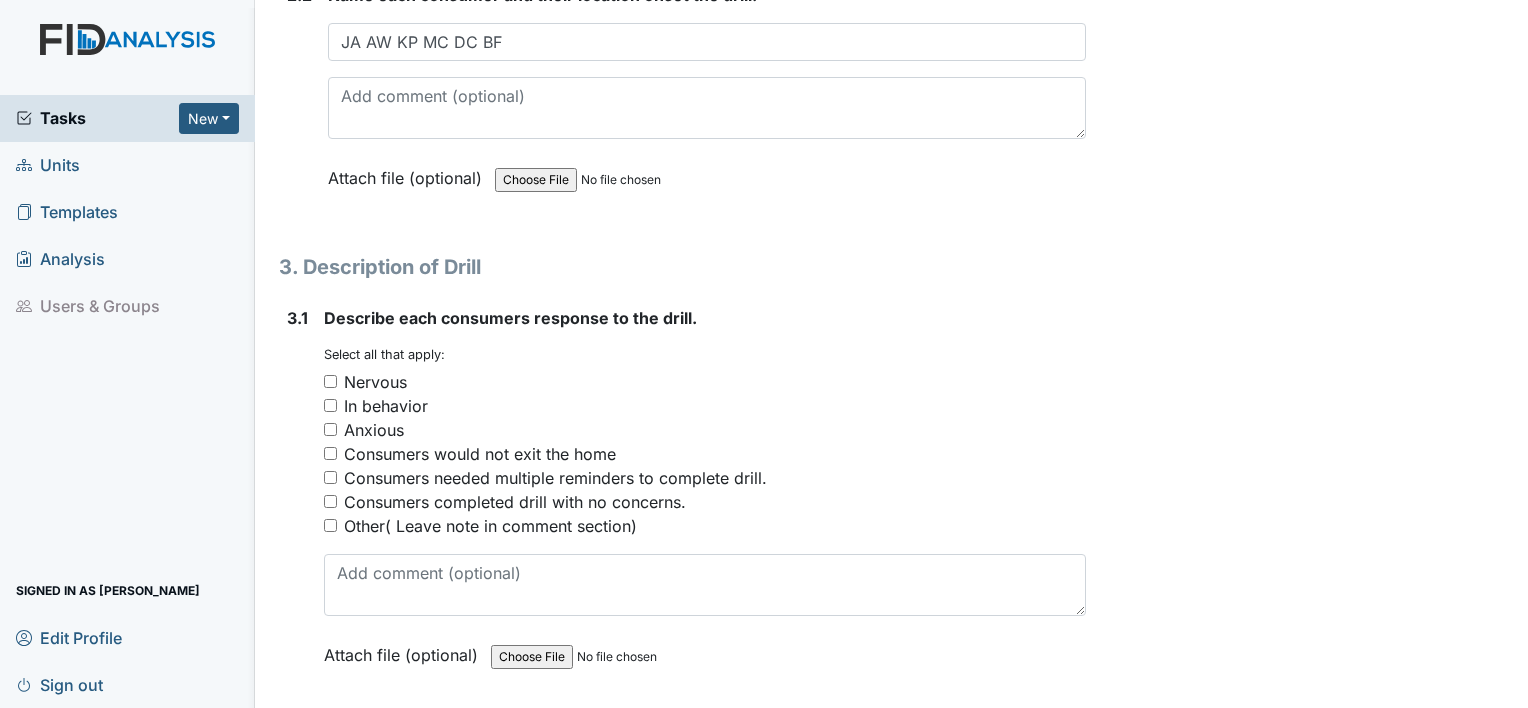 scroll, scrollTop: 2000, scrollLeft: 0, axis: vertical 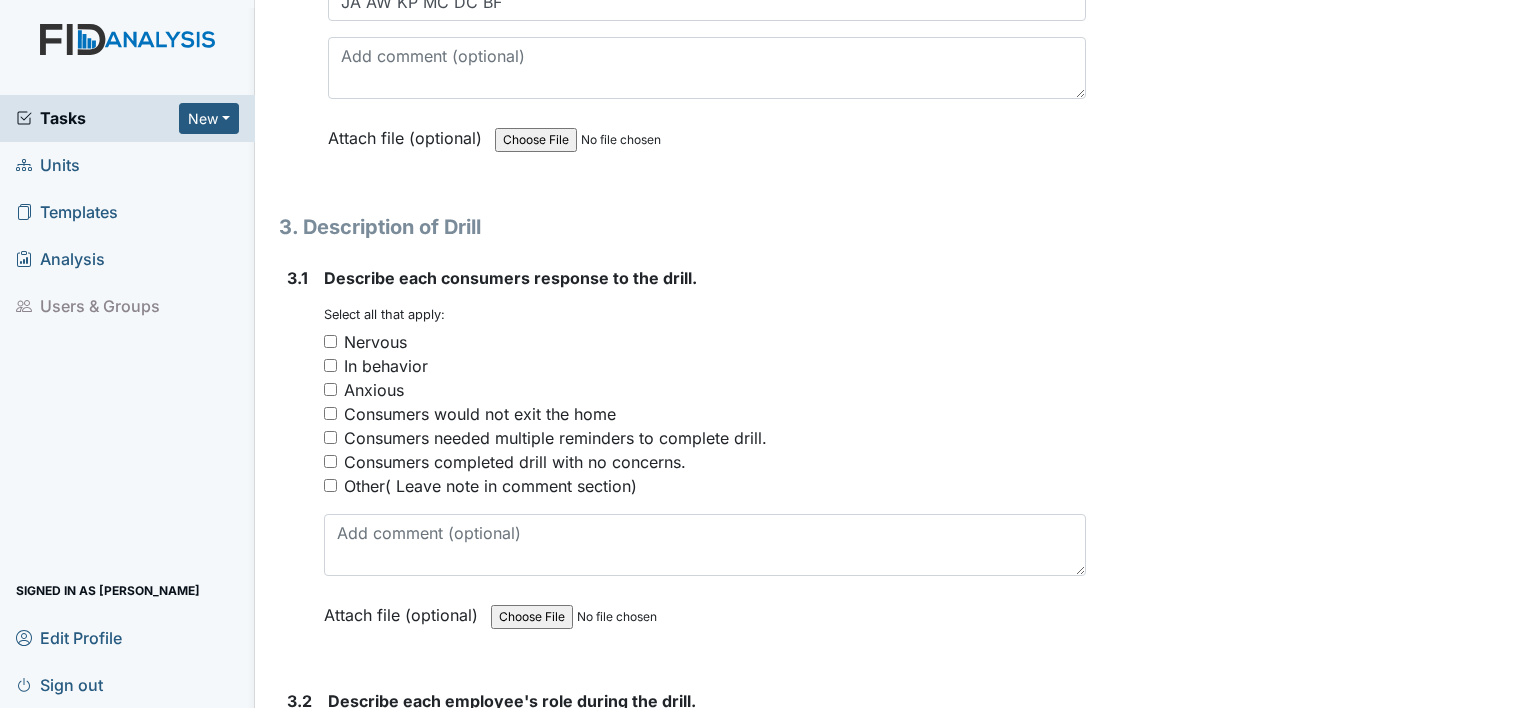 click on "3.1
Describe each consumers response to the drill.
You must select one or more of the below options.
Select all that apply:
Nervous
In behavior
Anxious
Consumers would not exit the home
Consumers needed multiple reminders to complete drill.
Consumers completed drill with no concerns.
Other( Leave note in comment section)
Attach file (optional)
You can upload .pdf, .txt, .jpg, .jpeg, .png, .csv, .xls, or .doc files under 100MB." at bounding box center [682, 461] 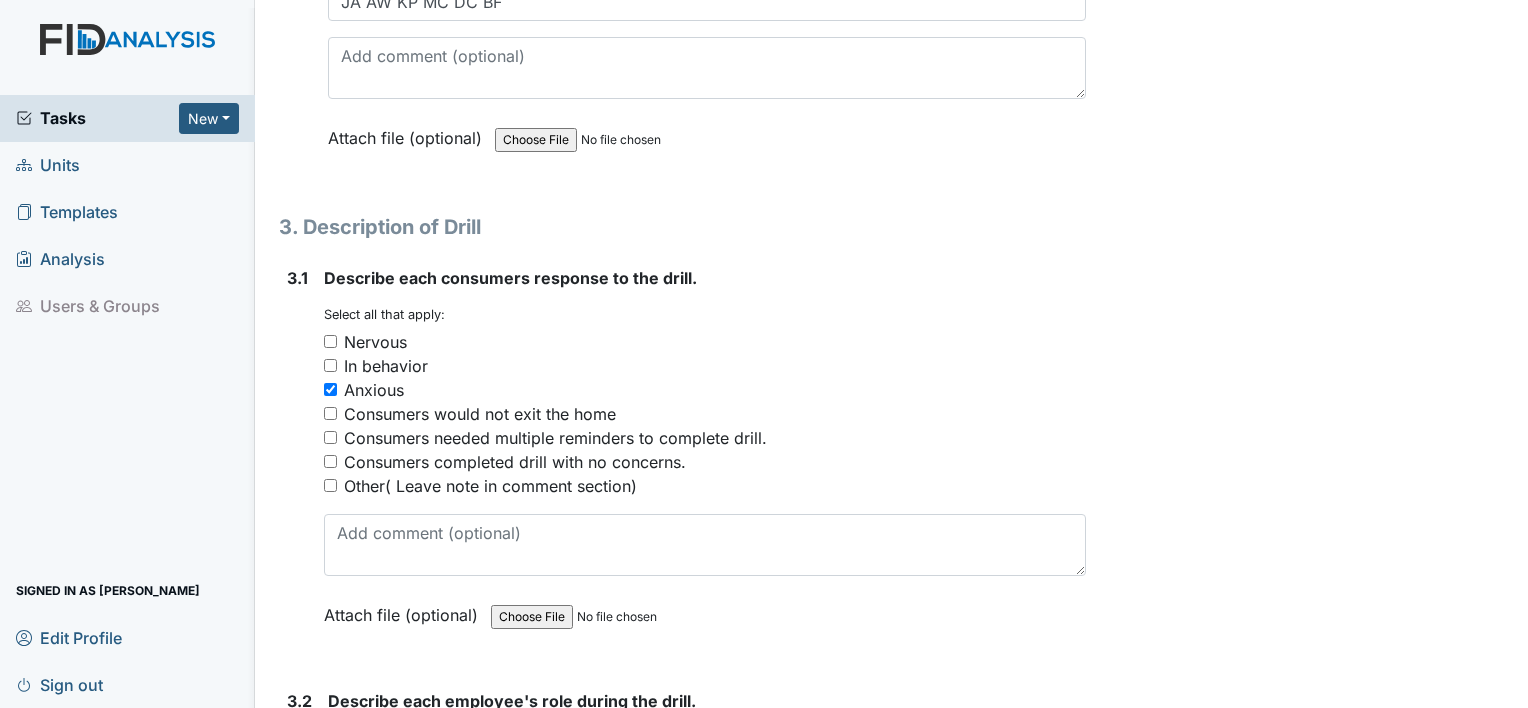 click on "Form:
Disaster Drill Report
ID:
#00012288
Open
Autosaving...
Location:
Cherokee Trail
Assignee:
Shmara Higgins
Creator:
Shmara Higgins
Created:
Jul 10, 2025
Due:
Jul 24, 2025
1. Drill Information
1.1
What drill is being conducted?
You must select one of the below options.
January- Bomb Threat
February- Epidemic
March-Tornado
April- Missing Consumer
May- Natrual Disaster
June-Workplace Violence
July- Wild Fire
August- Fire Drill (2am-4am)
September - Evacuation
October- Medical Emergency
November- Hazmat
December- Utility Failure
Attach file (optional)
You can upload .pdf, .txt, .jpg, .jpeg, .png, .csv, .xls, or .doc files under 100MB.
1.2
What date was the drill conducted?
2025-07-07
Attach file (optional)" at bounding box center (682, -74) 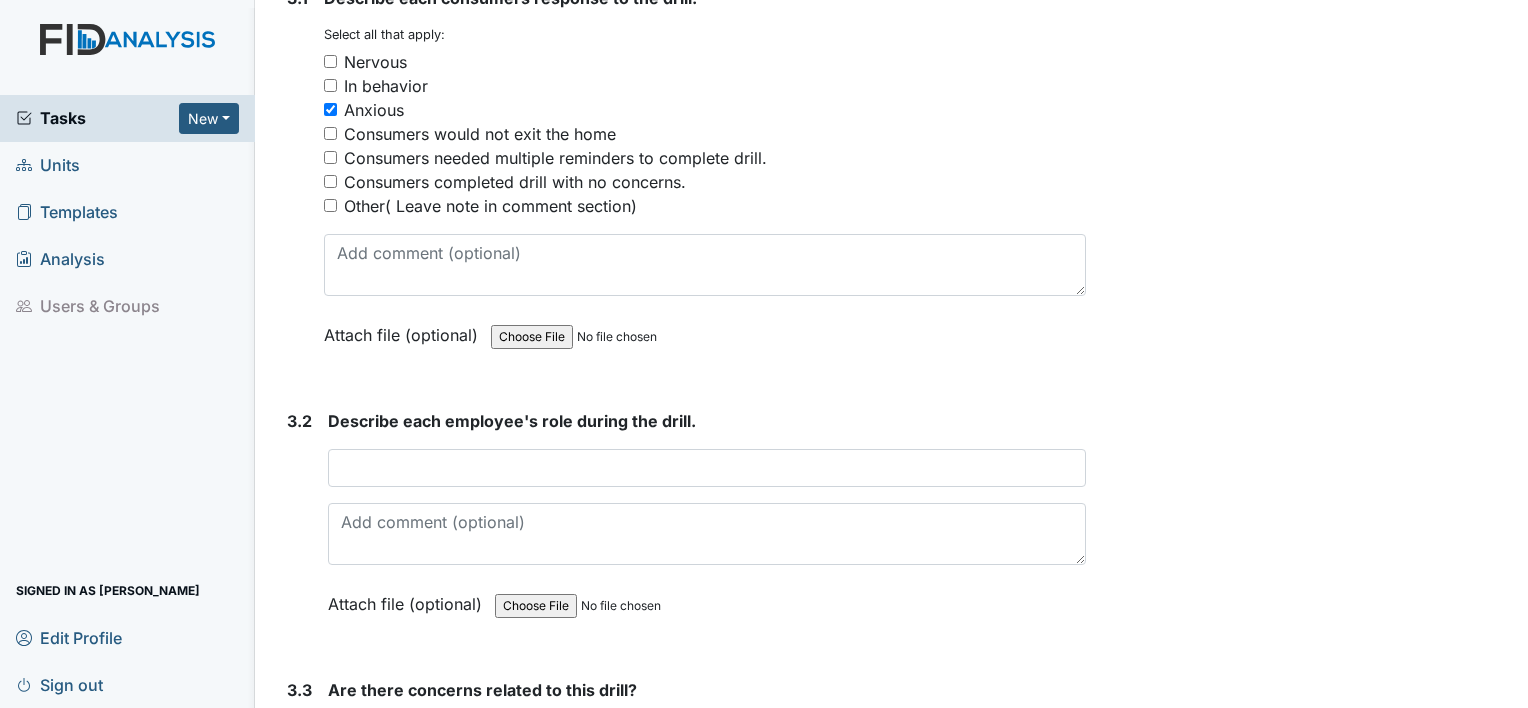 scroll, scrollTop: 2320, scrollLeft: 0, axis: vertical 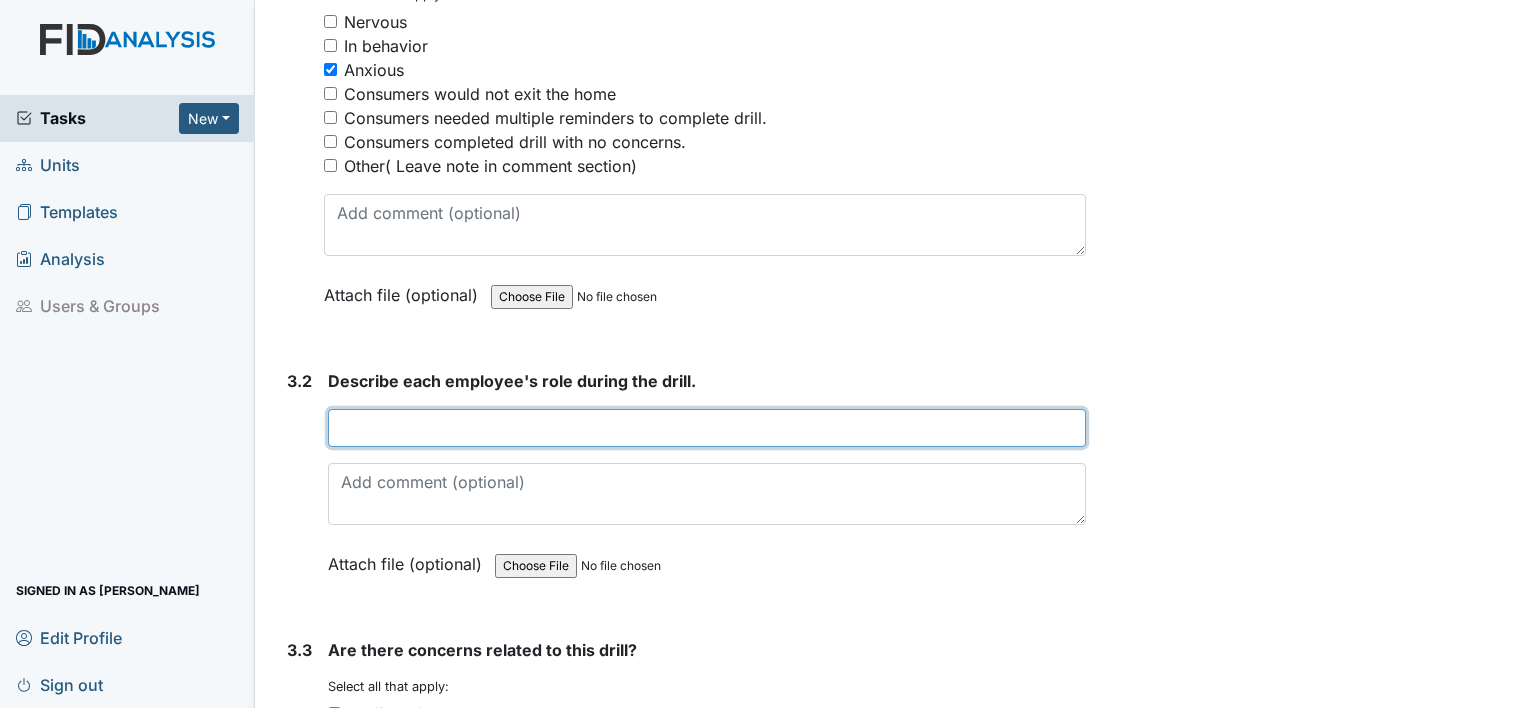 drag, startPoint x: 392, startPoint y: 426, endPoint x: 422, endPoint y: 448, distance: 37.202152 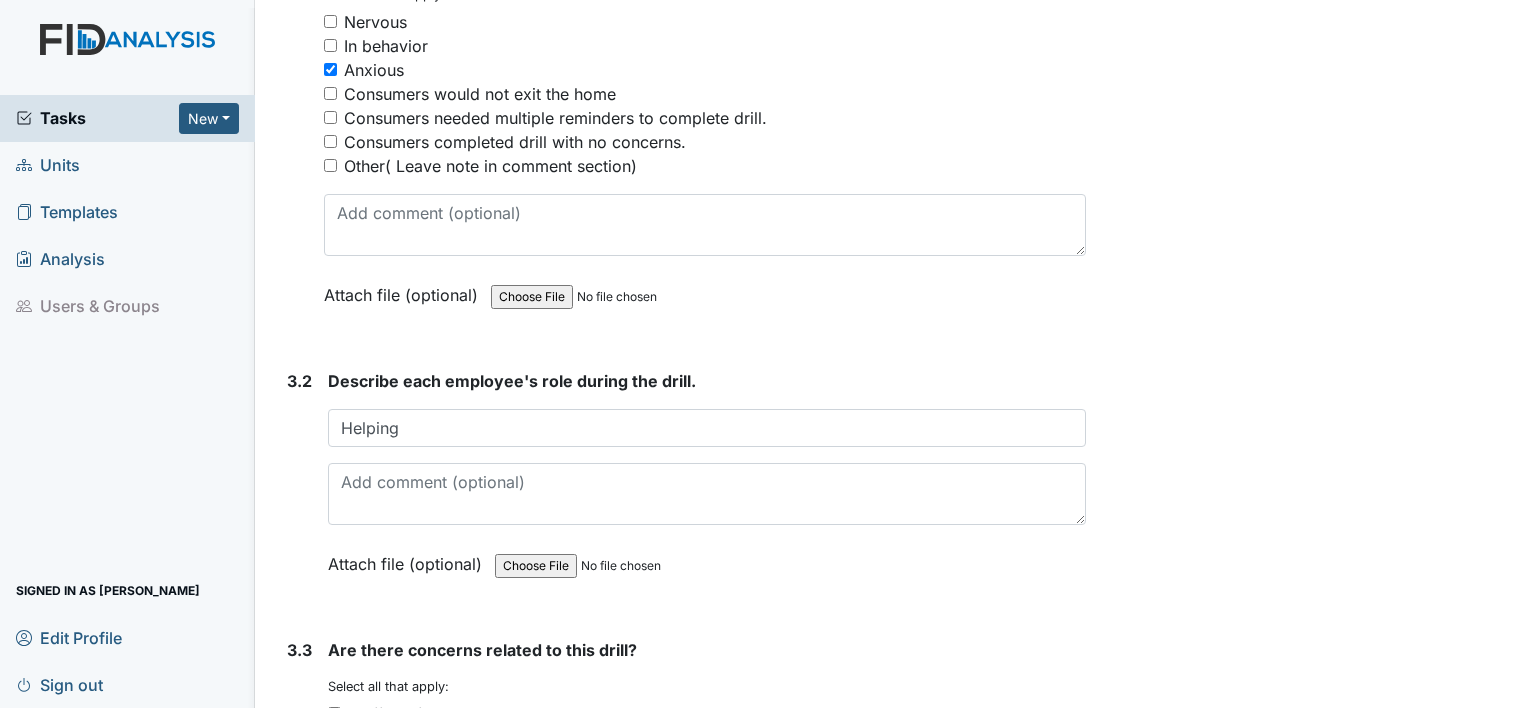 click on "Describe each employee's role during the drill.
Helping
This field is required.
Attach file (optional)
You can upload .pdf, .txt, .jpg, .jpeg, .png, .csv, .xls, or .doc files under 100MB." at bounding box center (707, 479) 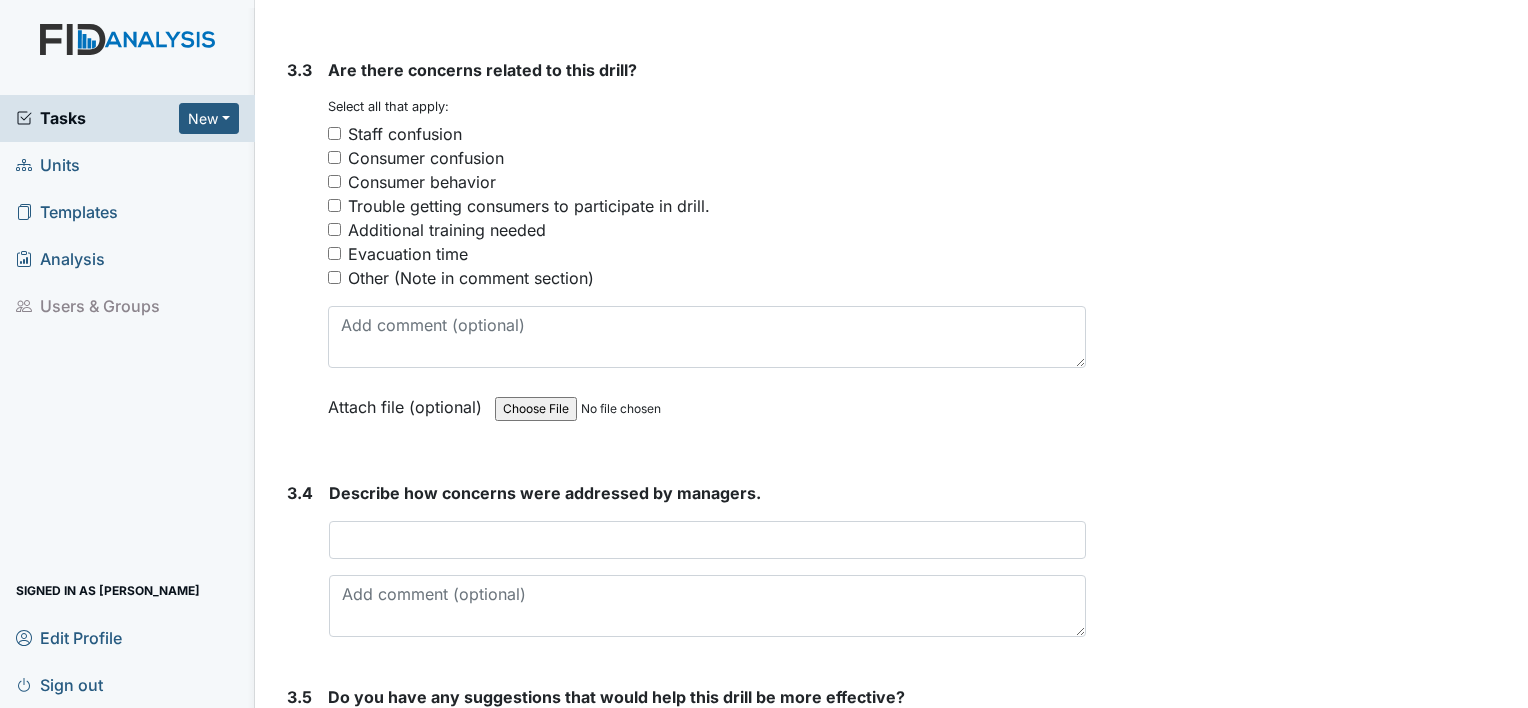 scroll, scrollTop: 2939, scrollLeft: 0, axis: vertical 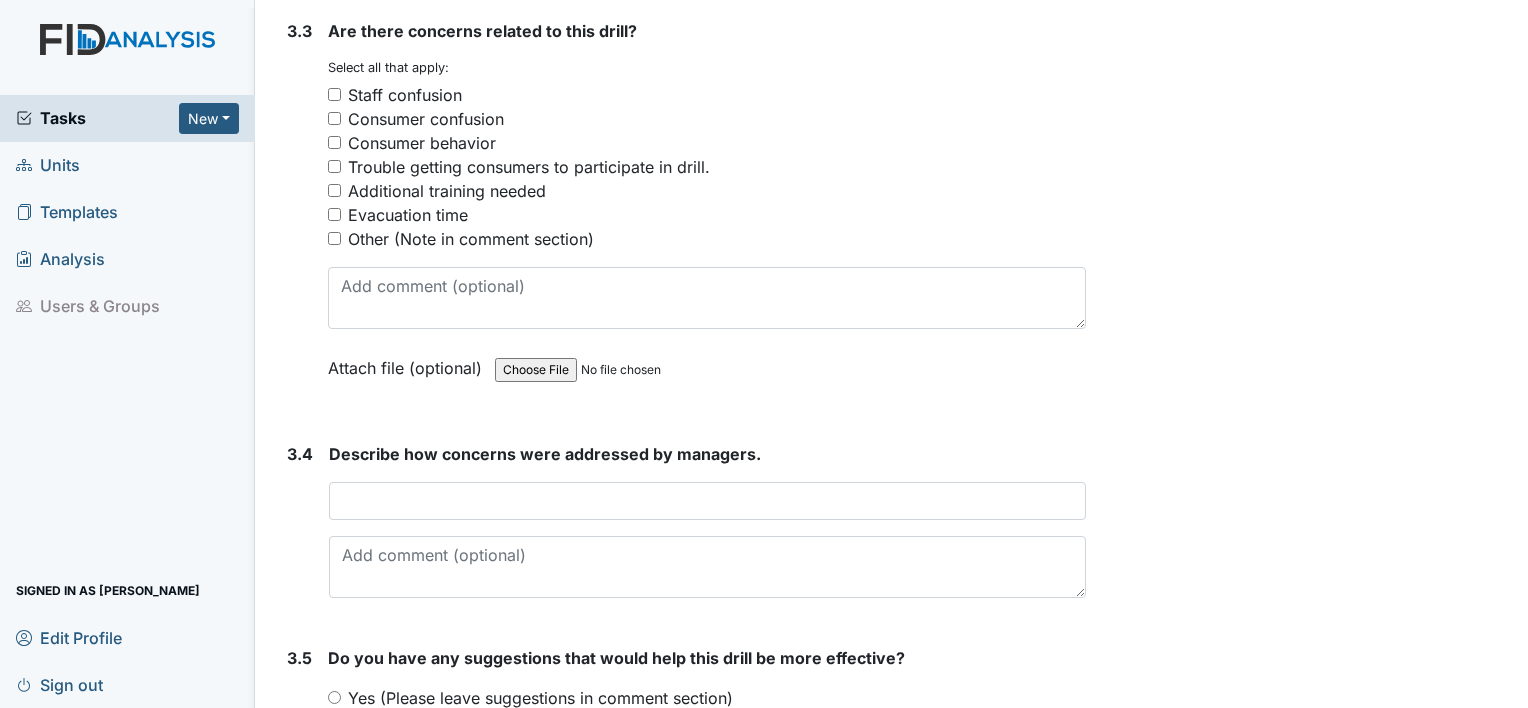 click on "Are there concerns related to this drill?" at bounding box center (707, 31) 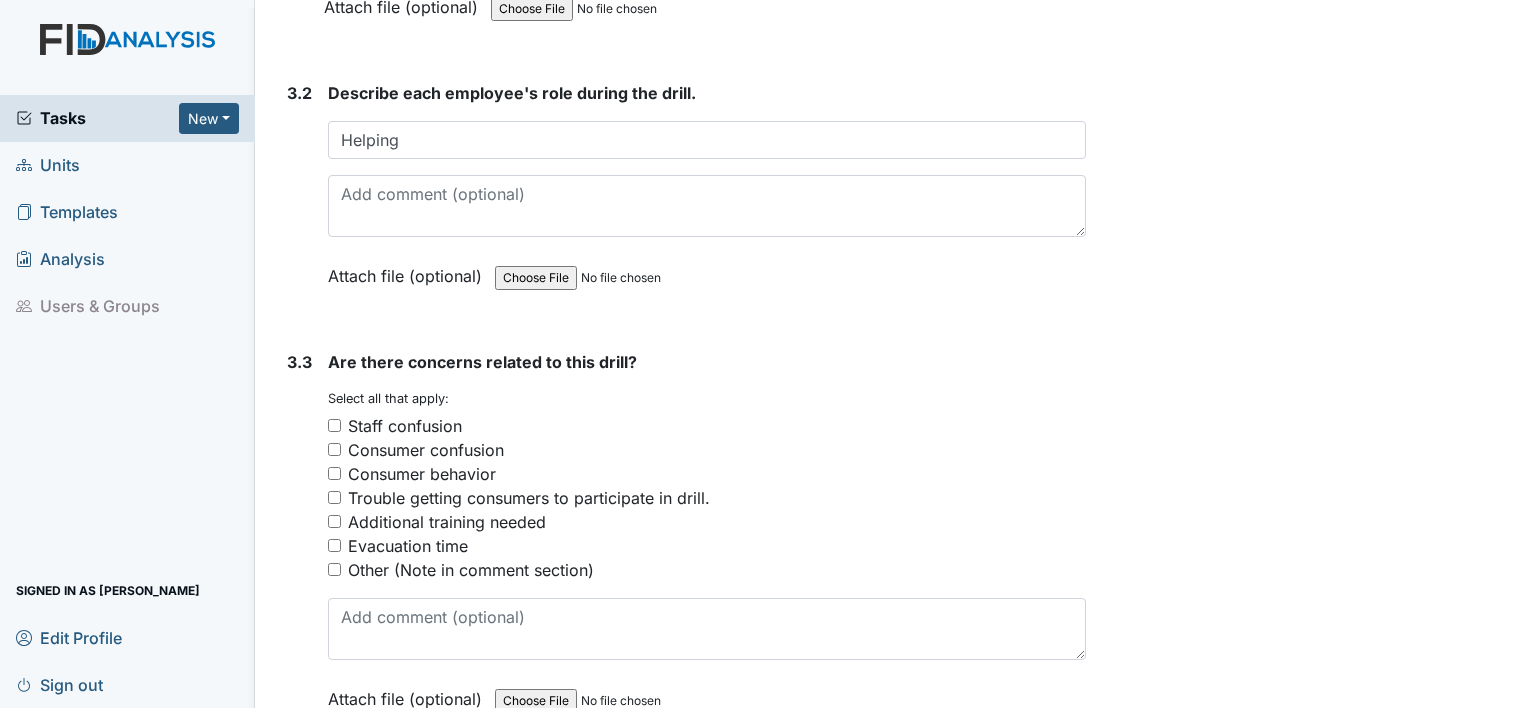 scroll, scrollTop: 2579, scrollLeft: 0, axis: vertical 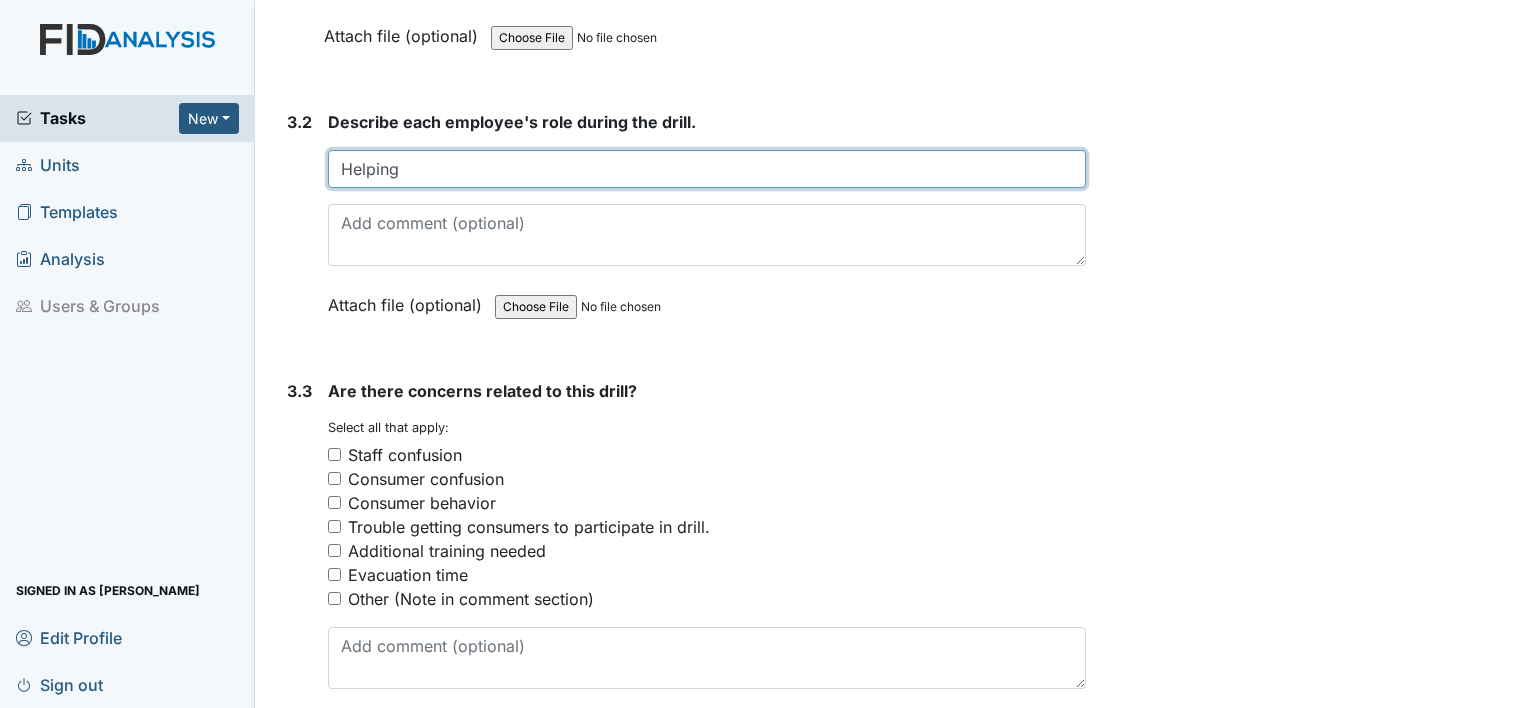 click on "Helping" at bounding box center [707, 169] 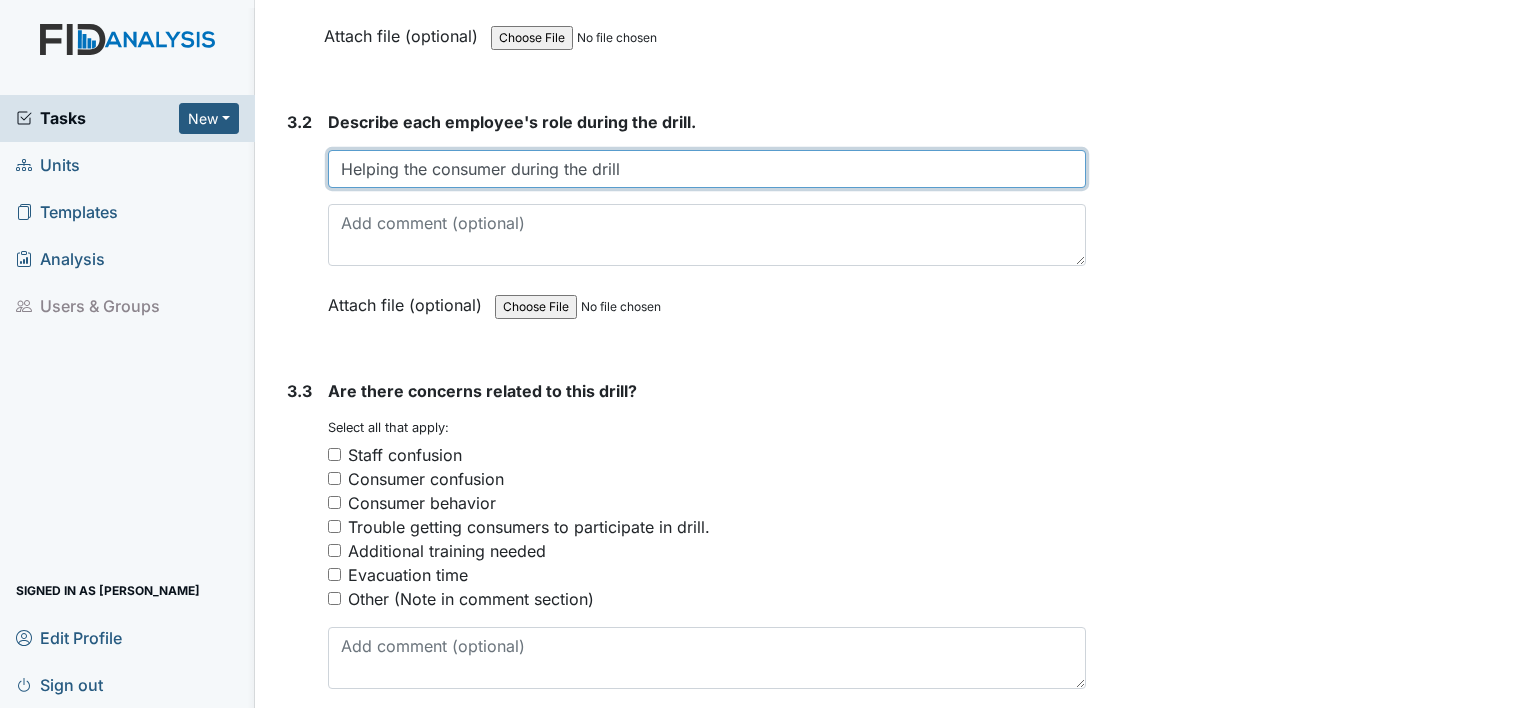 type on "Helping the consumer during the drill" 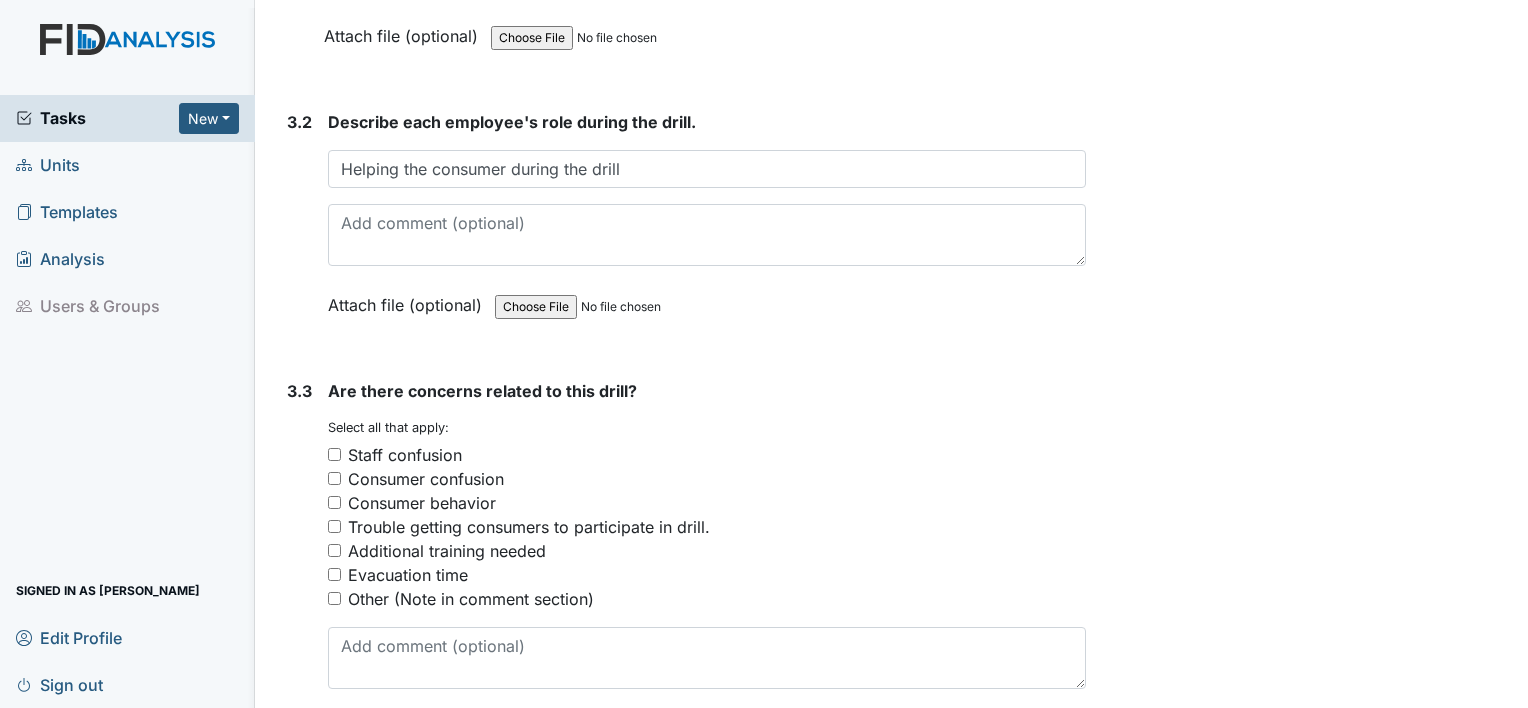 click on "Form:
Disaster Drill Report
ID:
#00012288
Open
Autosaving...
Location:
Cherokee Trail
Assignee:
Shmara Higgins
Creator:
Shmara Higgins
Created:
Jul 10, 2025
Due:
Jul 24, 2025
1. Drill Information
1.1
What drill is being conducted?
You must select one of the below options.
January- Bomb Threat
February- Epidemic
March-Tornado
April- Missing Consumer
May- Natrual Disaster
June-Workplace Violence
July- Wild Fire
August- Fire Drill (2am-4am)
September - Evacuation
October- Medical Emergency
November- Hazmat
December- Utility Failure
Attach file (optional)
You can upload .pdf, .txt, .jpg, .jpeg, .png, .csv, .xls, or .doc files under 100MB.
1.2
What date was the drill conducted?
2025-07-07
Attach file (optional)" at bounding box center (682, -653) 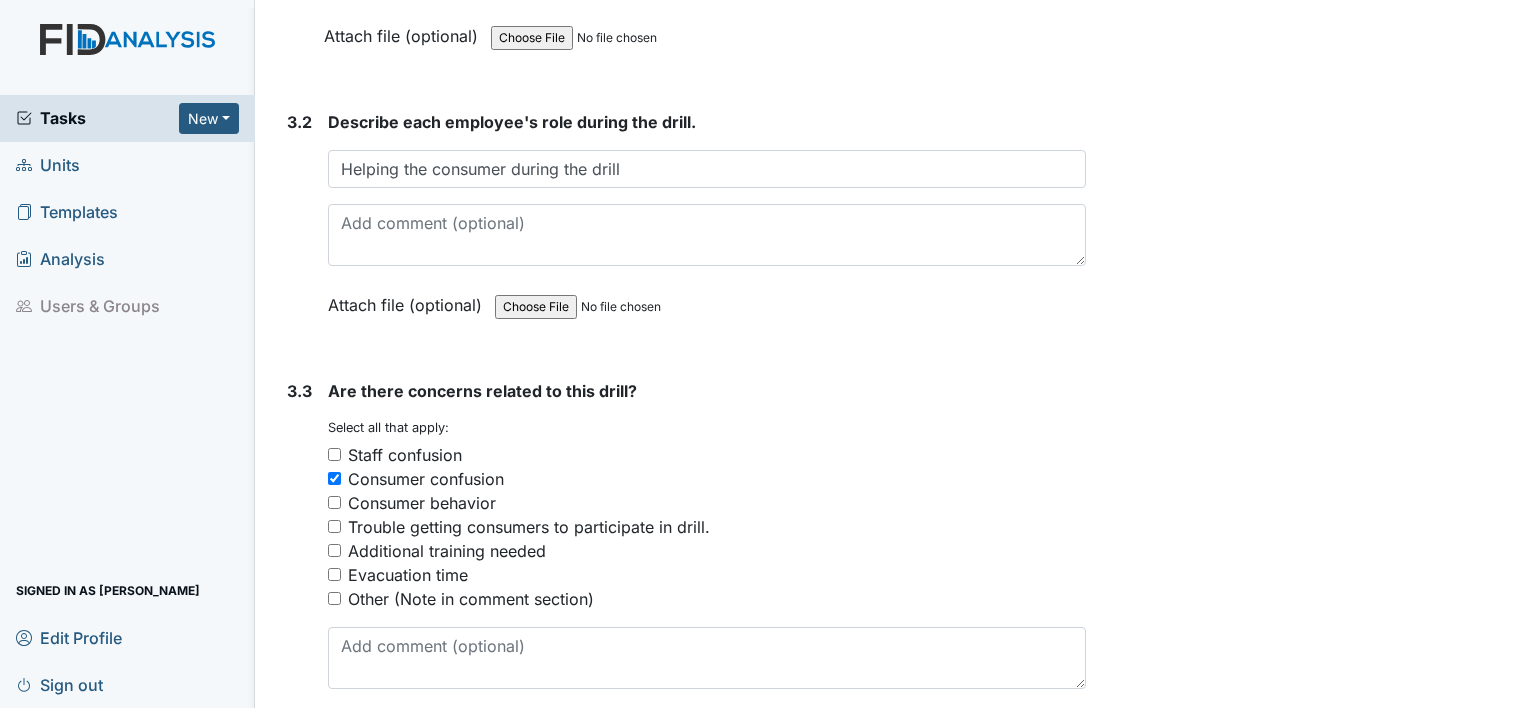 click on "3.3" at bounding box center [299, 574] 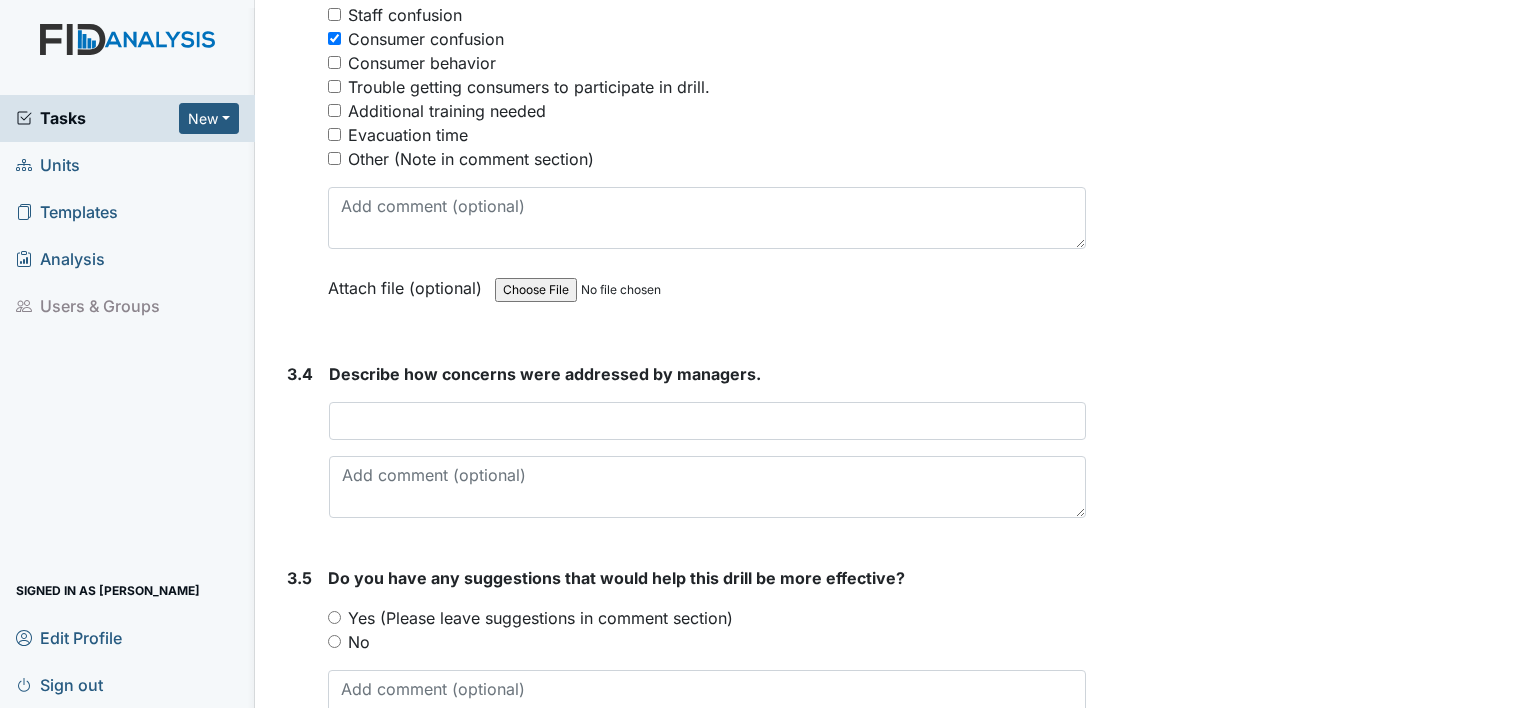 scroll, scrollTop: 3059, scrollLeft: 0, axis: vertical 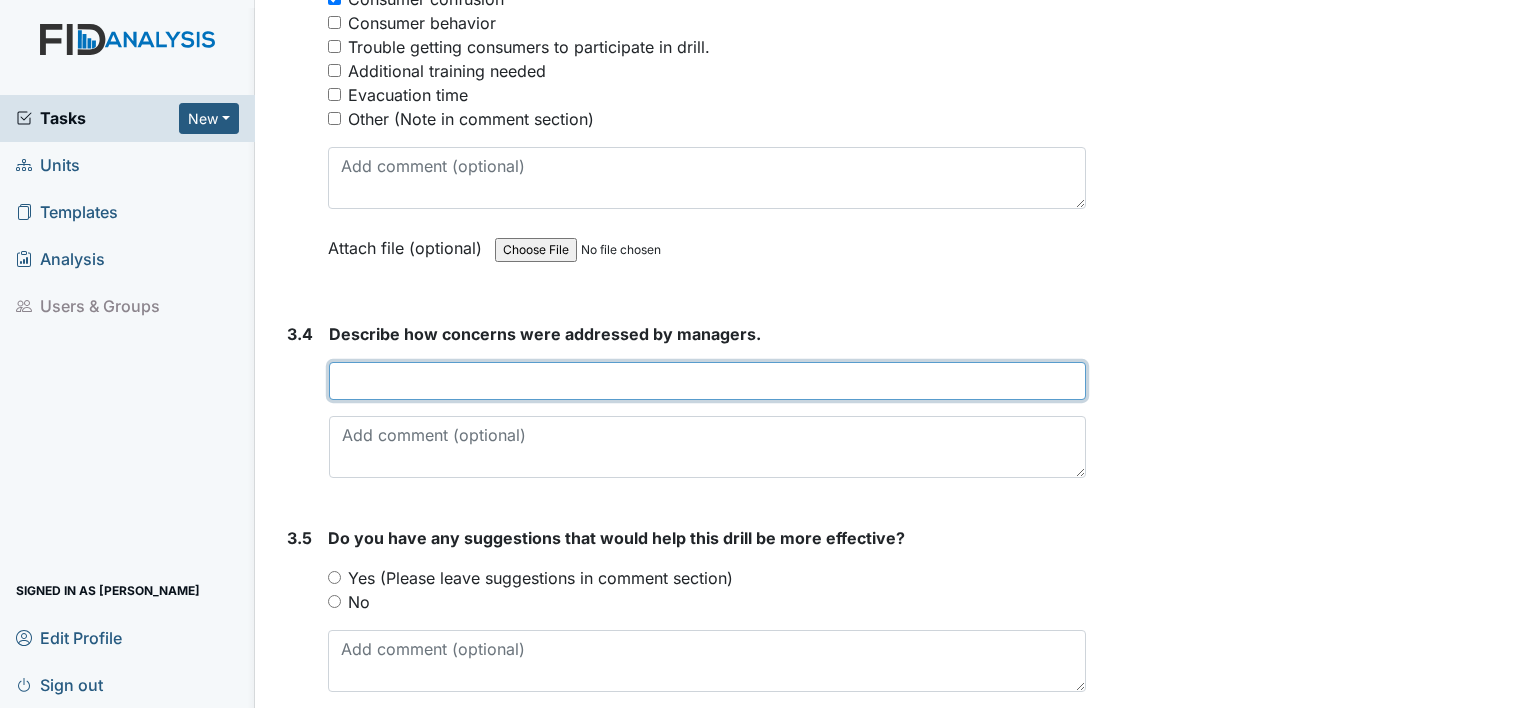 click at bounding box center (707, 381) 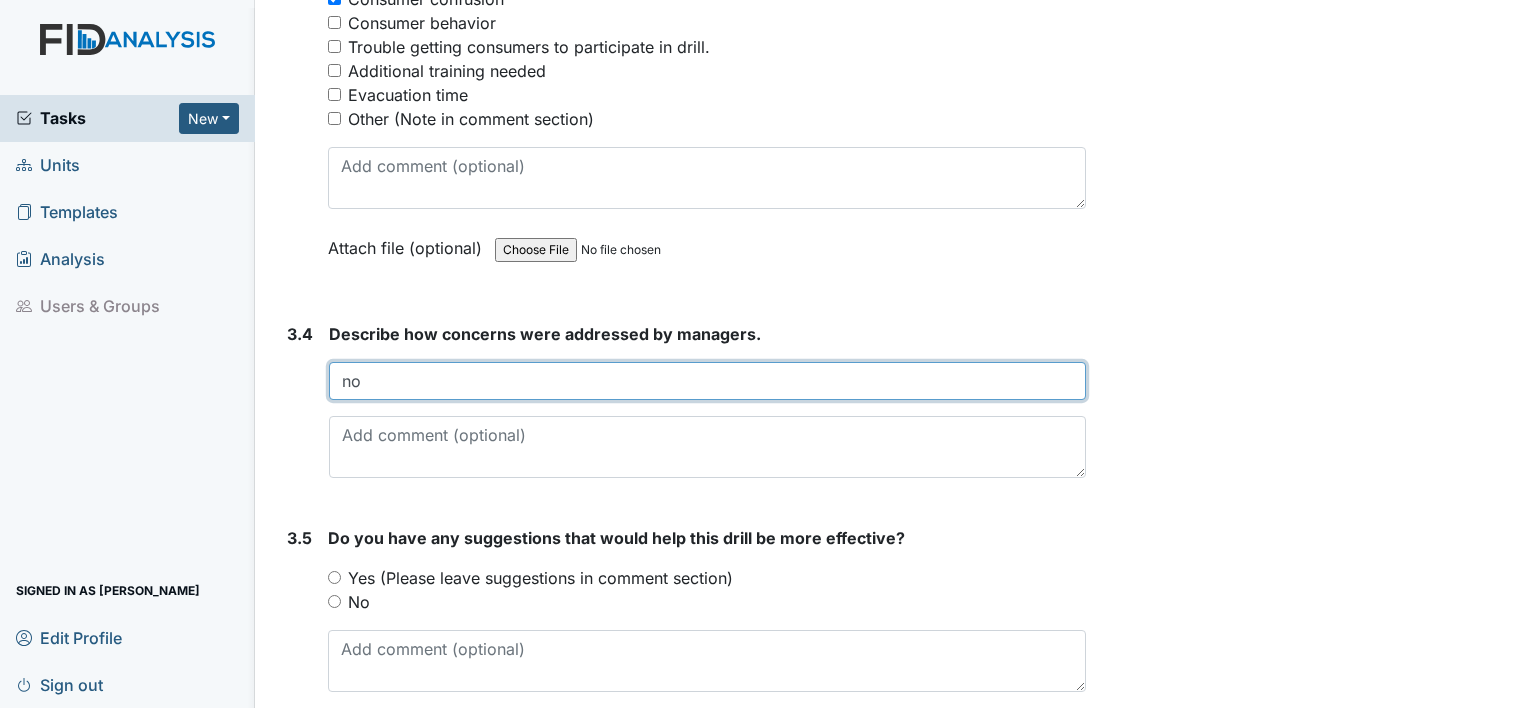 type on "n" 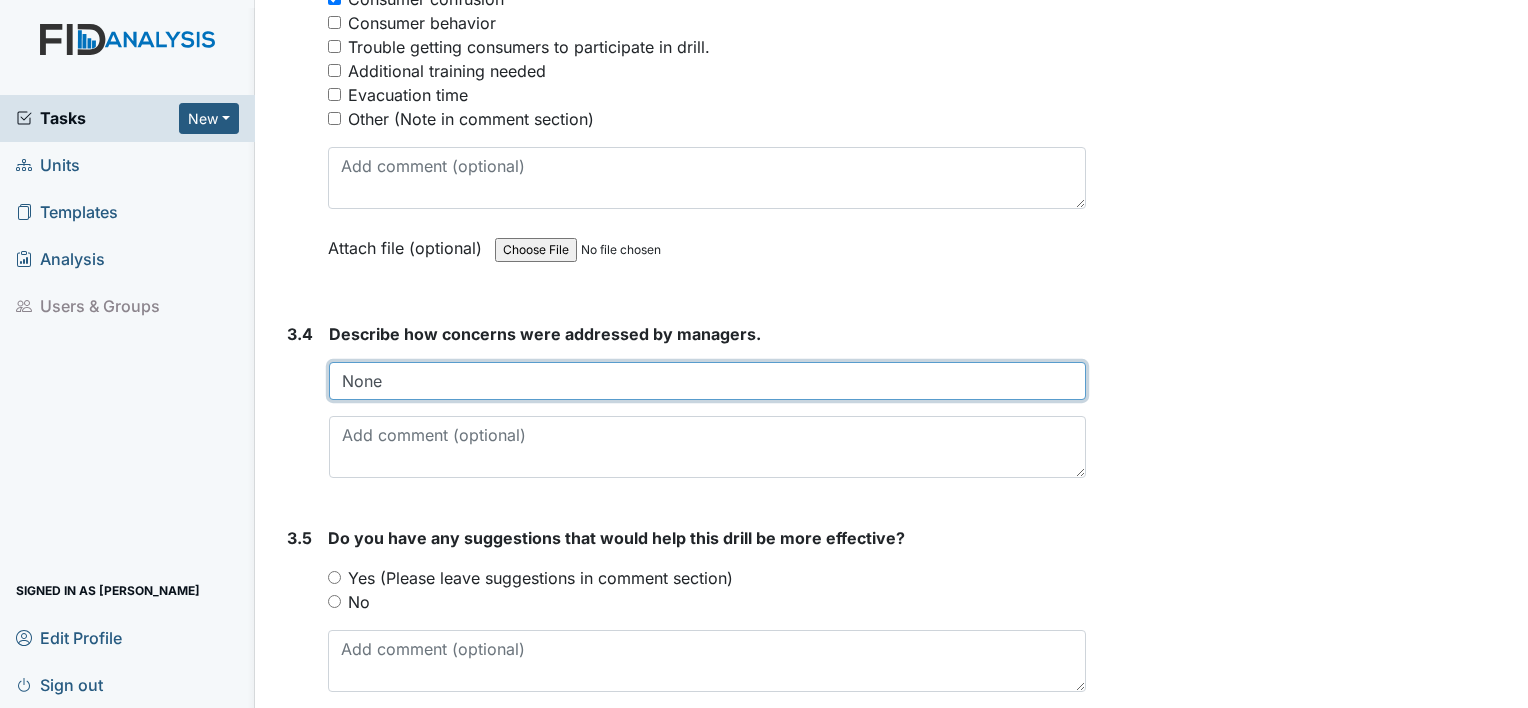type on "None" 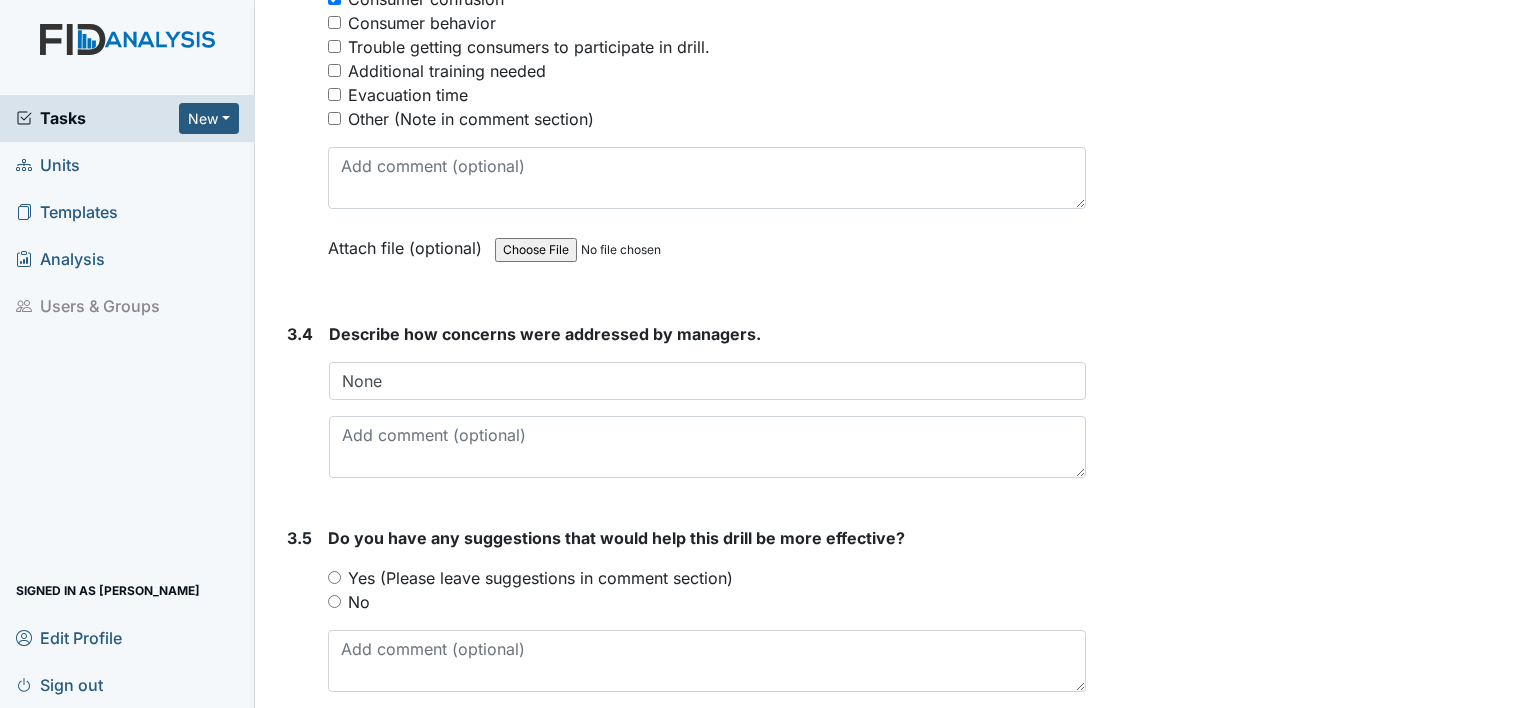 drag, startPoint x: 268, startPoint y: 524, endPoint x: 280, endPoint y: 568, distance: 45.607018 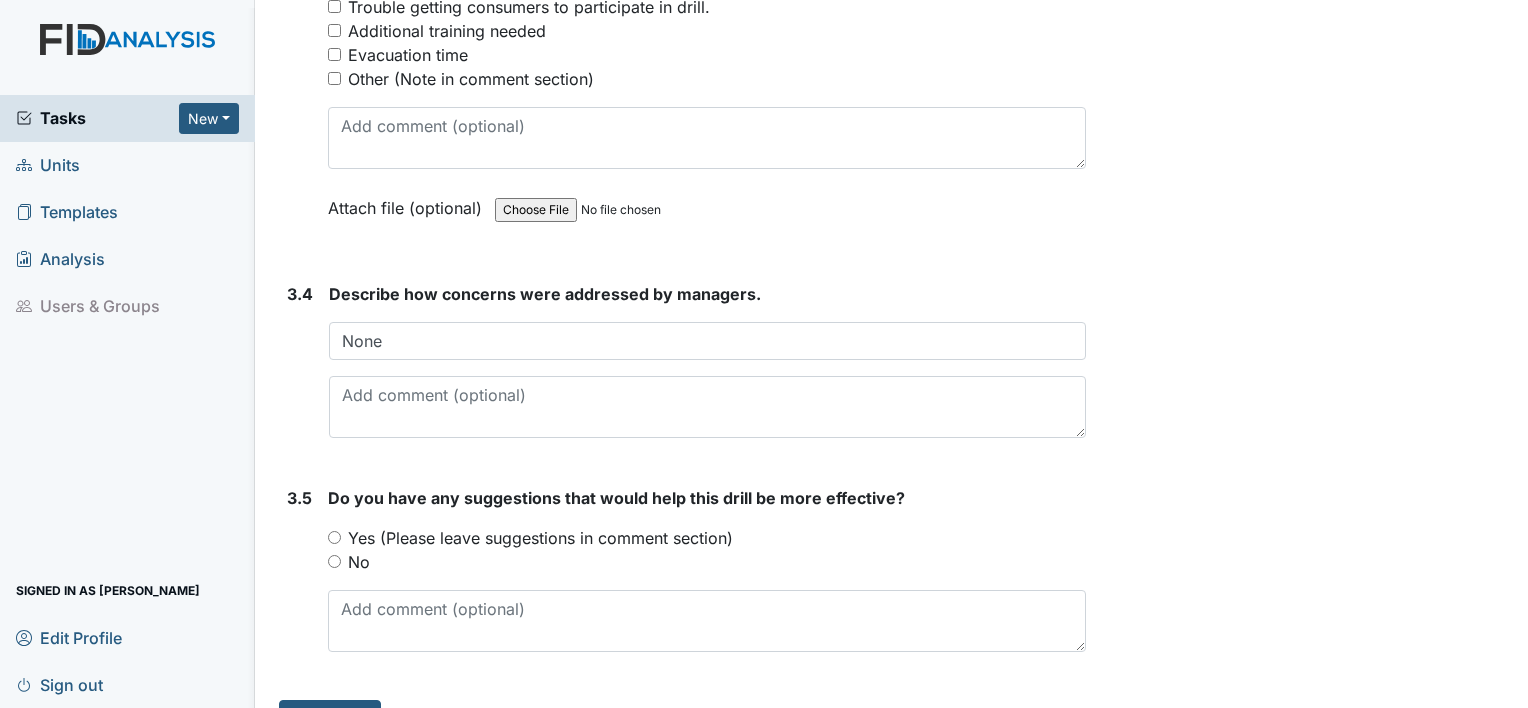 scroll, scrollTop: 3134, scrollLeft: 0, axis: vertical 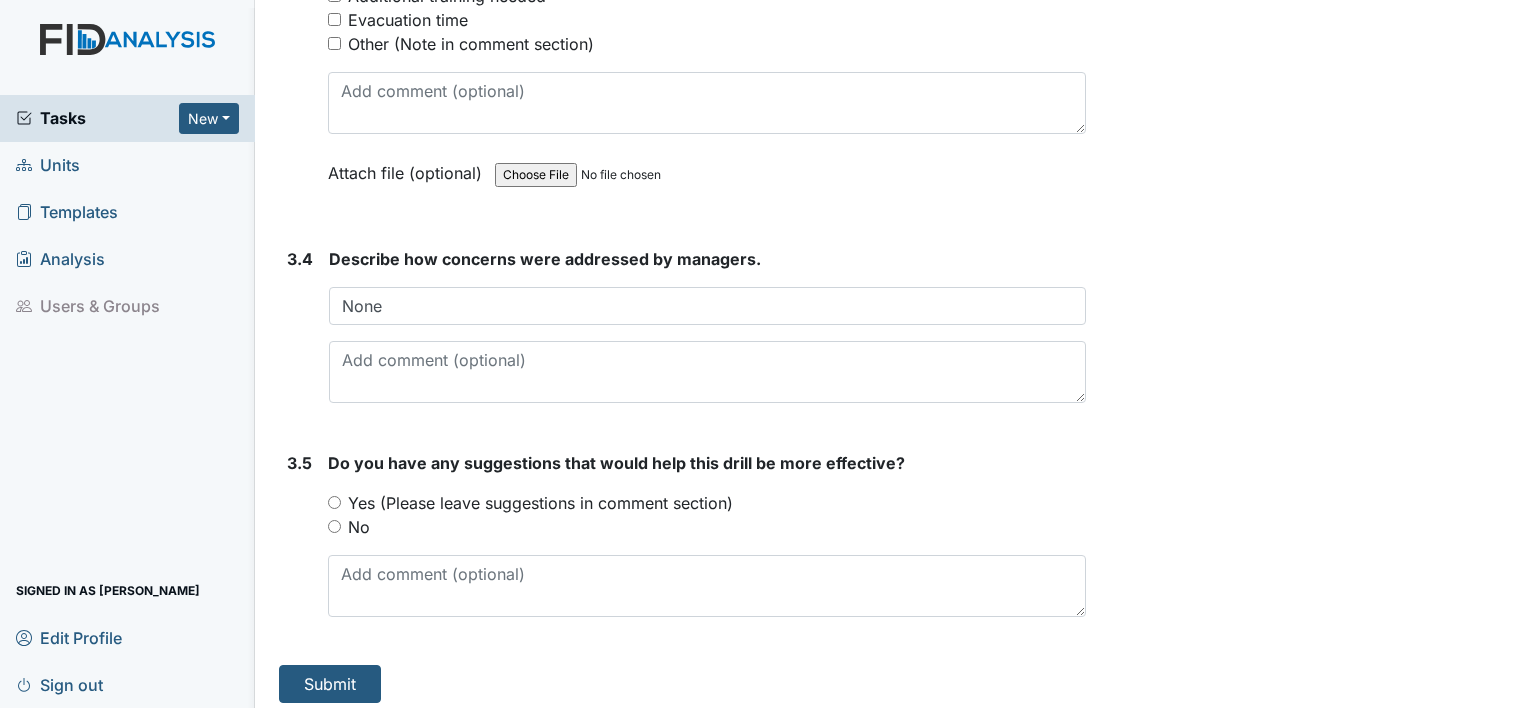 click on "No" at bounding box center [334, 526] 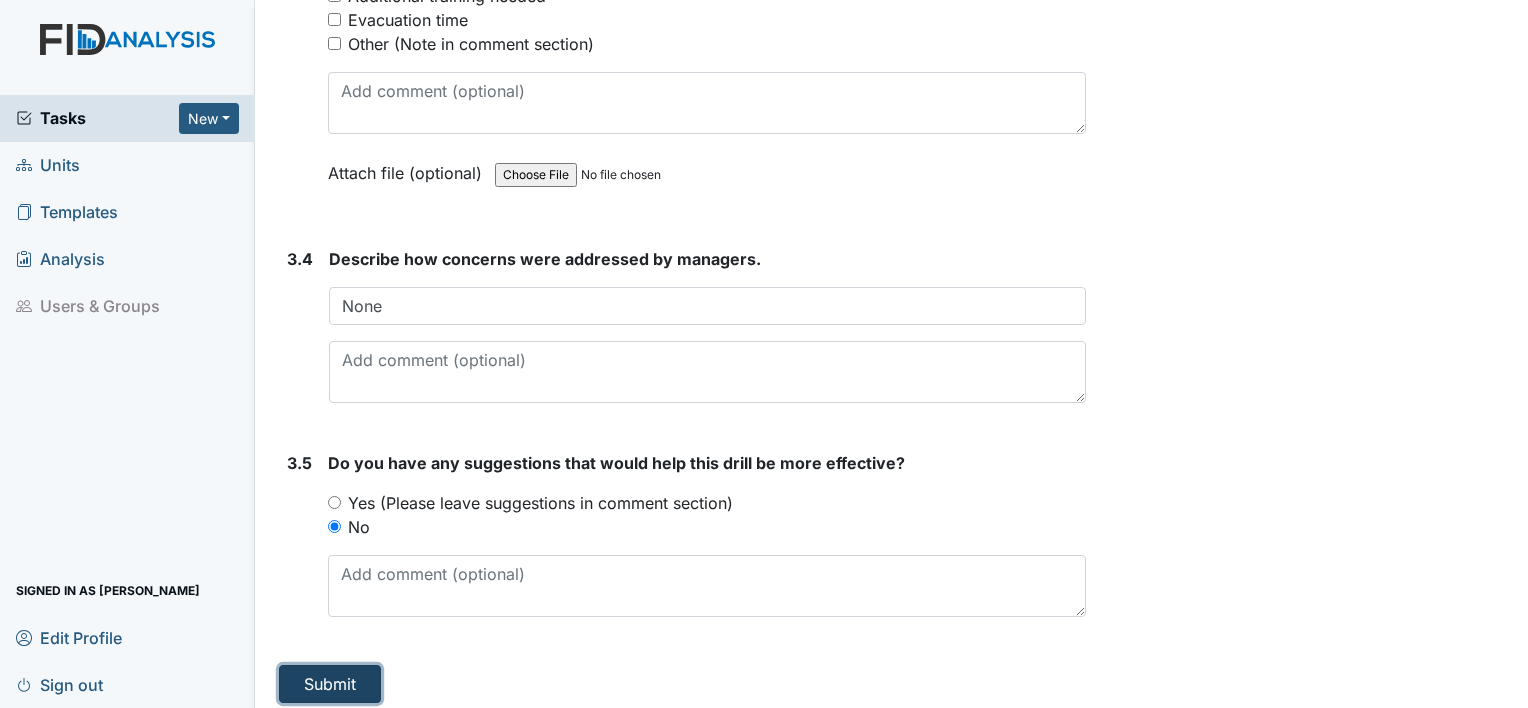 click on "Submit" at bounding box center (330, 684) 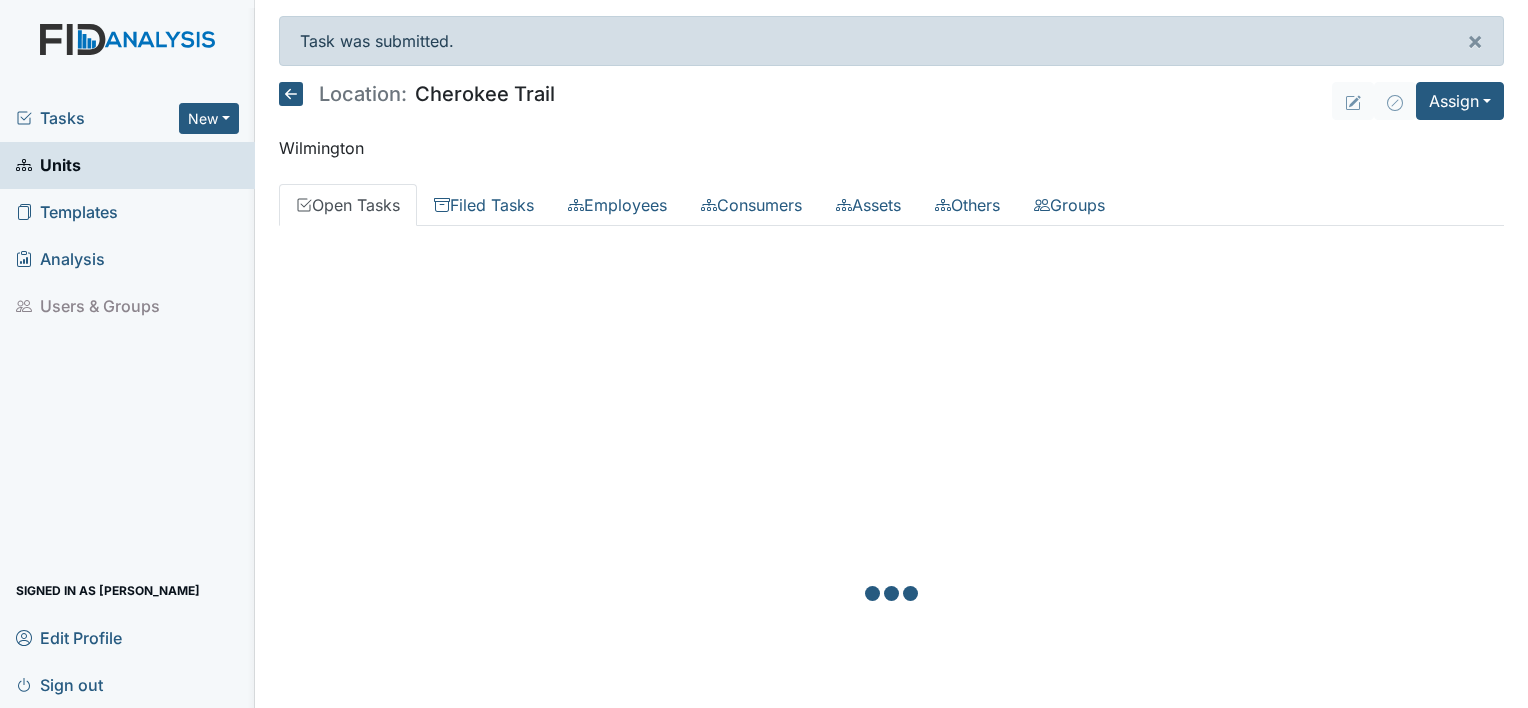 scroll, scrollTop: 0, scrollLeft: 0, axis: both 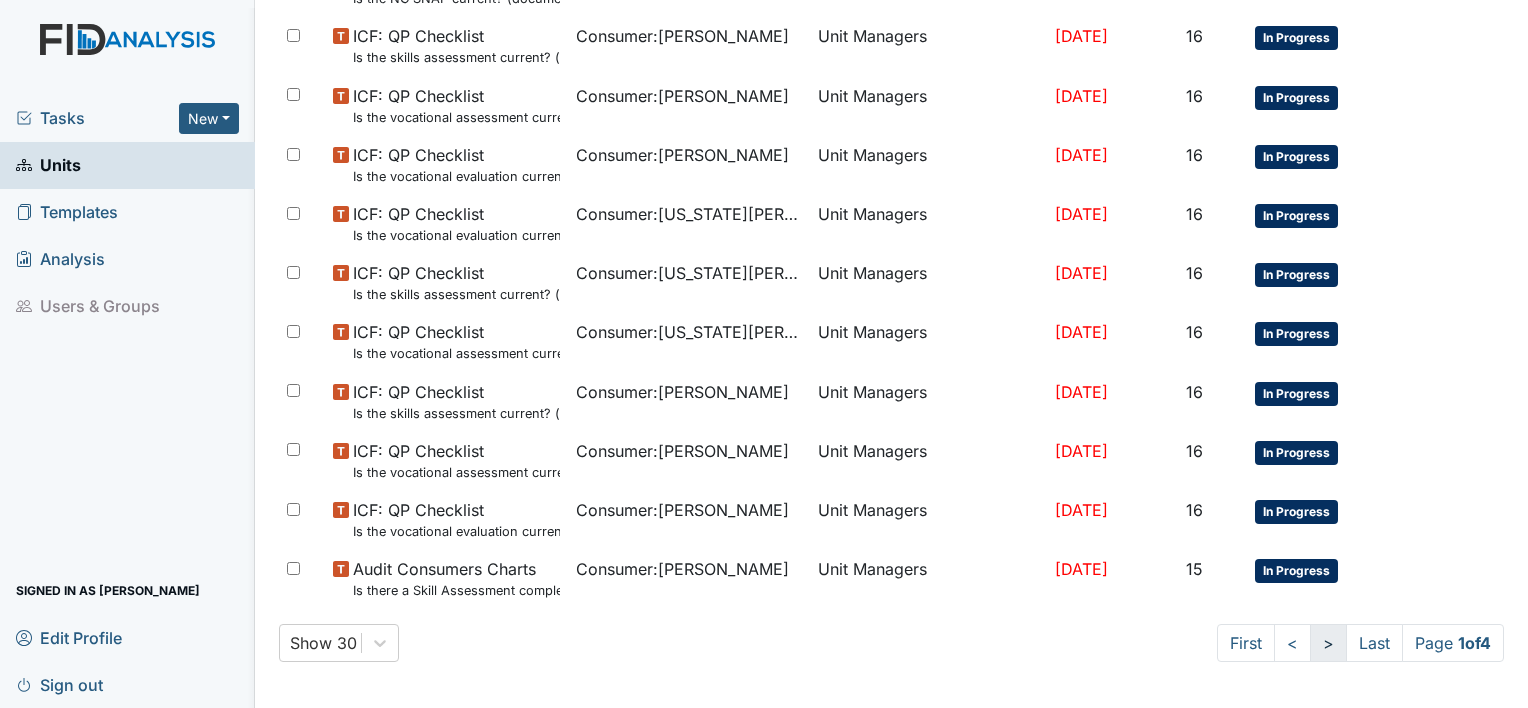 click on ">" at bounding box center [1328, 643] 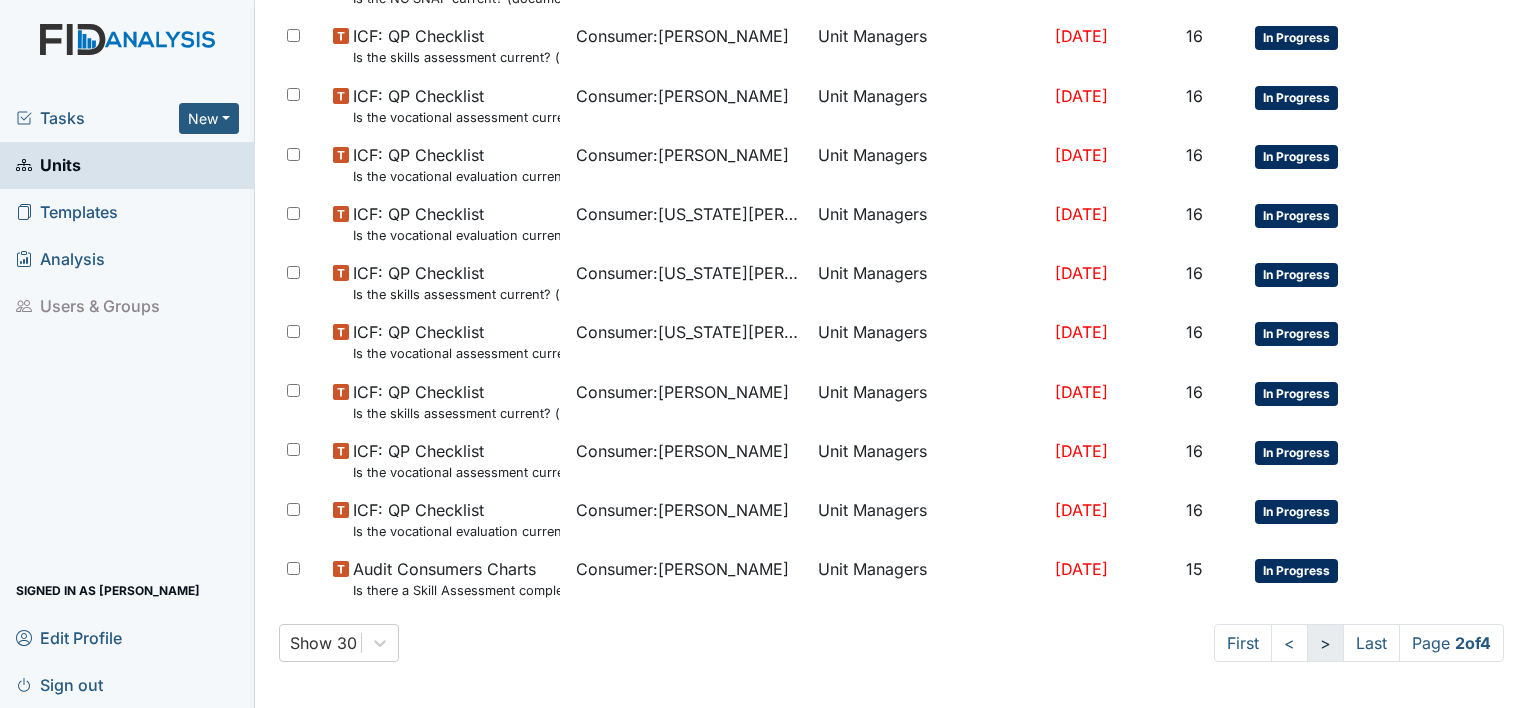 scroll, scrollTop: 1499, scrollLeft: 0, axis: vertical 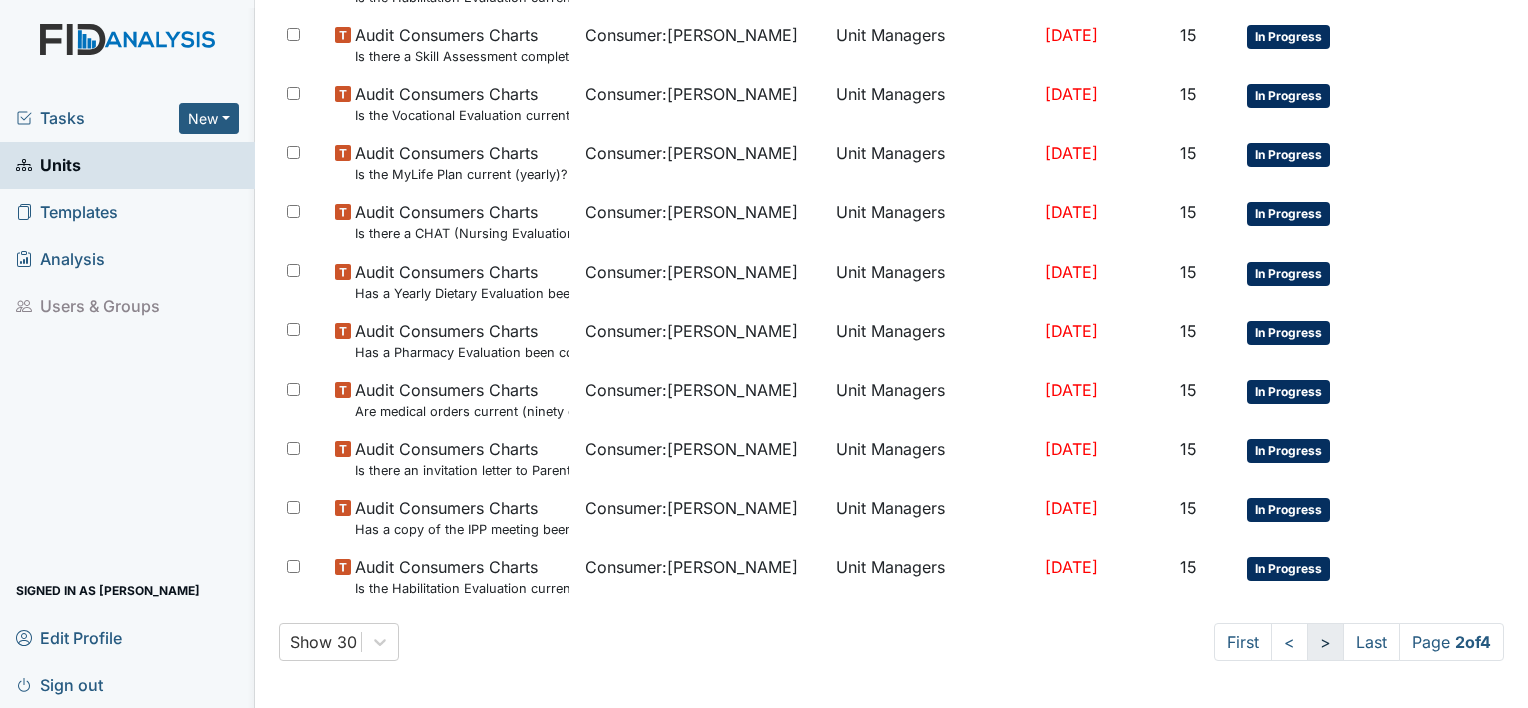 click on ">" at bounding box center [1325, 642] 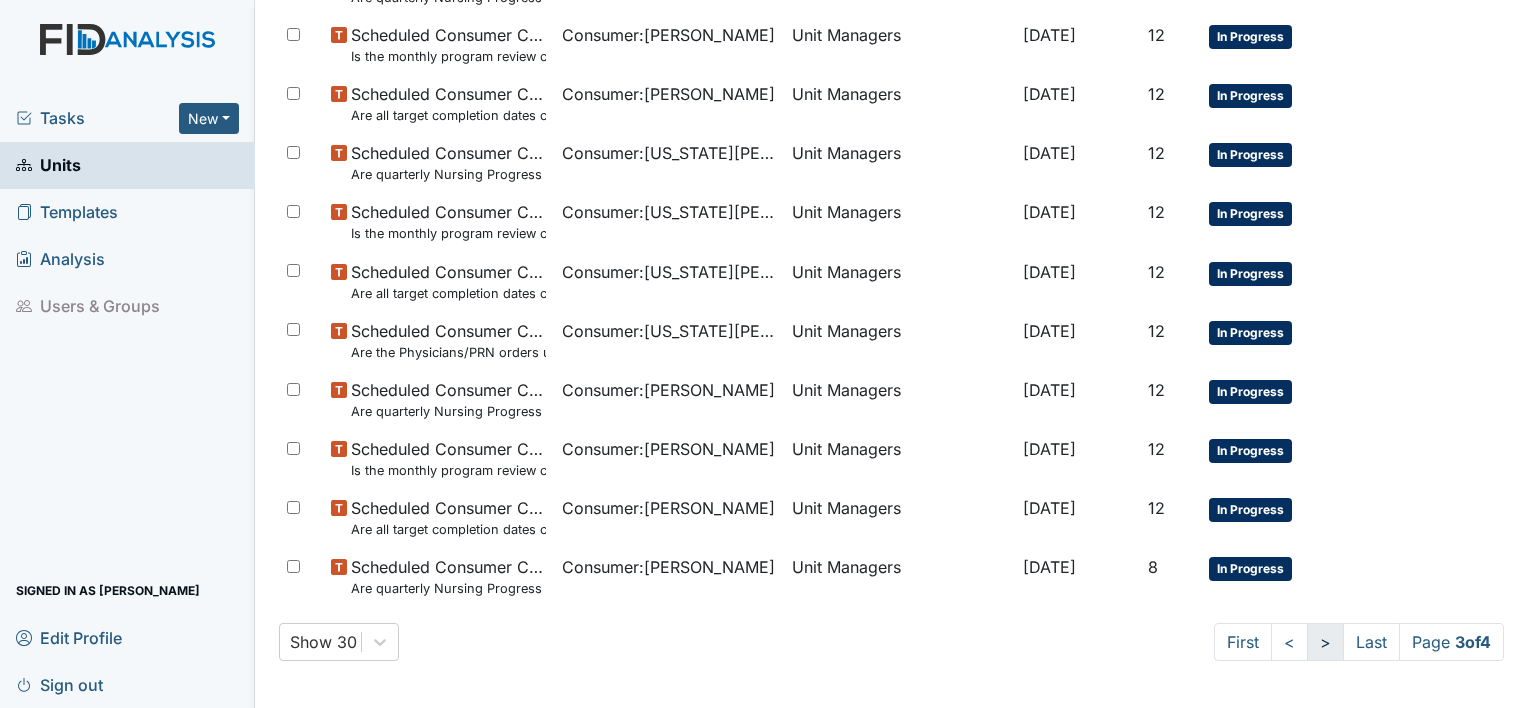click on ">" at bounding box center (1325, 642) 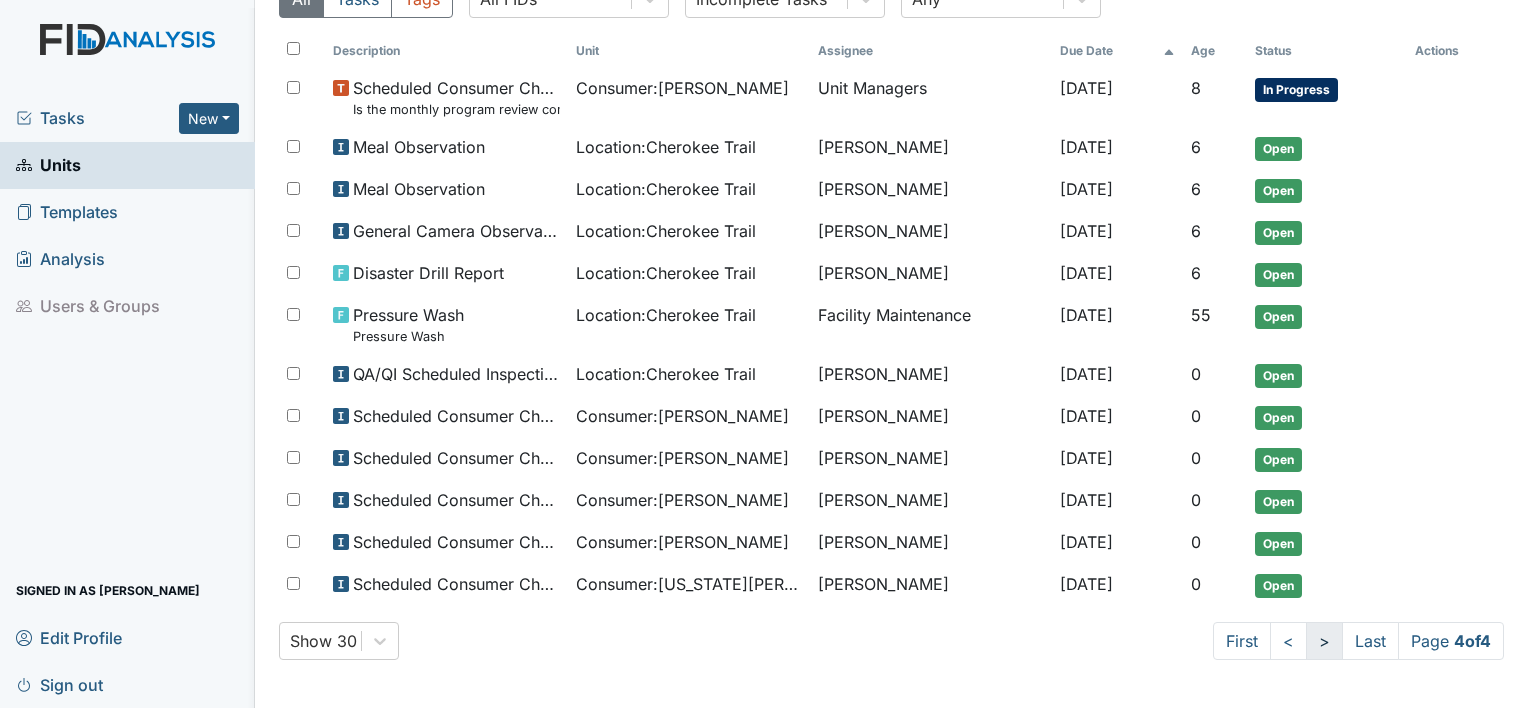 scroll, scrollTop: 253, scrollLeft: 0, axis: vertical 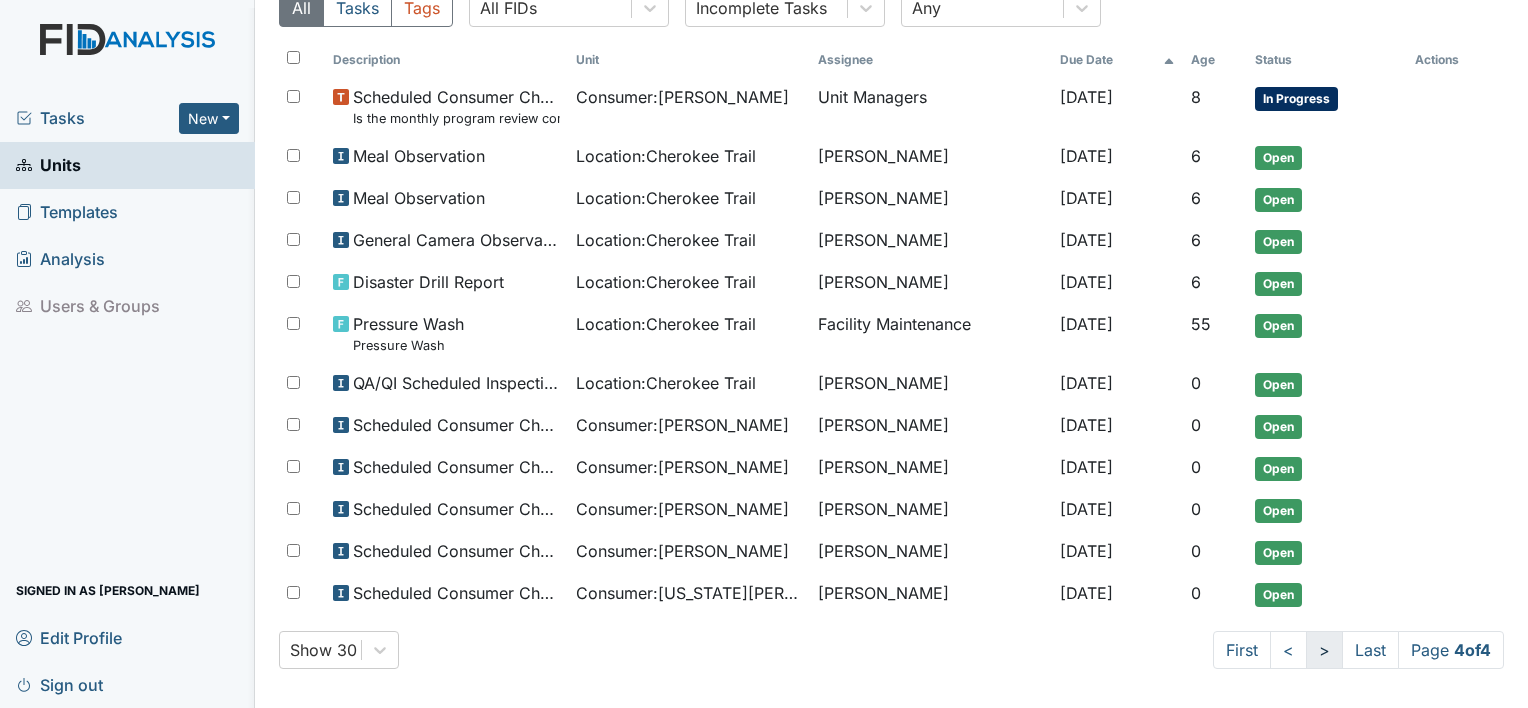 click on ">" at bounding box center [1324, 650] 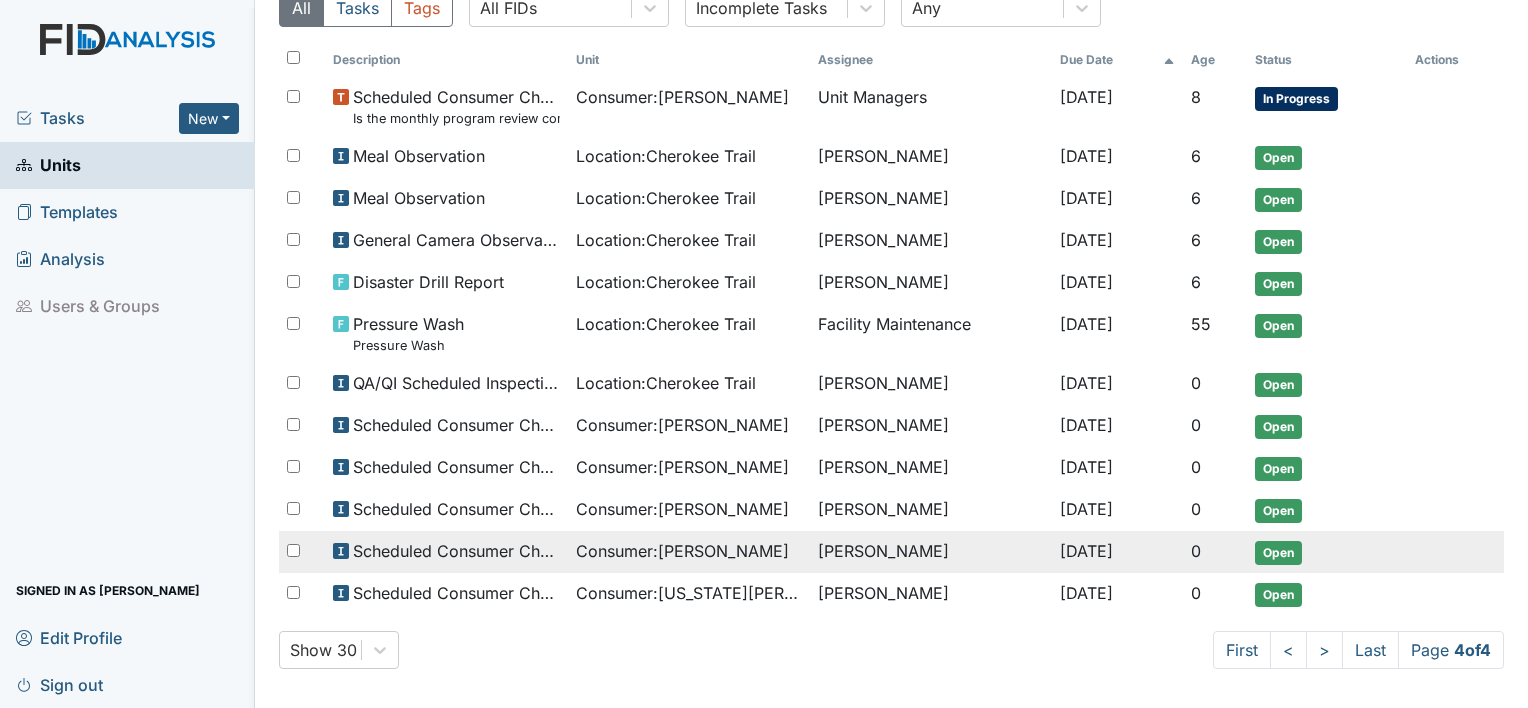 click on "0" at bounding box center [1215, 552] 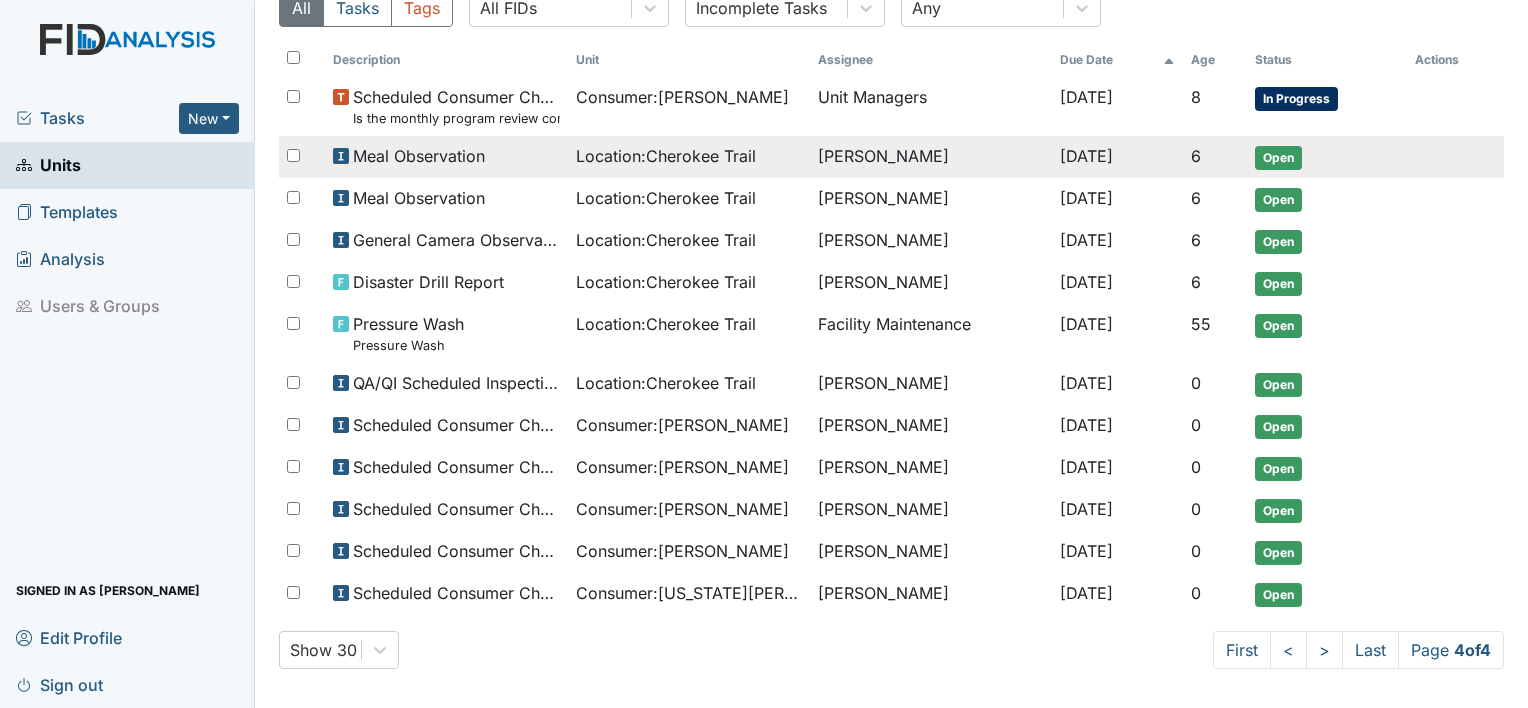 click on "Meal Observation" at bounding box center [419, 156] 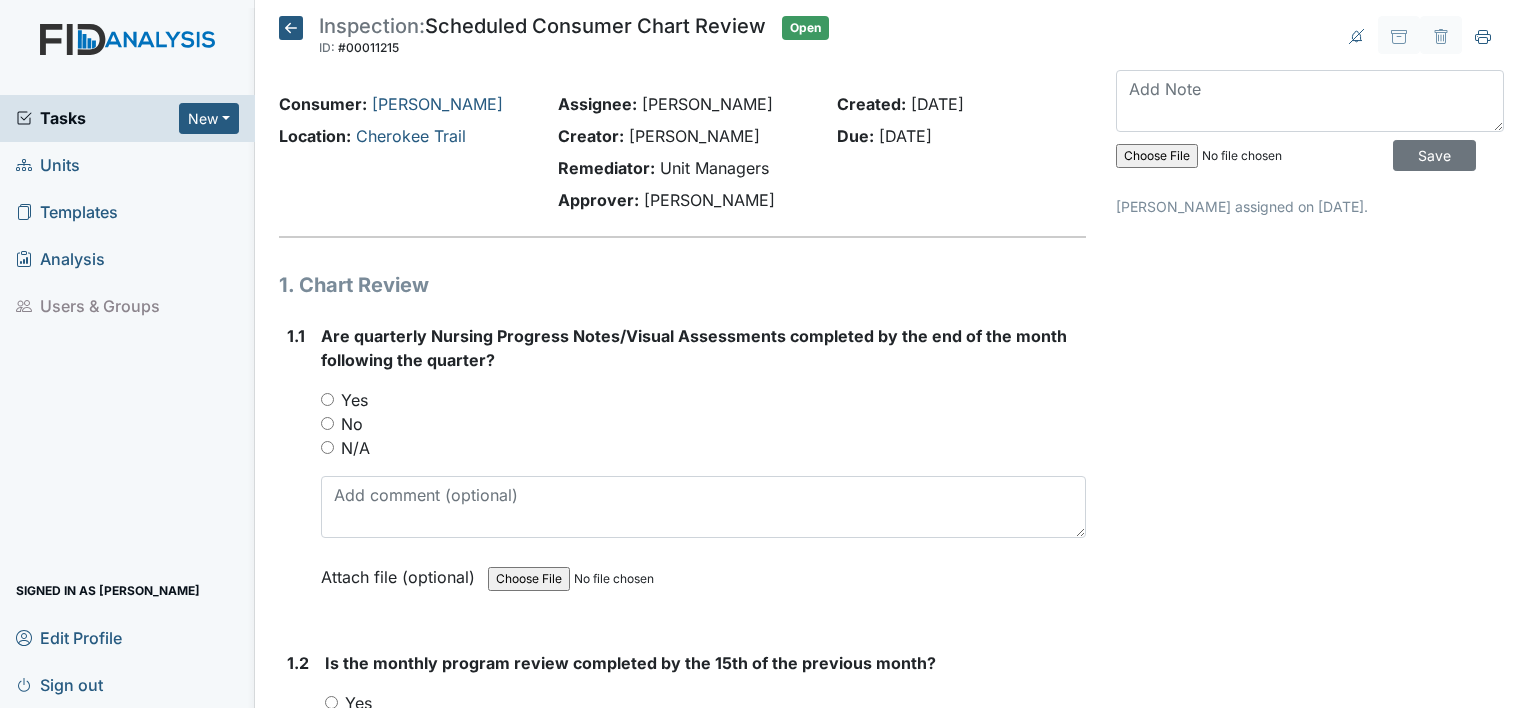 scroll, scrollTop: 0, scrollLeft: 0, axis: both 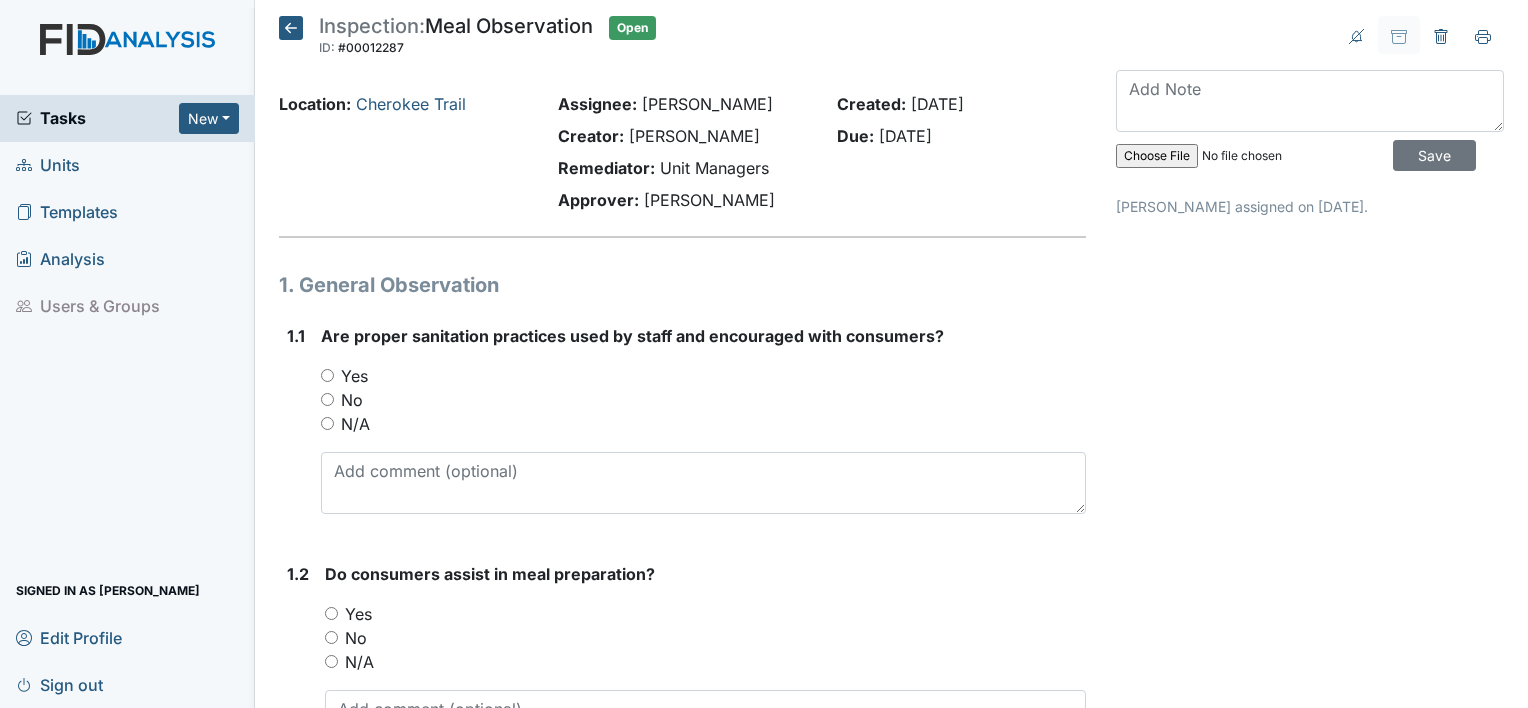 click on "Yes" at bounding box center [327, 375] 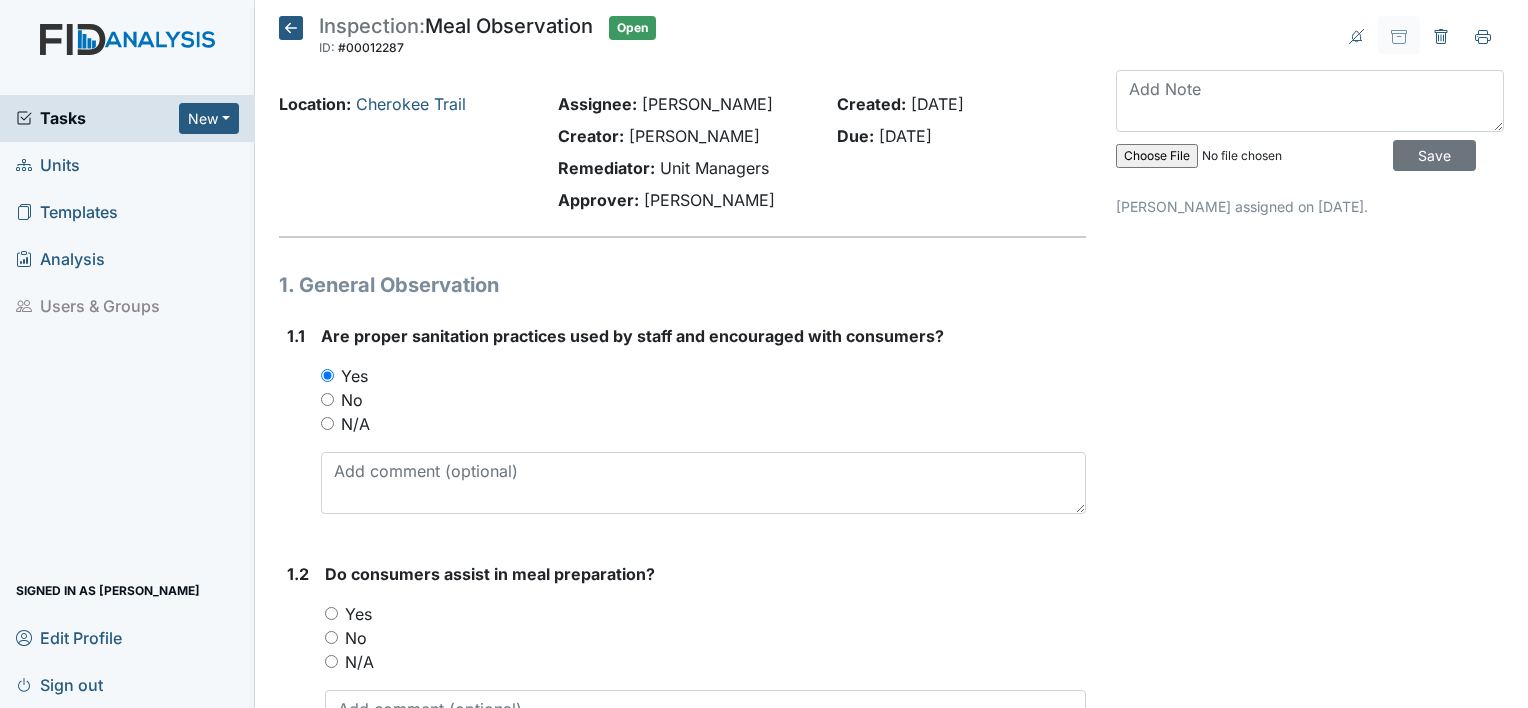 click on "Yes" at bounding box center [331, 613] 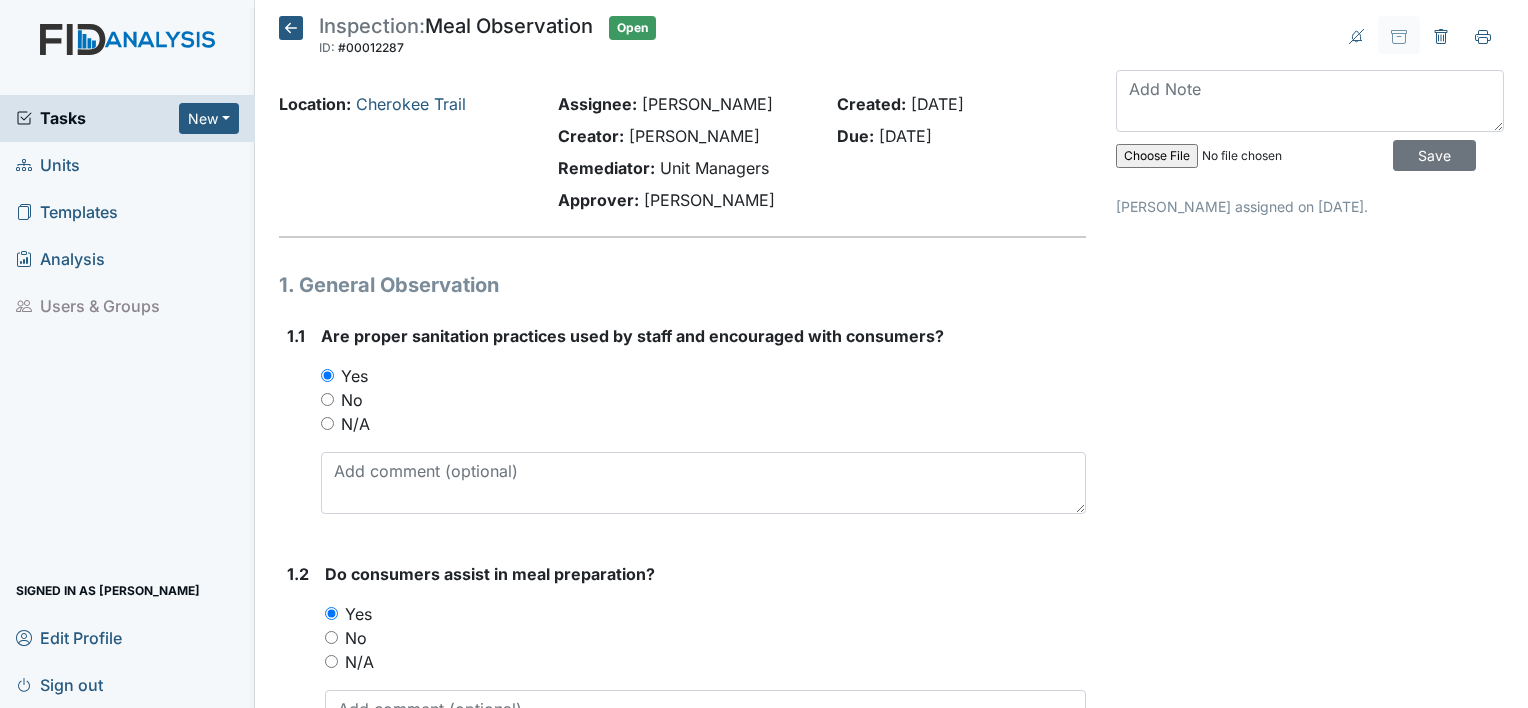 click on "Sign out" at bounding box center (127, 684) 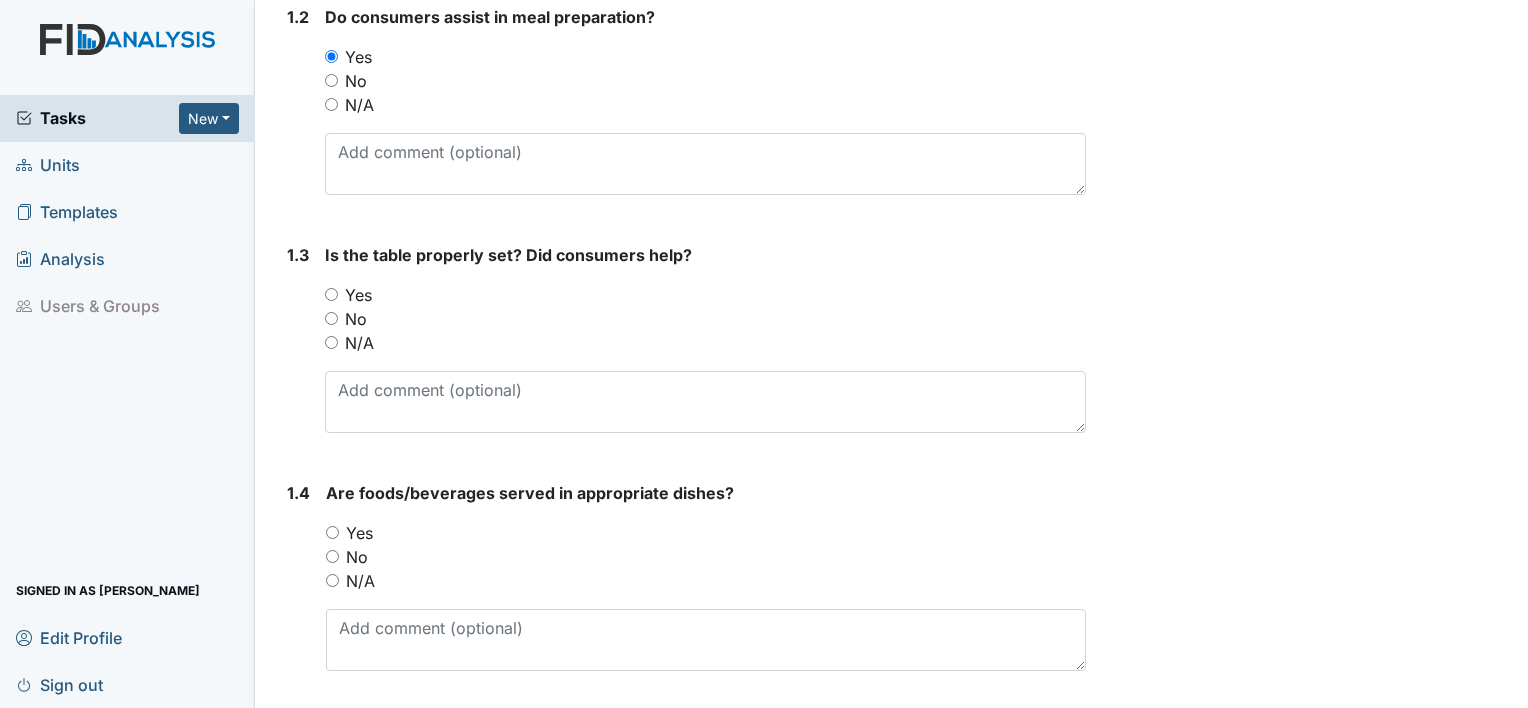 scroll, scrollTop: 560, scrollLeft: 0, axis: vertical 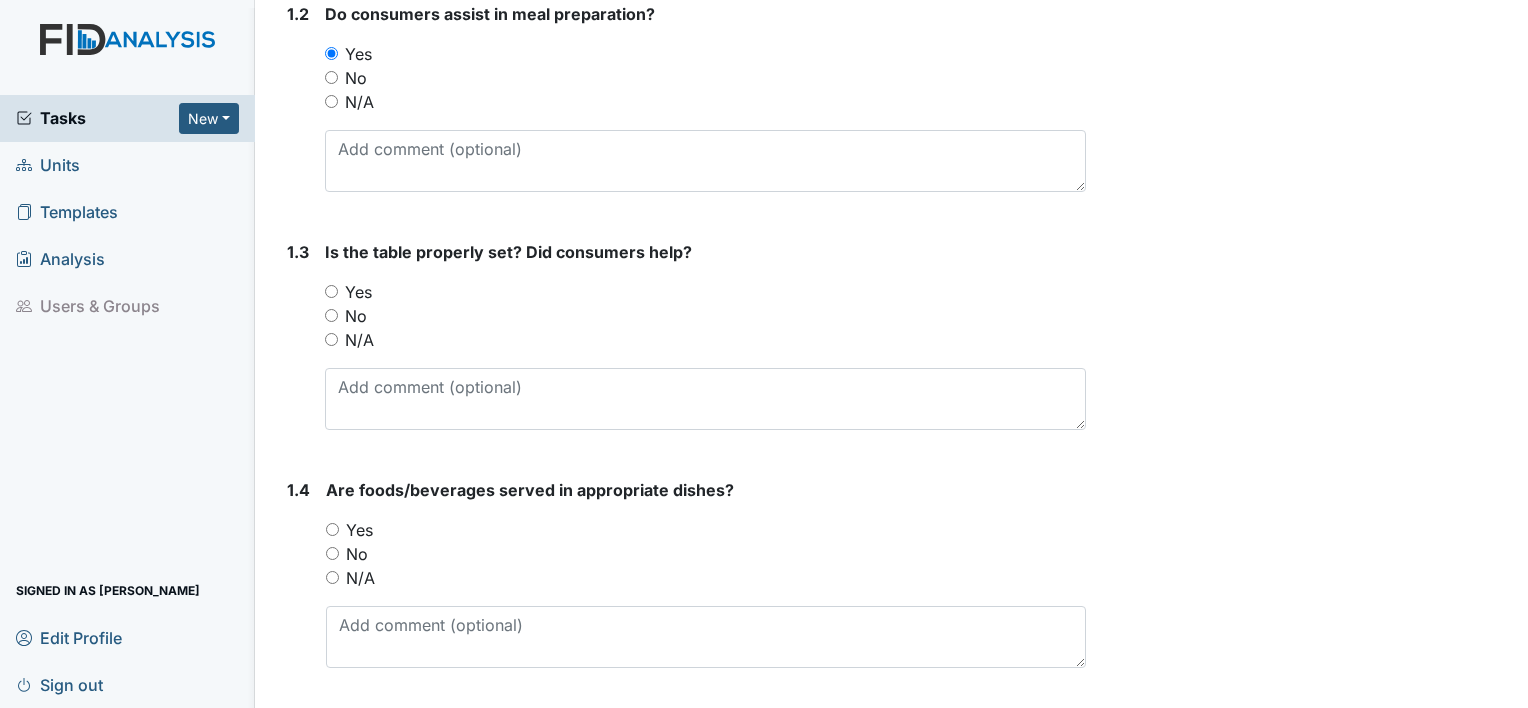 click on "Yes" at bounding box center [331, 291] 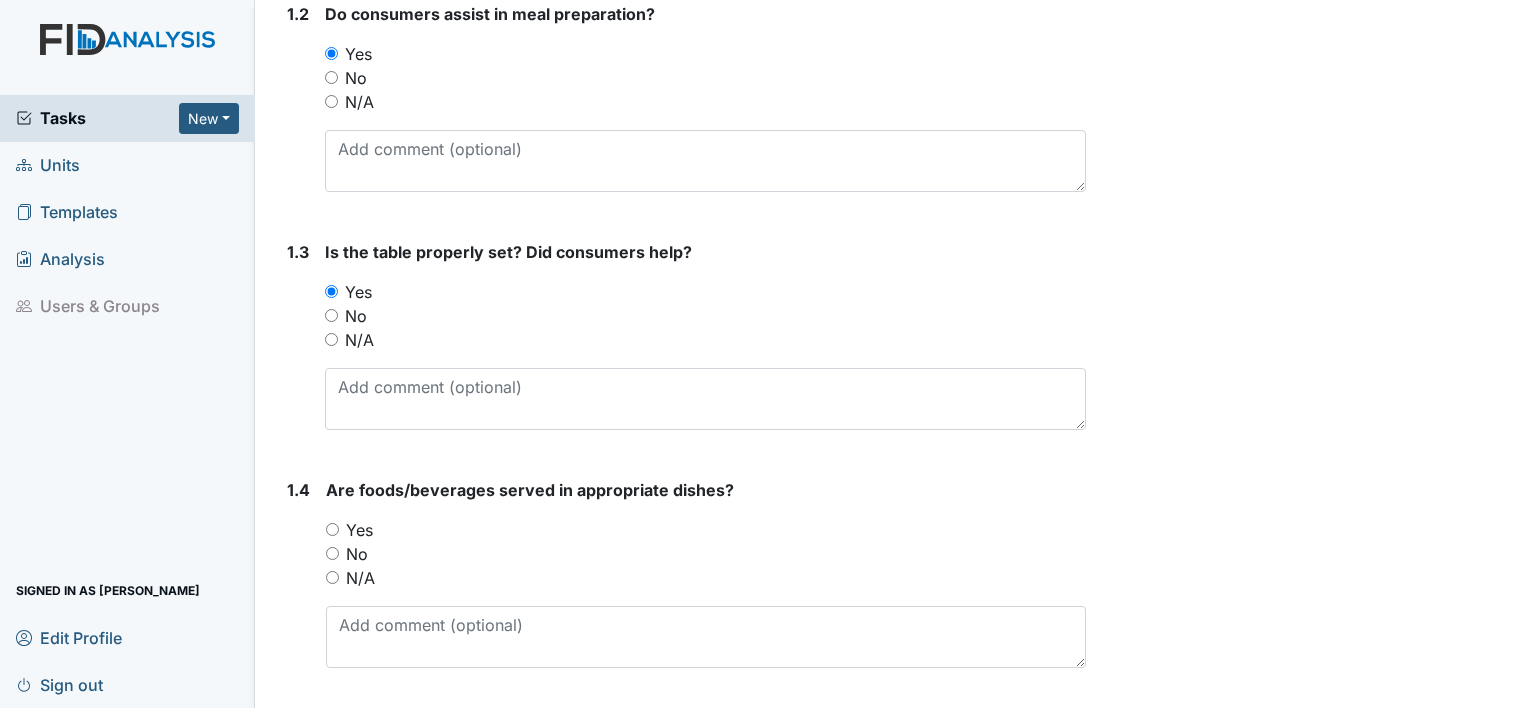 click on "Yes" at bounding box center (332, 529) 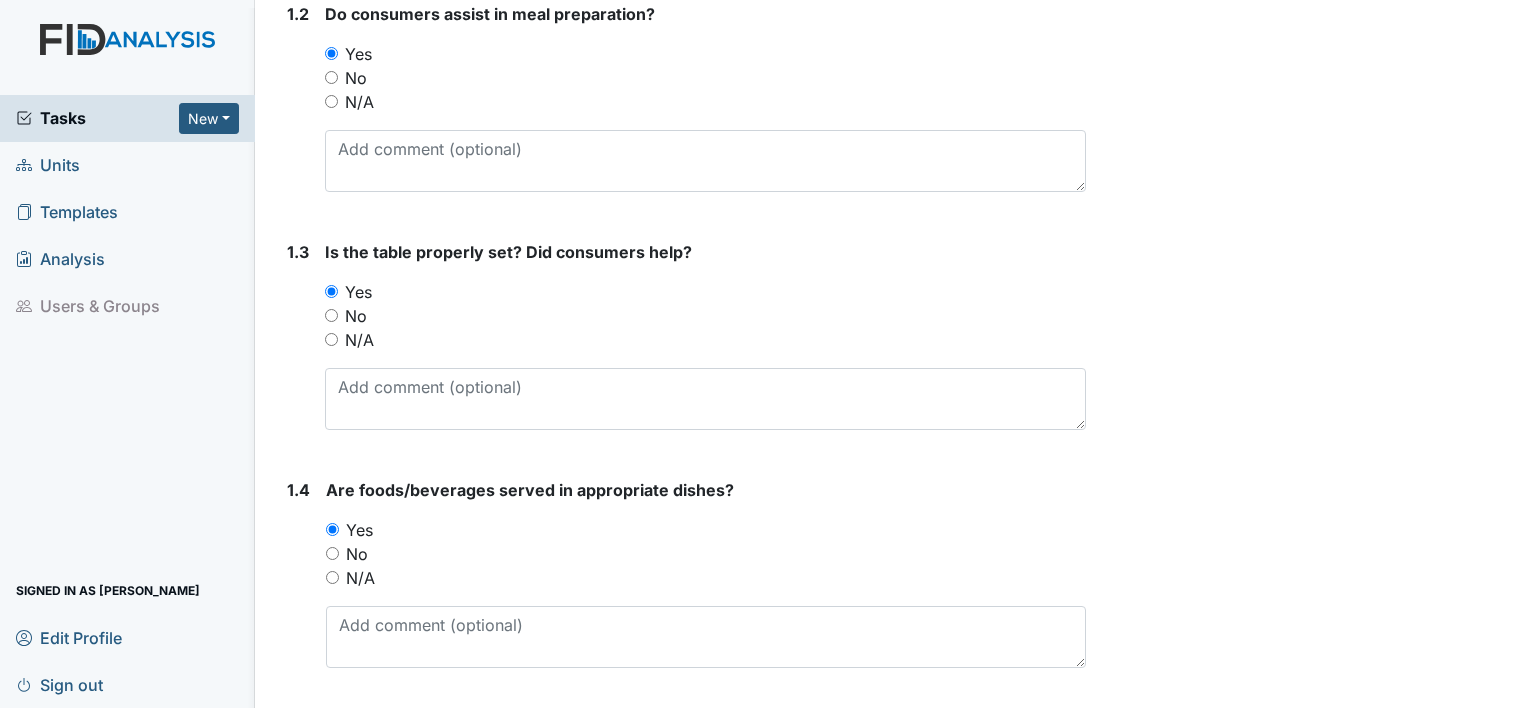 click on "No" at bounding box center [706, 554] 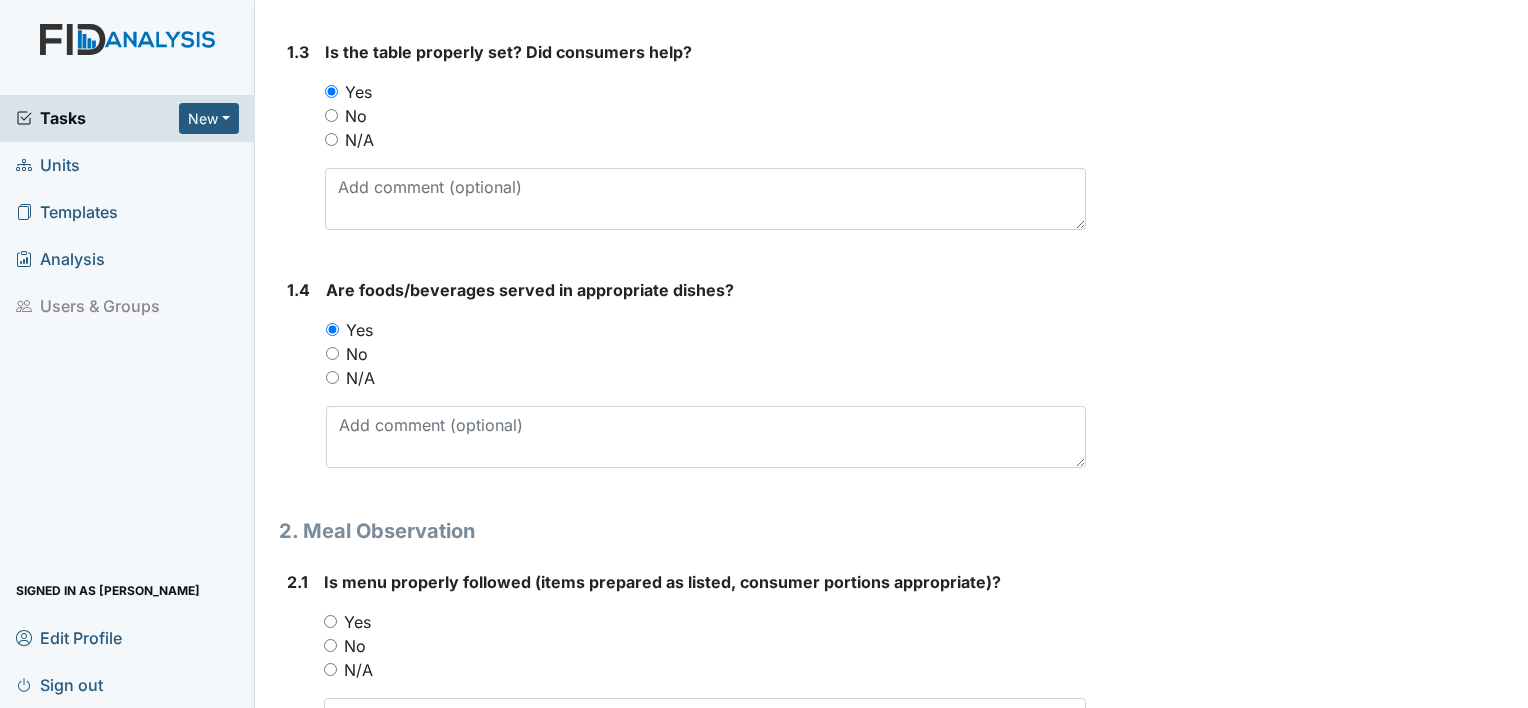 scroll, scrollTop: 800, scrollLeft: 0, axis: vertical 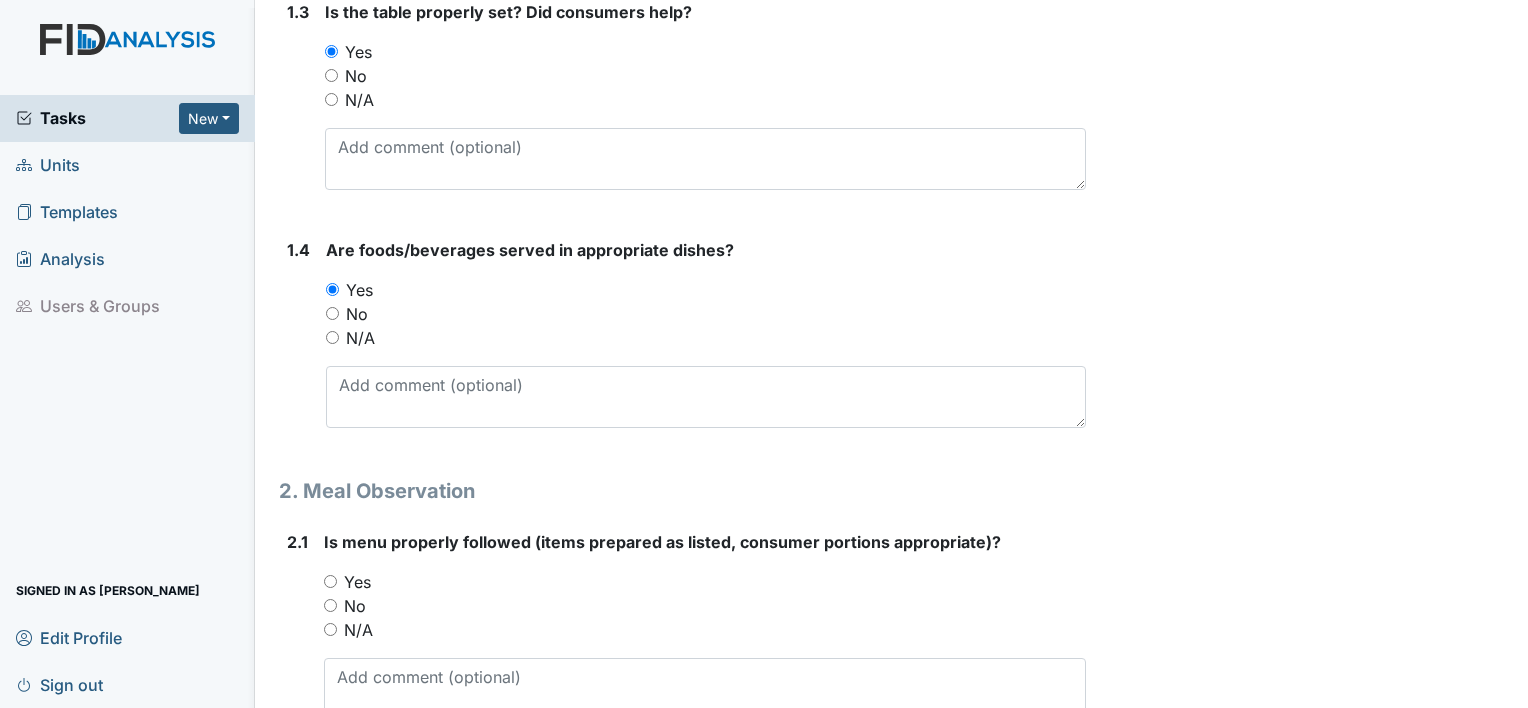 click on "Yes" at bounding box center [330, 581] 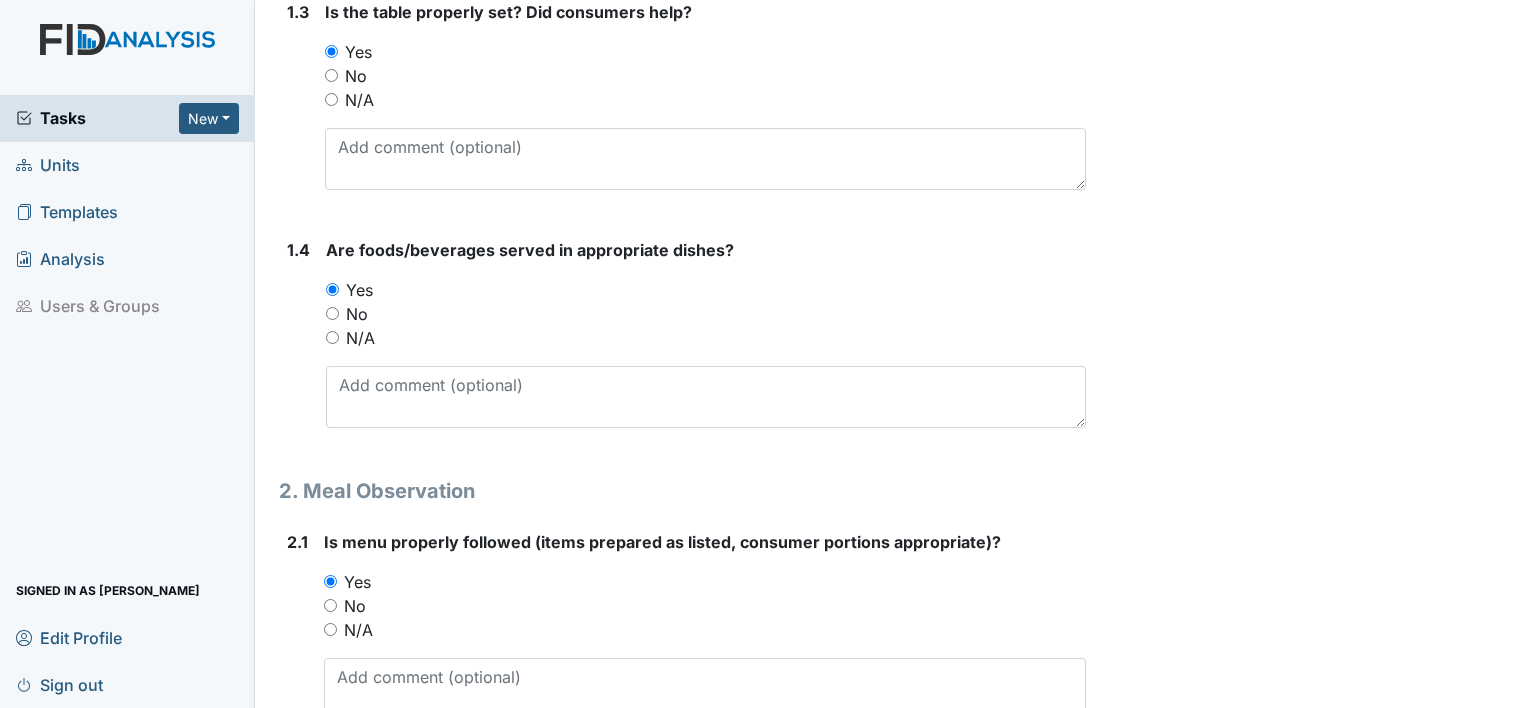 drag, startPoint x: 290, startPoint y: 597, endPoint x: 286, endPoint y: 642, distance: 45.17743 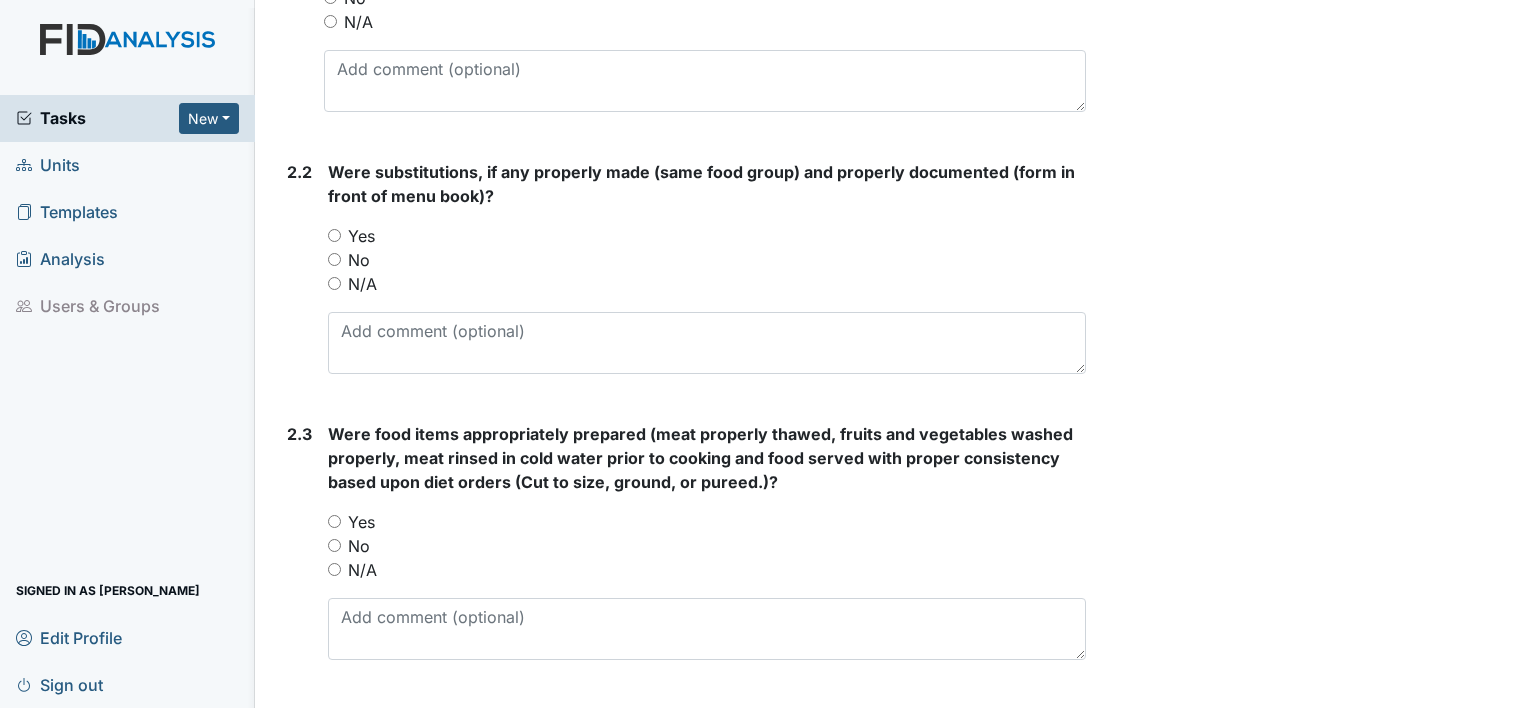 scroll, scrollTop: 1440, scrollLeft: 0, axis: vertical 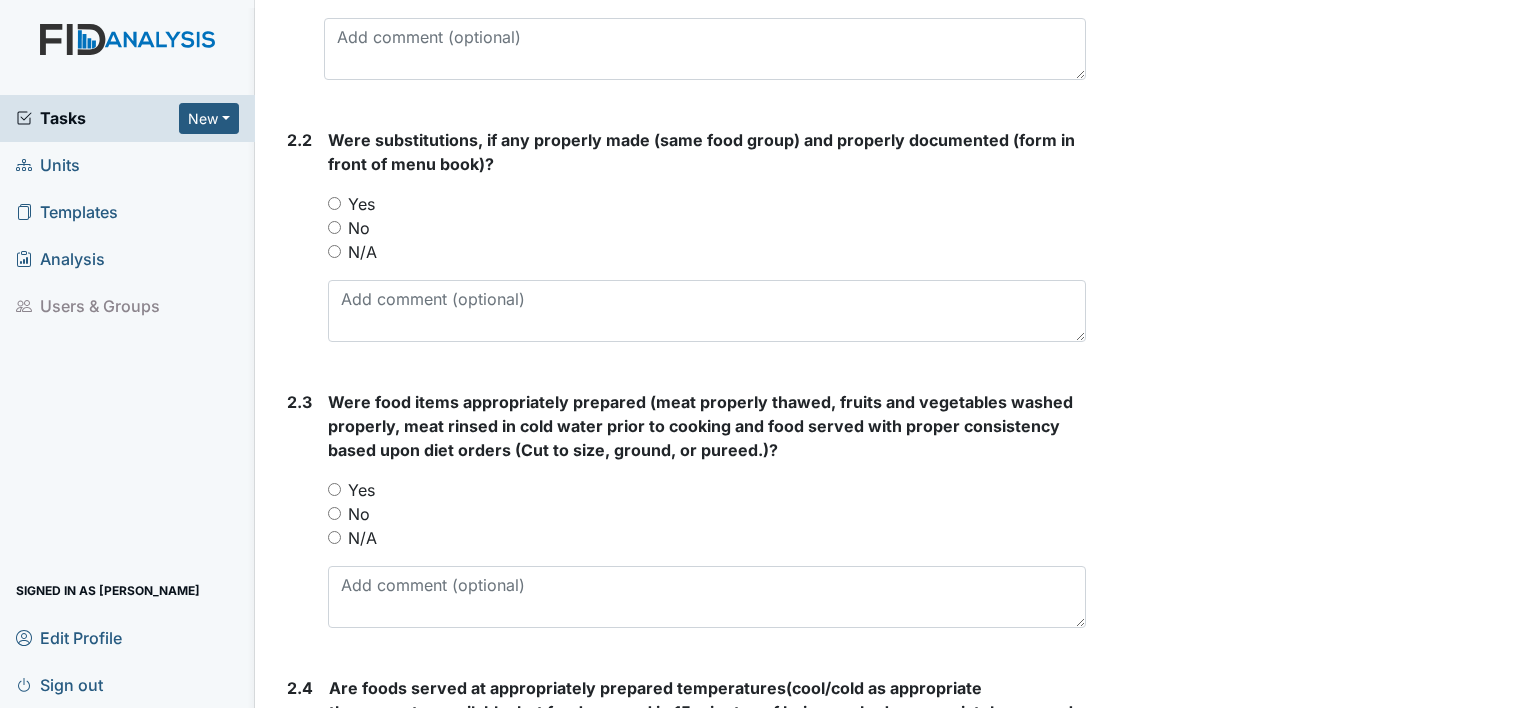 click on "Yes" at bounding box center (334, 489) 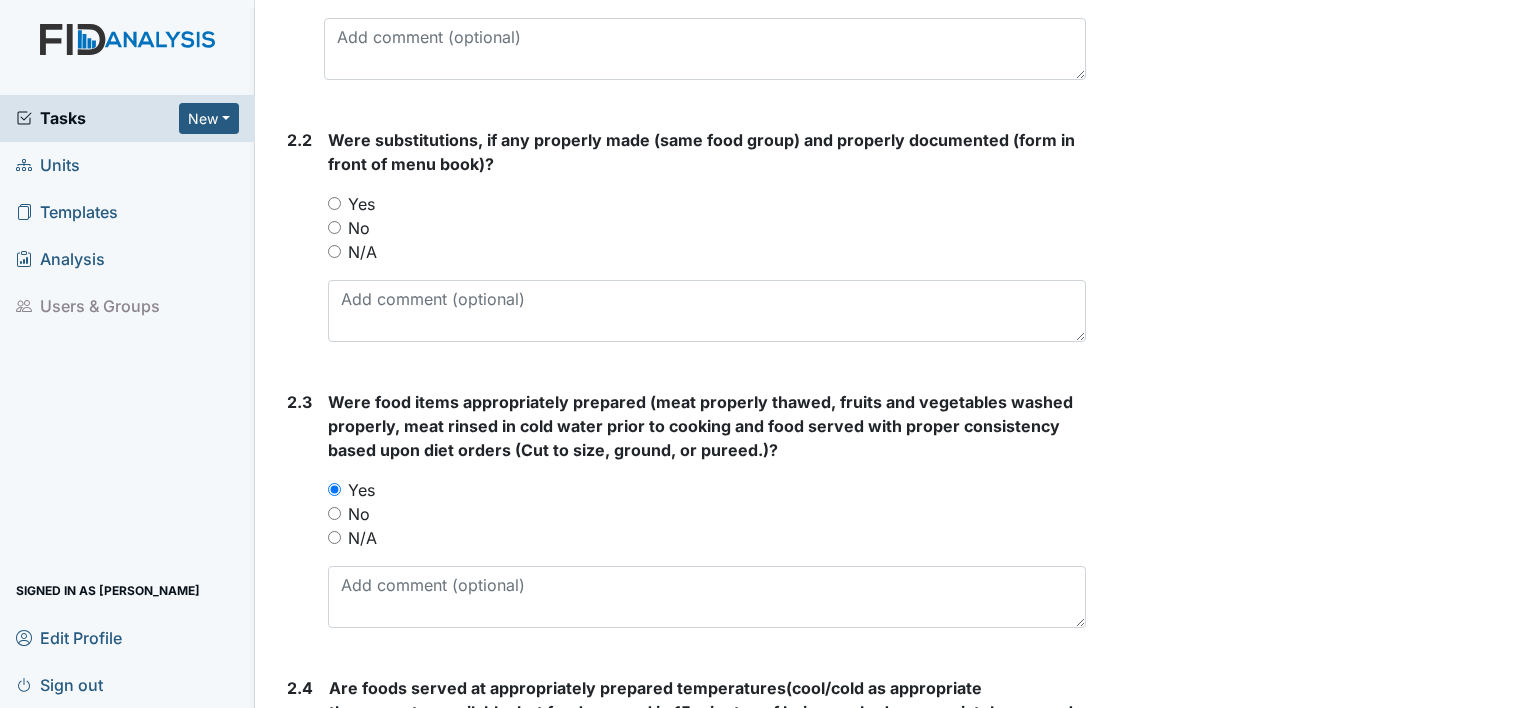 click on "No" at bounding box center (334, 513) 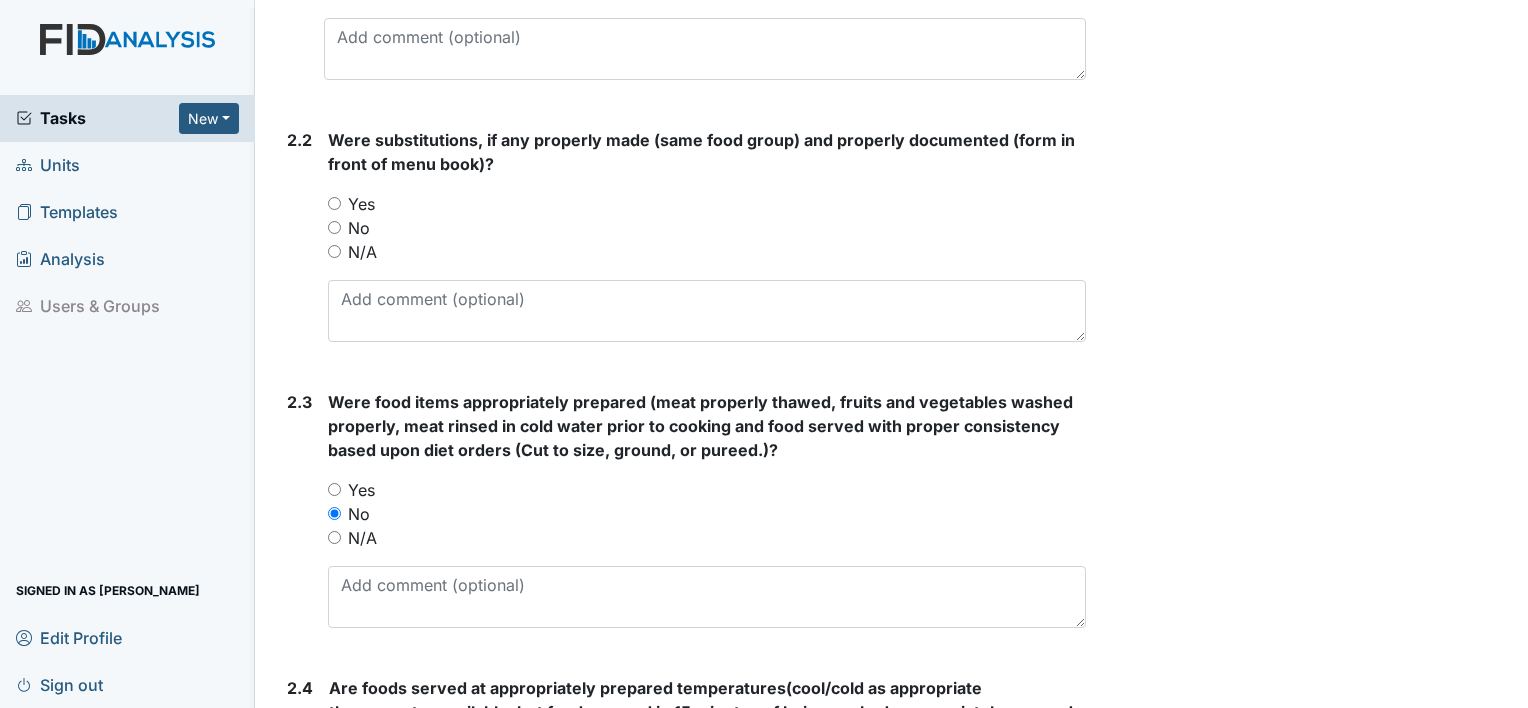 click on "N/A" at bounding box center [334, 537] 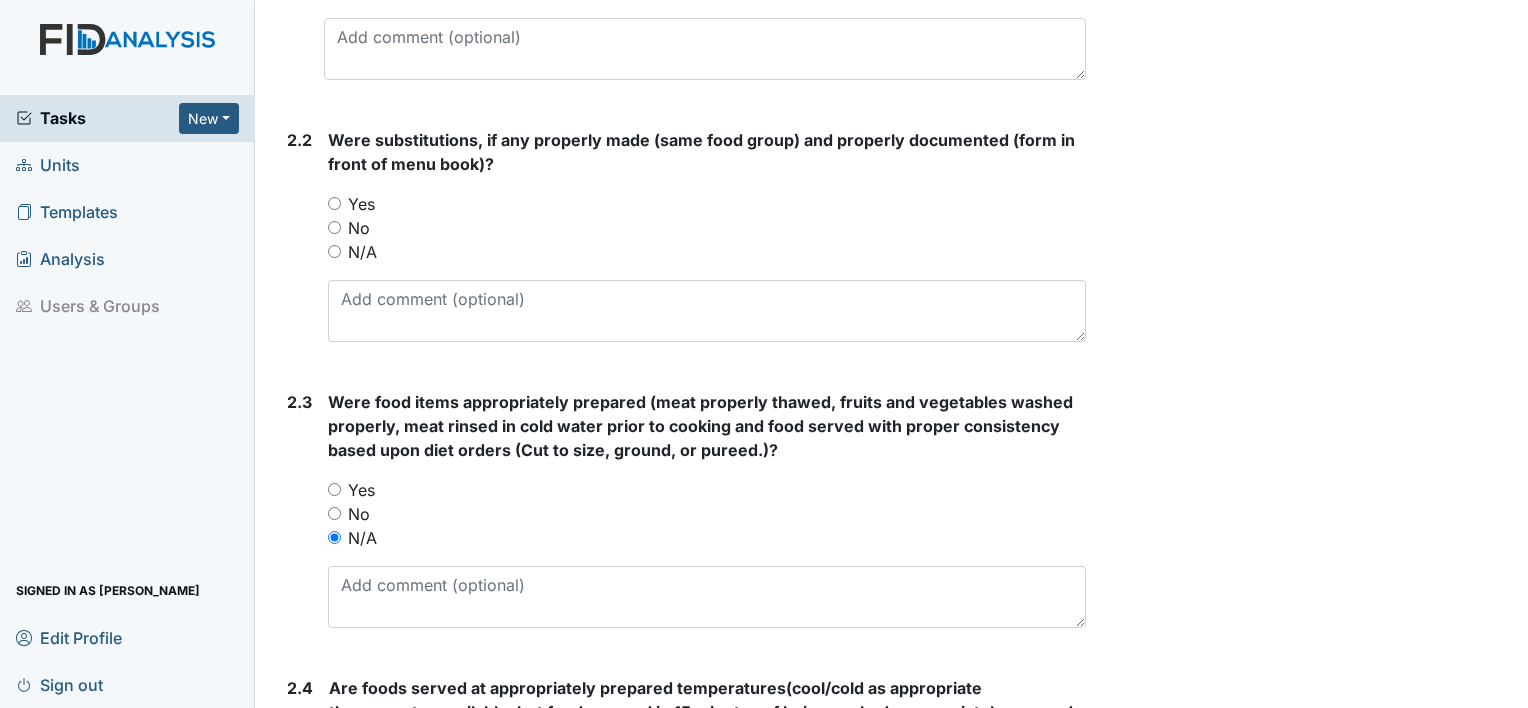 click on "Yes" at bounding box center (334, 489) 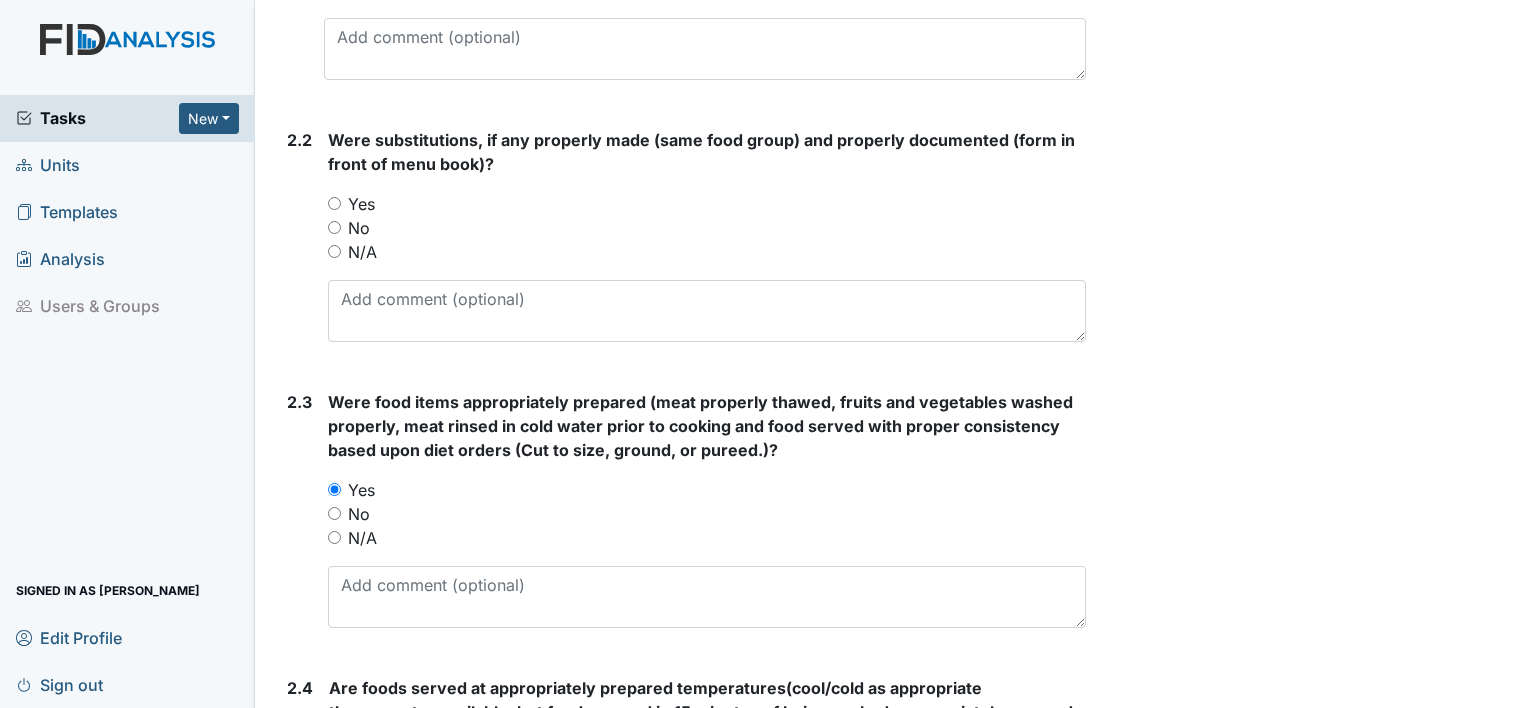 click on "Inspection:
Meal Observation
ID:
#00012287
Open
Autosaving...
Location:
Cherokee Trail
Assignee:
Shmara Higgins
Creator:
Shmara Higgins
Remediator:
Unit Managers
Approver:
Susan Ayers
Created:
Jul 10, 2025
Due:
Jul 24, 2025
1. General Observation
1.1
Are proper sanitation practices used by staff and encouraged with consumers?
You must select one of the below options.
Yes
No
N/A
1.2
Do consumers assist in meal preparation?
You must select one of the below options.
Yes
No
N/A
1.3
Is the table properly set?  Did consumers help?
You must select one of the below options.
Yes
No
N/A
1.4
Are foods/beverages served in appropriate dishes?
Yes
No" at bounding box center [682, 1922] 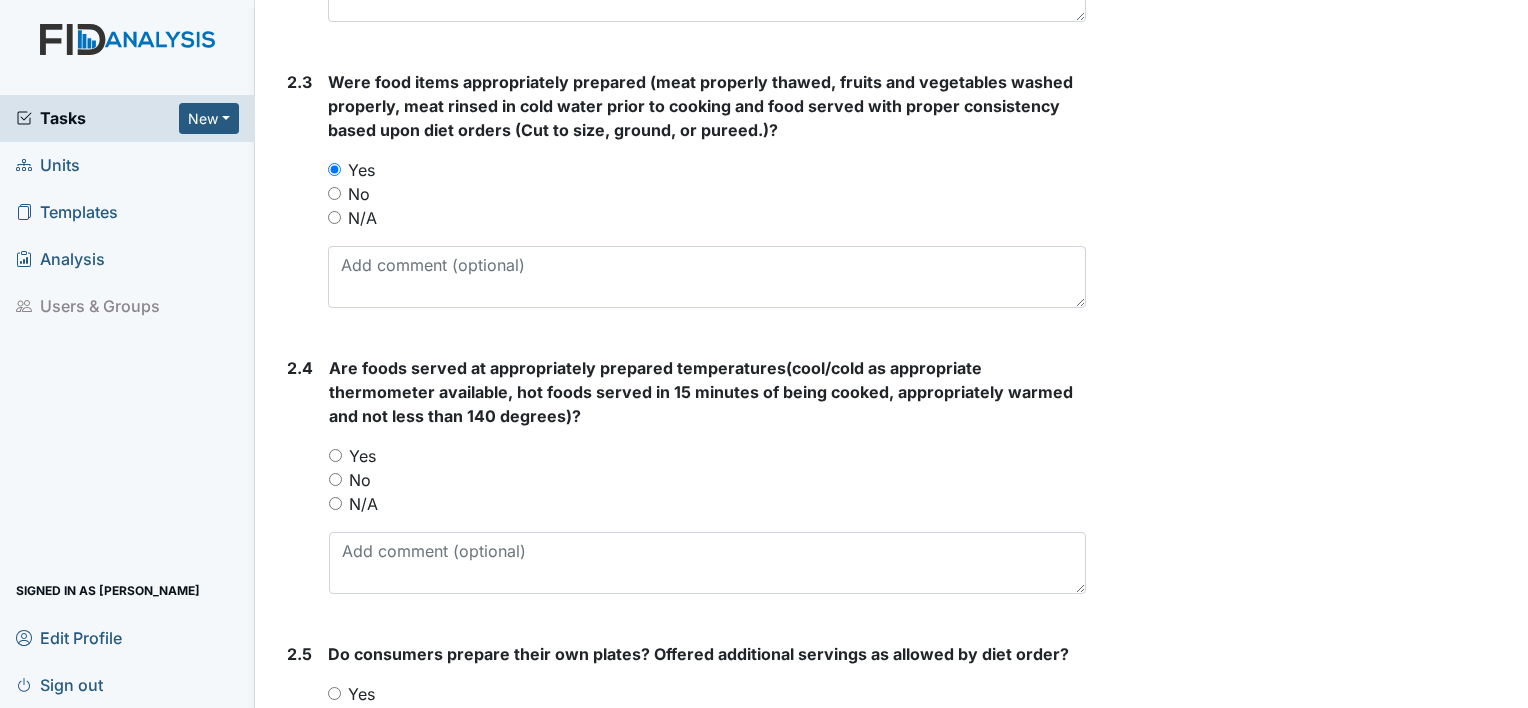 scroll, scrollTop: 1800, scrollLeft: 0, axis: vertical 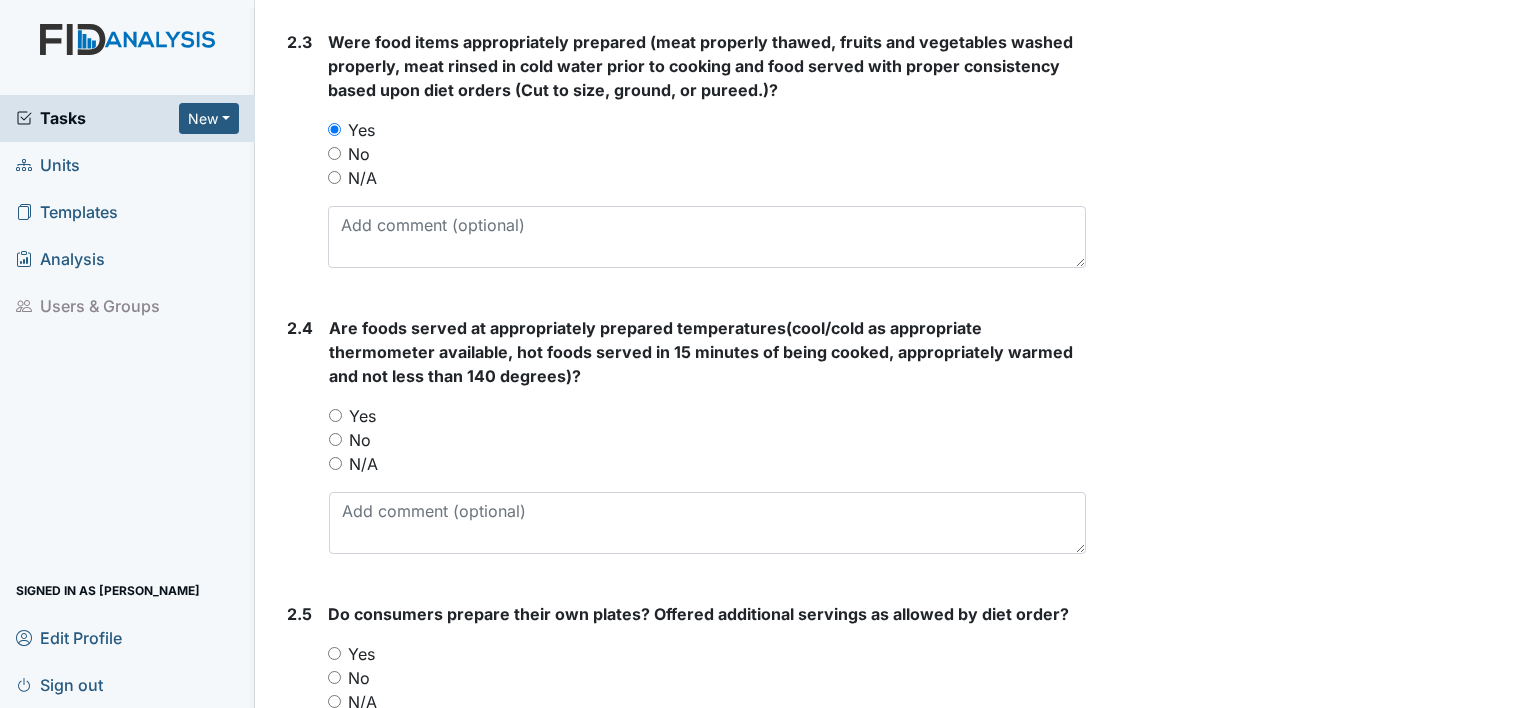 click on "Yes" at bounding box center [335, 415] 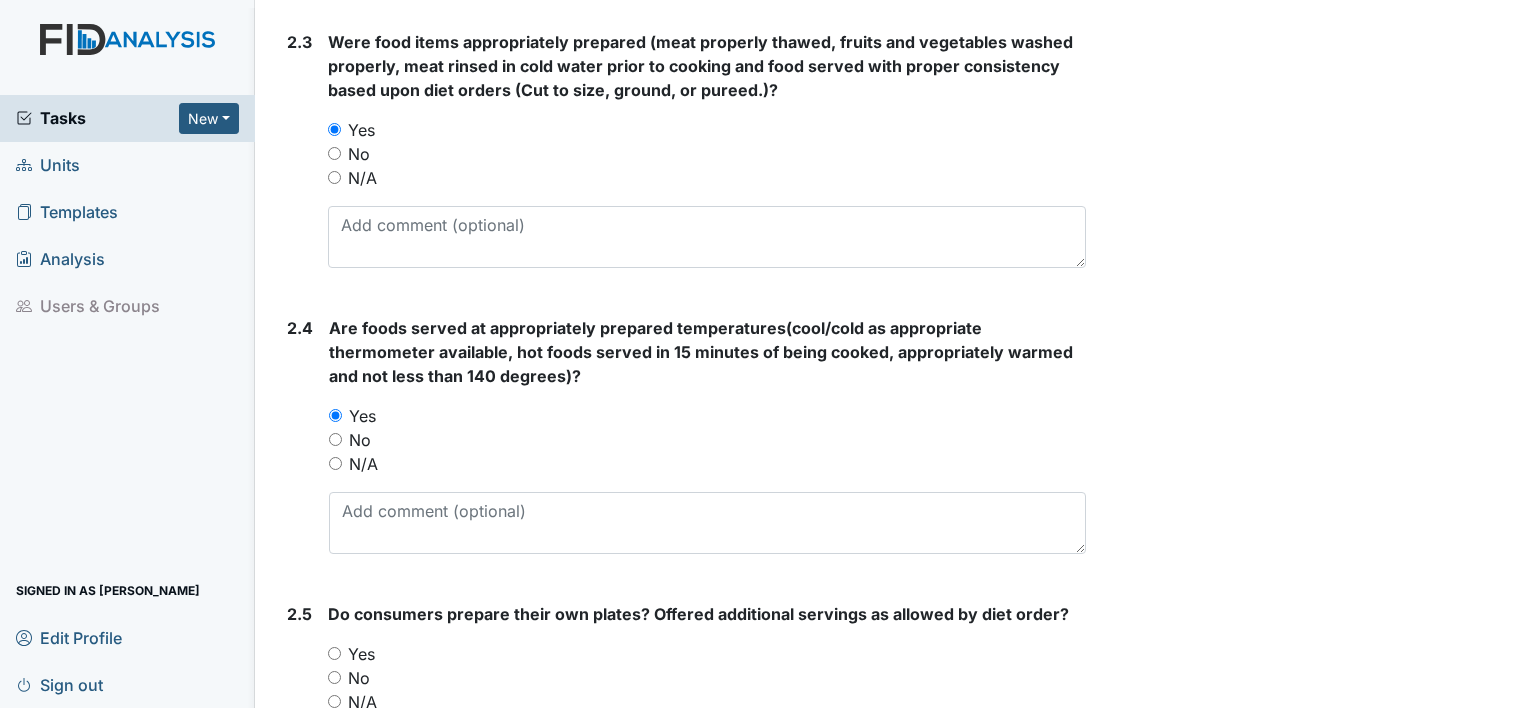 click on "2.4
Are foods served at appropriately prepared temperatures(cool/cold as appropriate thermometer available, hot foods served in 15 minutes of being cooked, appropriately warmed and not less than 140 degrees)?
You must select one of the below options.
Yes
No
N/A" at bounding box center [682, 443] 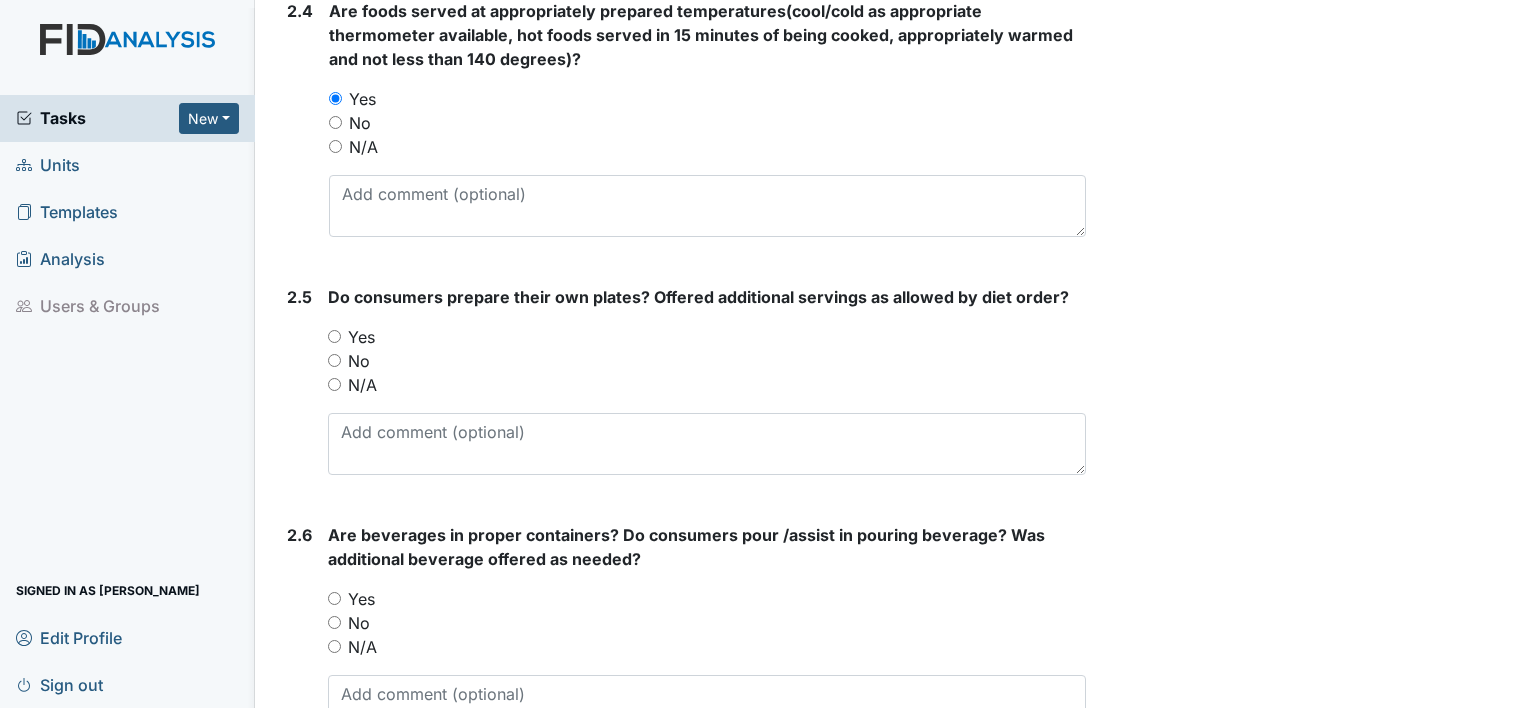 scroll, scrollTop: 2120, scrollLeft: 0, axis: vertical 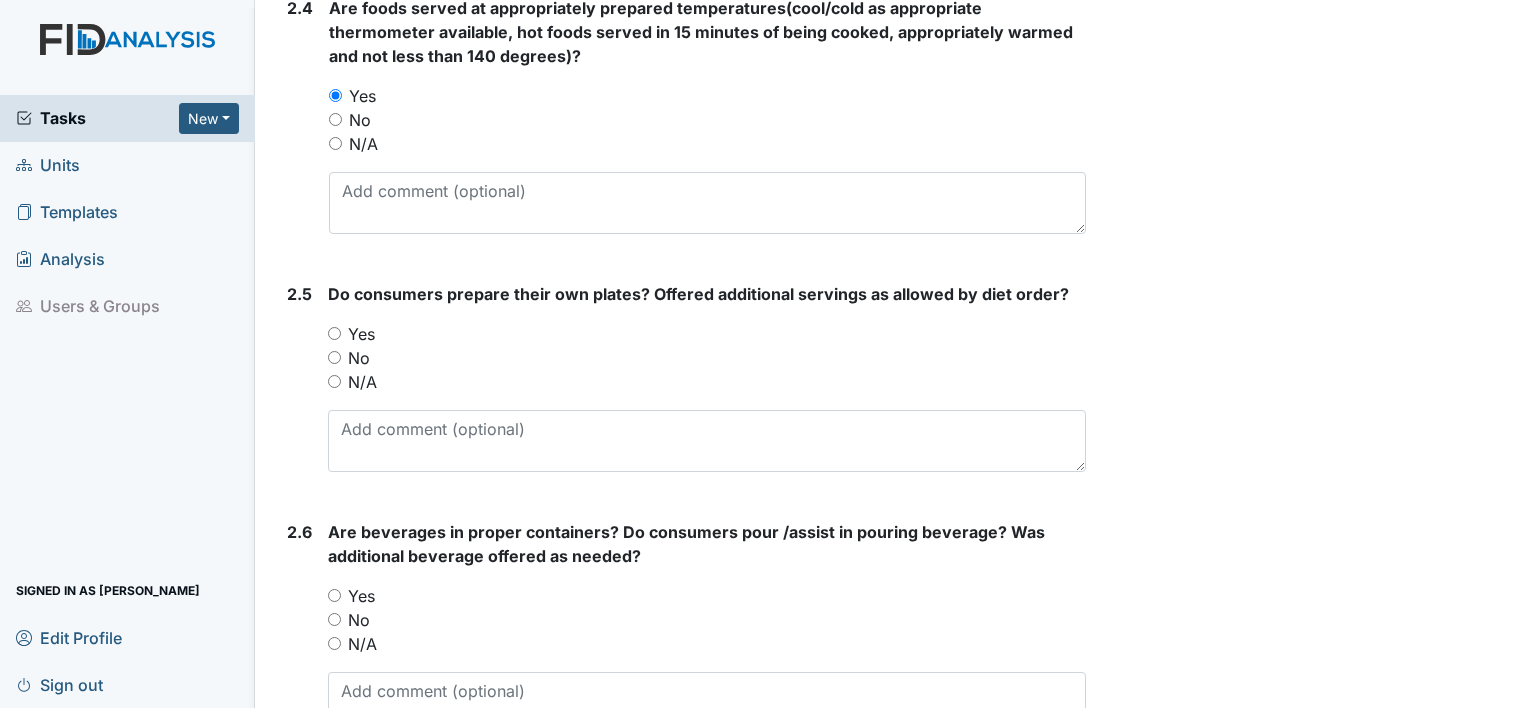 click on "Yes" at bounding box center (334, 333) 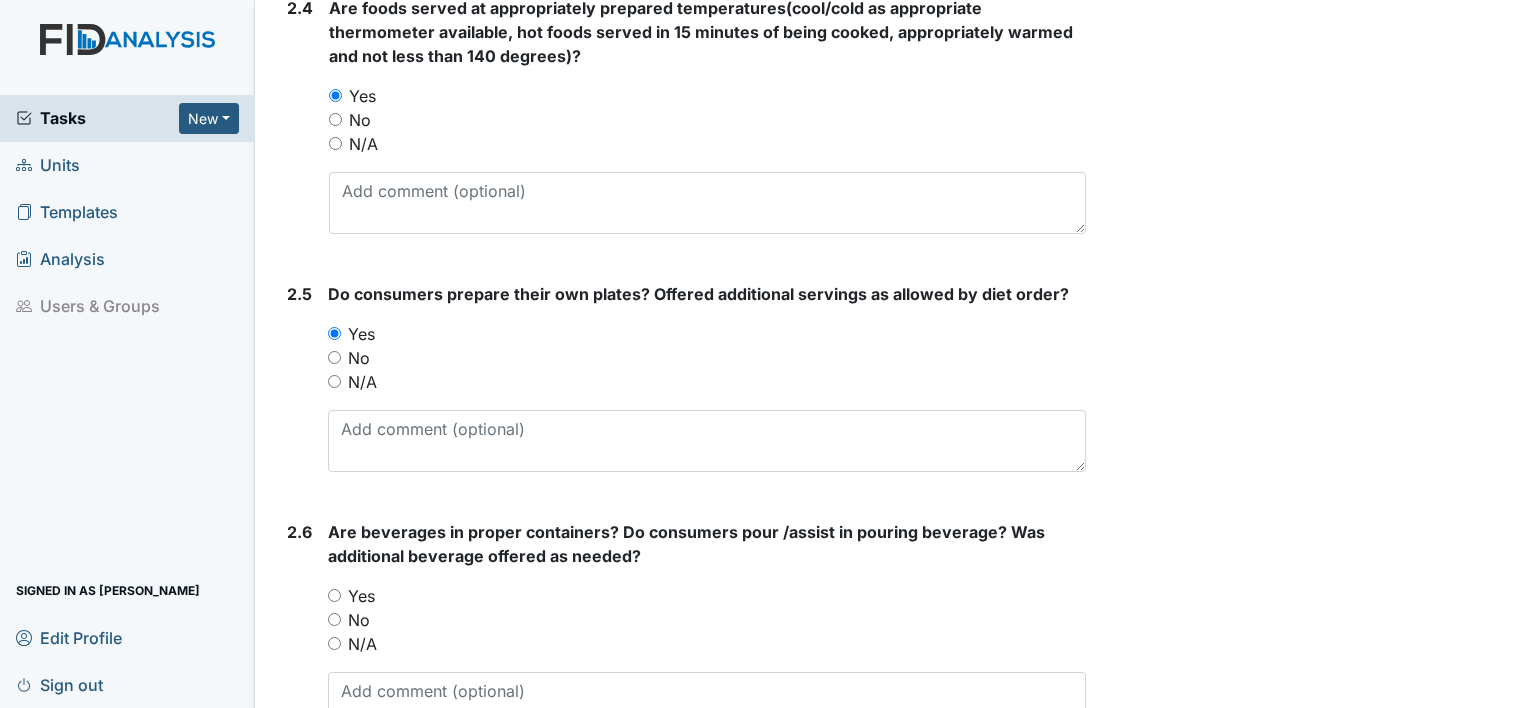 click on "Yes" at bounding box center (334, 595) 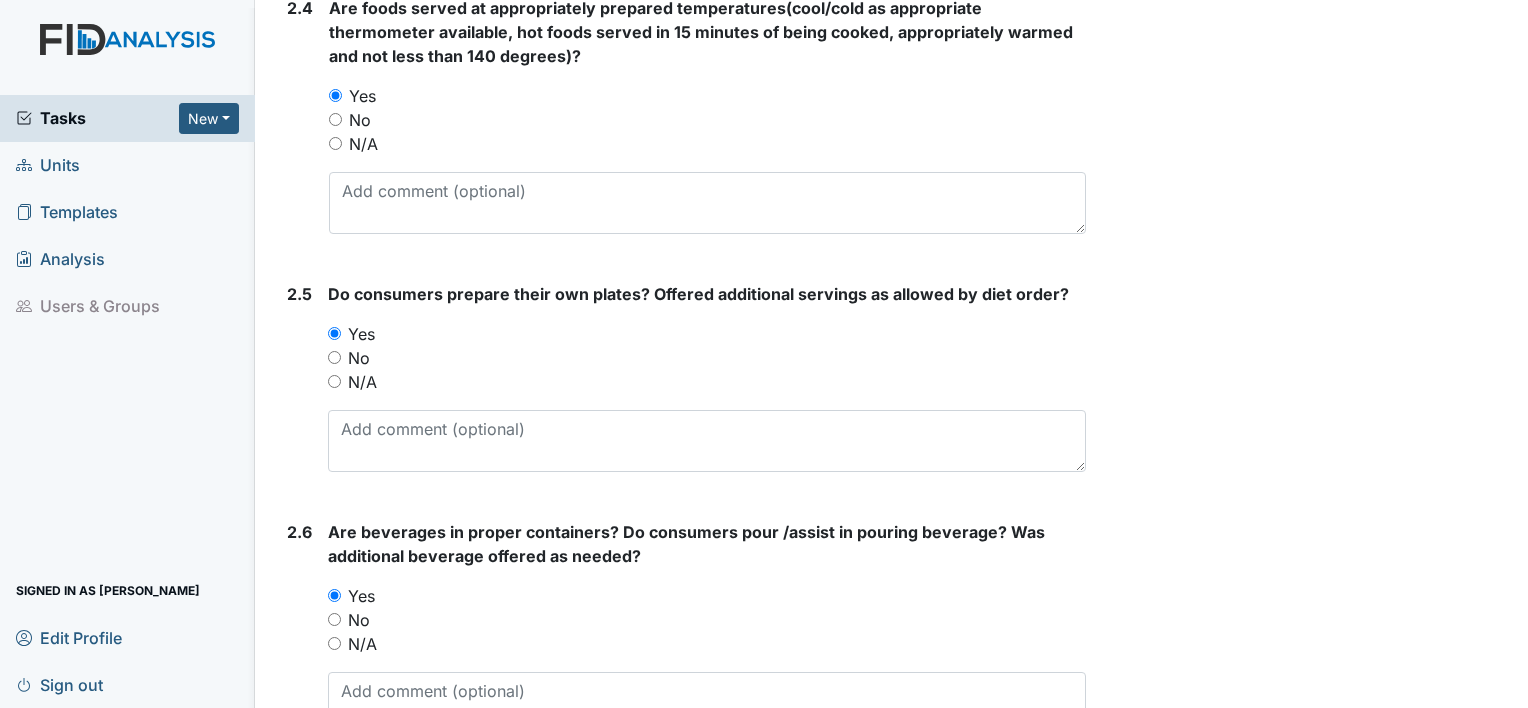 click on "2.6" at bounding box center (299, 635) 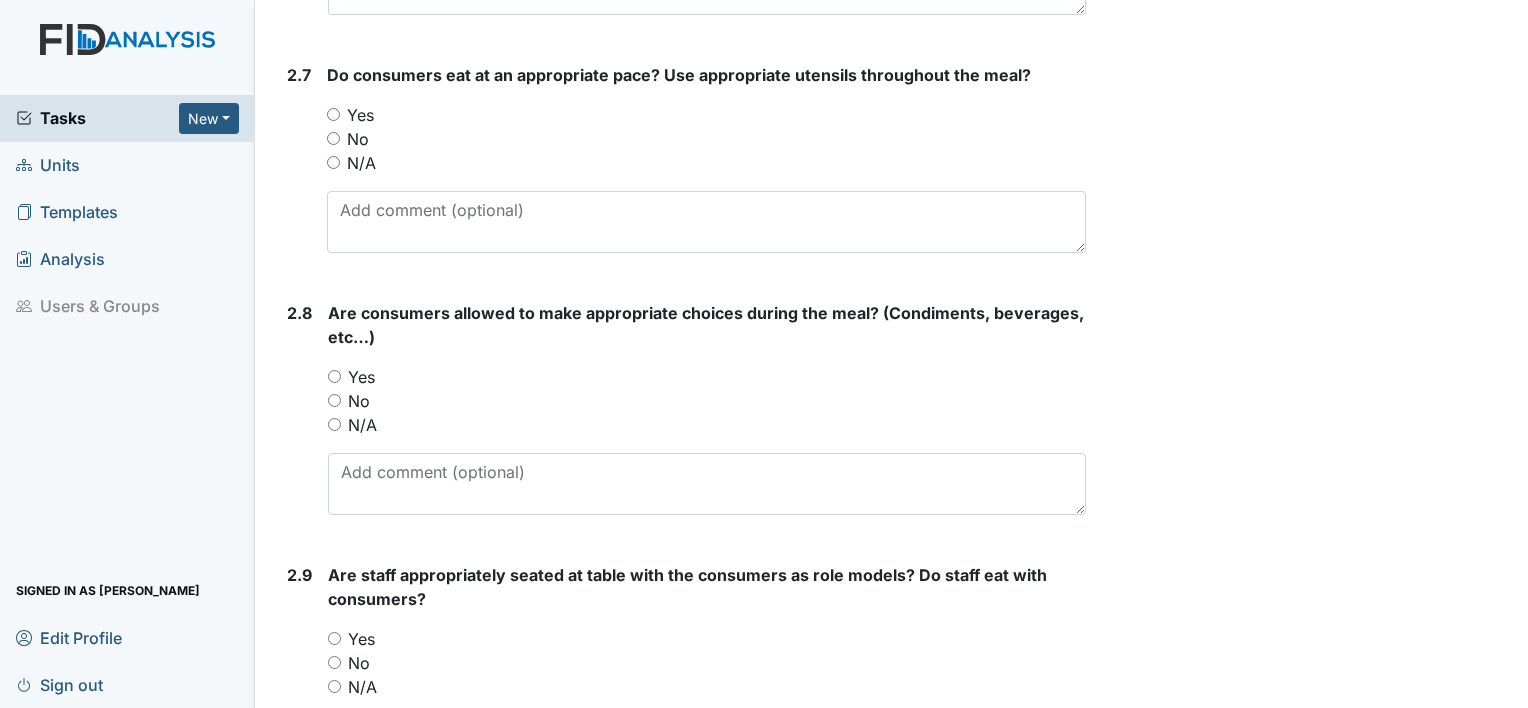 scroll, scrollTop: 2840, scrollLeft: 0, axis: vertical 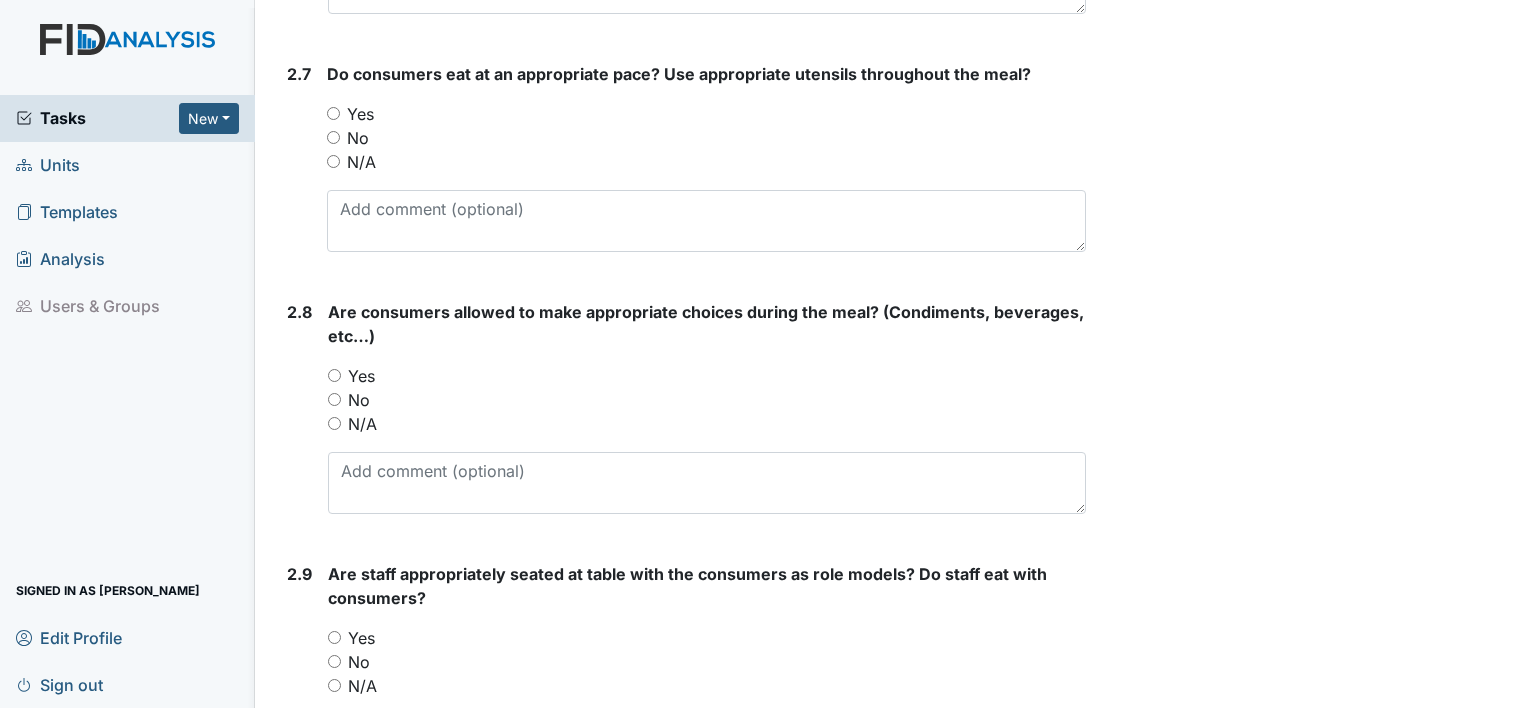 click on "Yes" at bounding box center [707, 376] 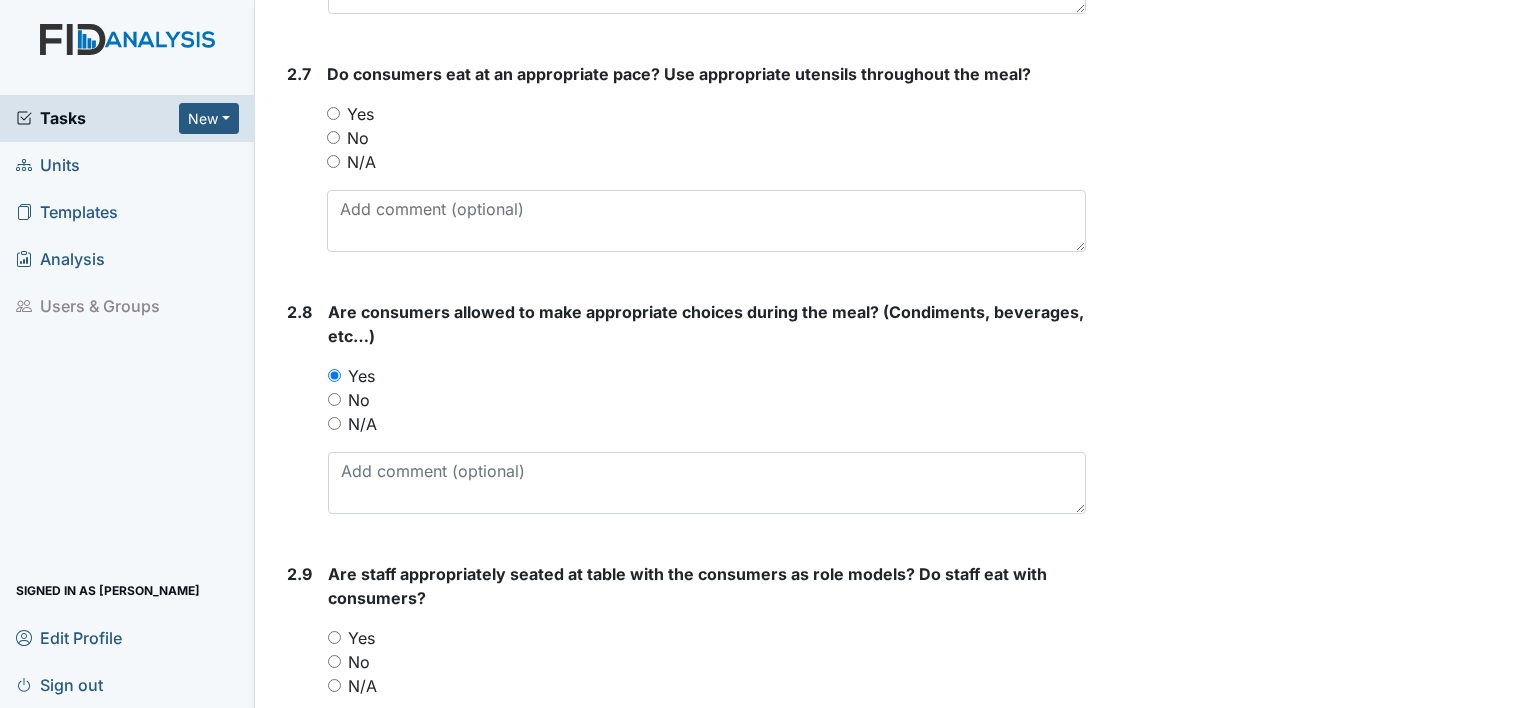click on "Yes" at bounding box center [333, 113] 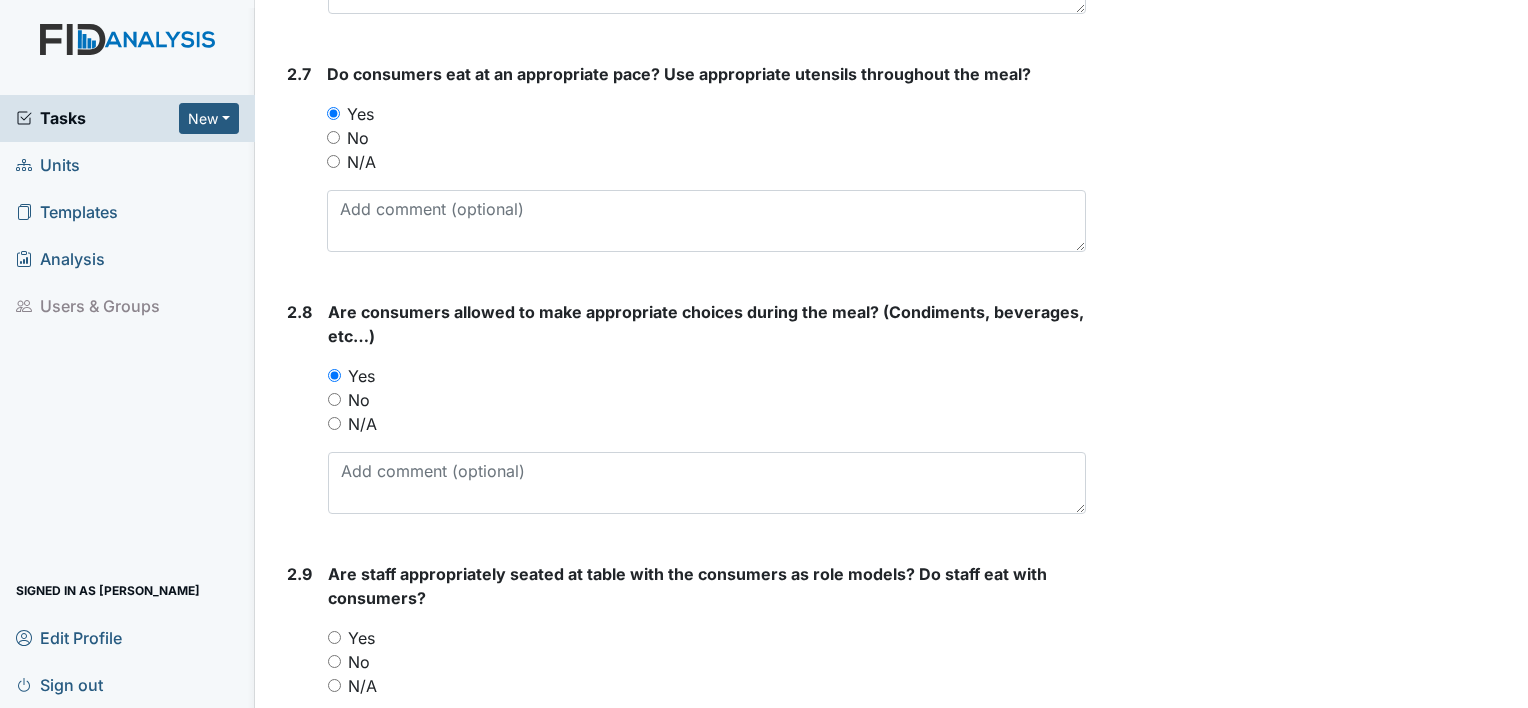click on "Yes" at bounding box center (334, 637) 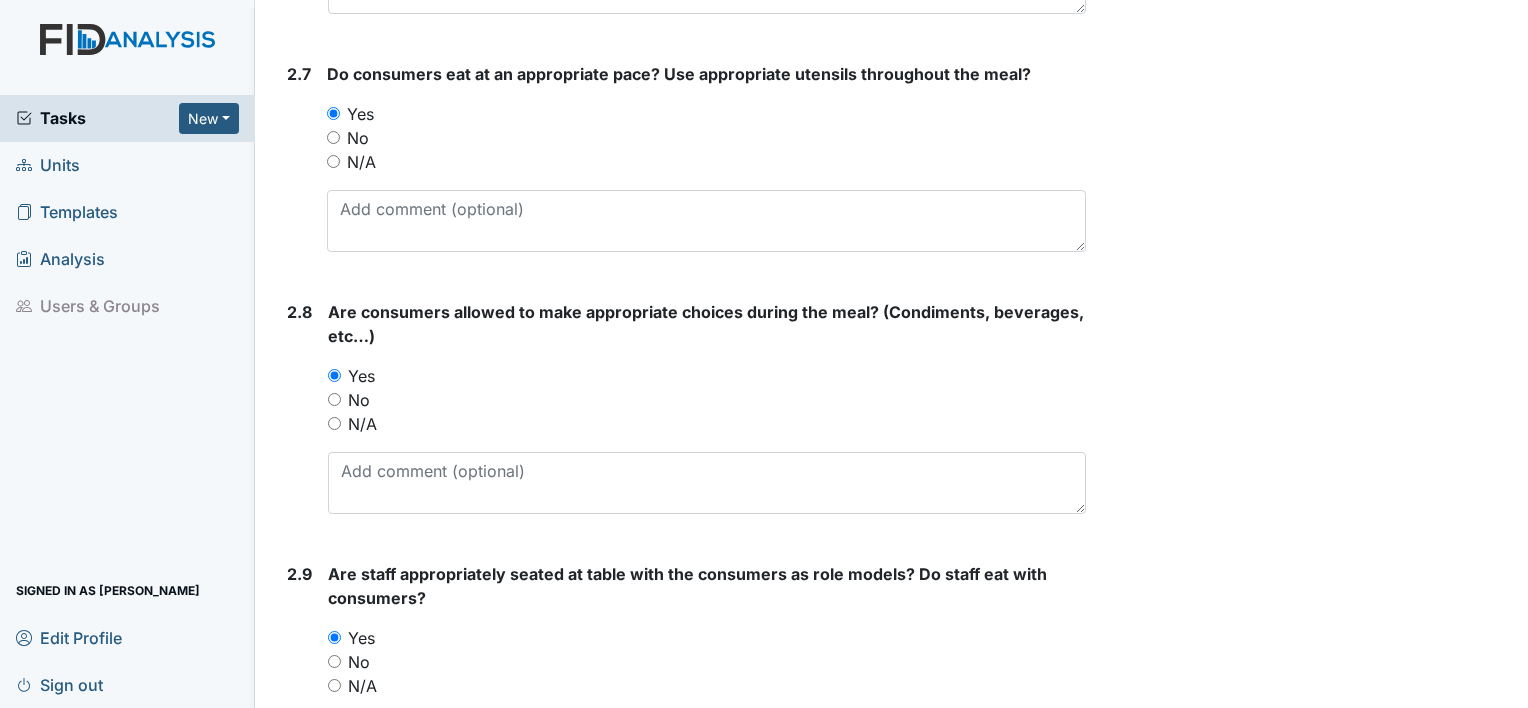 click on "2.9" at bounding box center (299, 677) 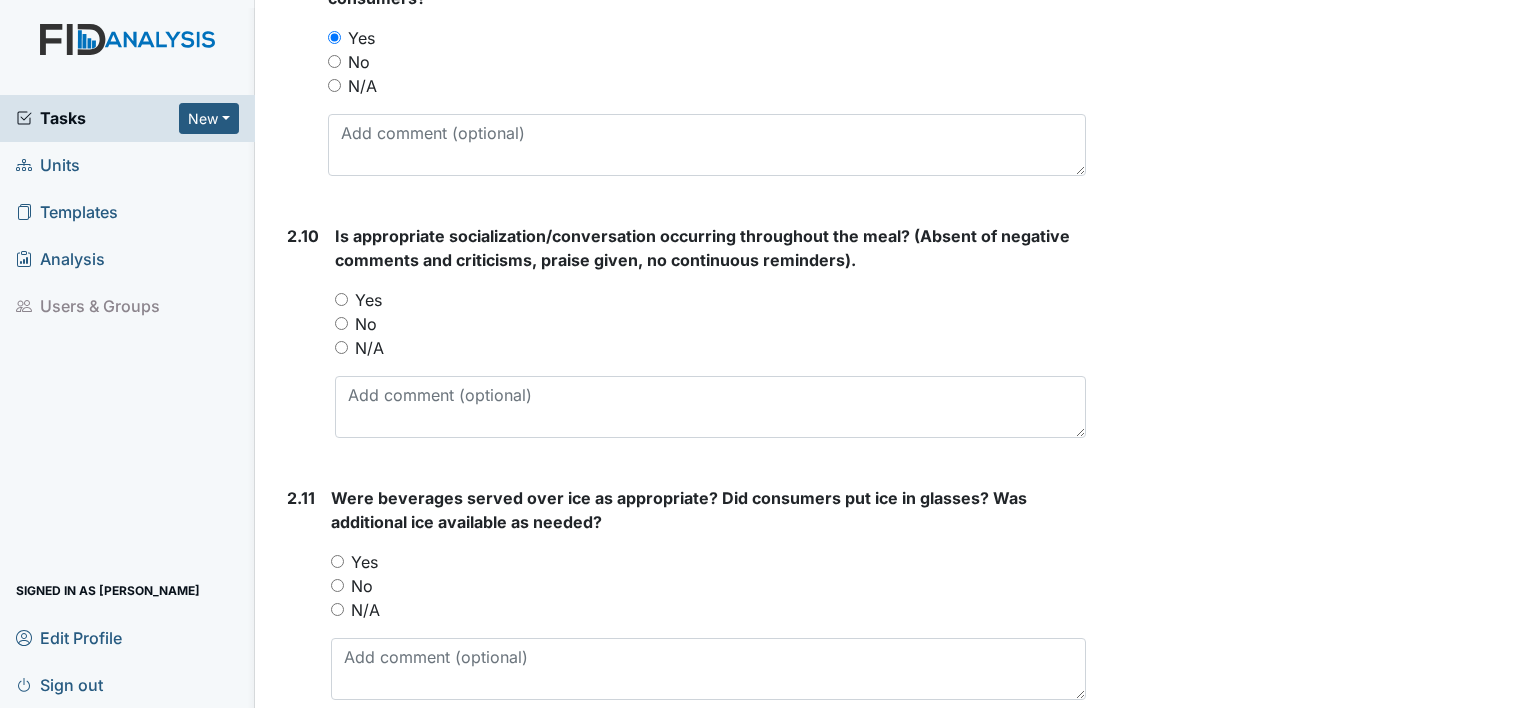 scroll, scrollTop: 3480, scrollLeft: 0, axis: vertical 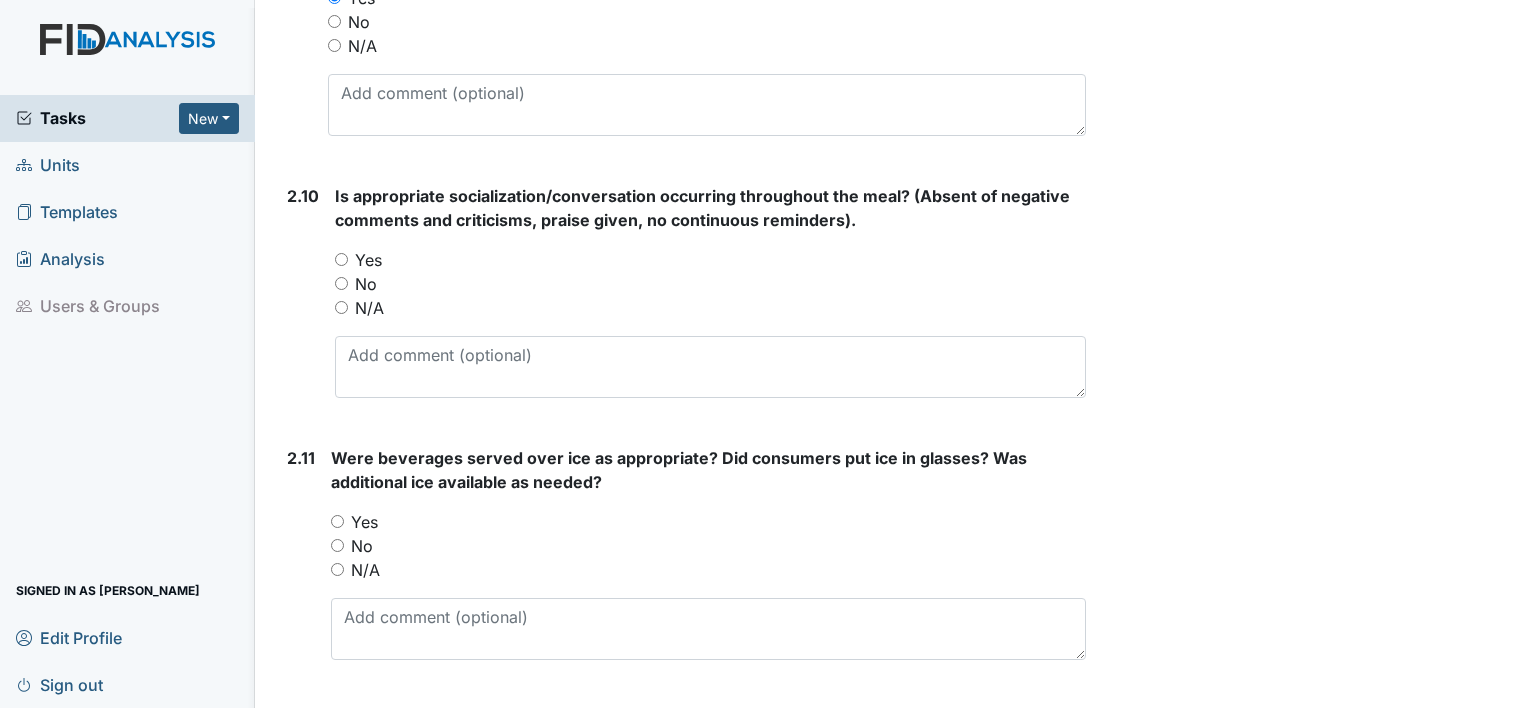 click on "Yes" at bounding box center [337, 521] 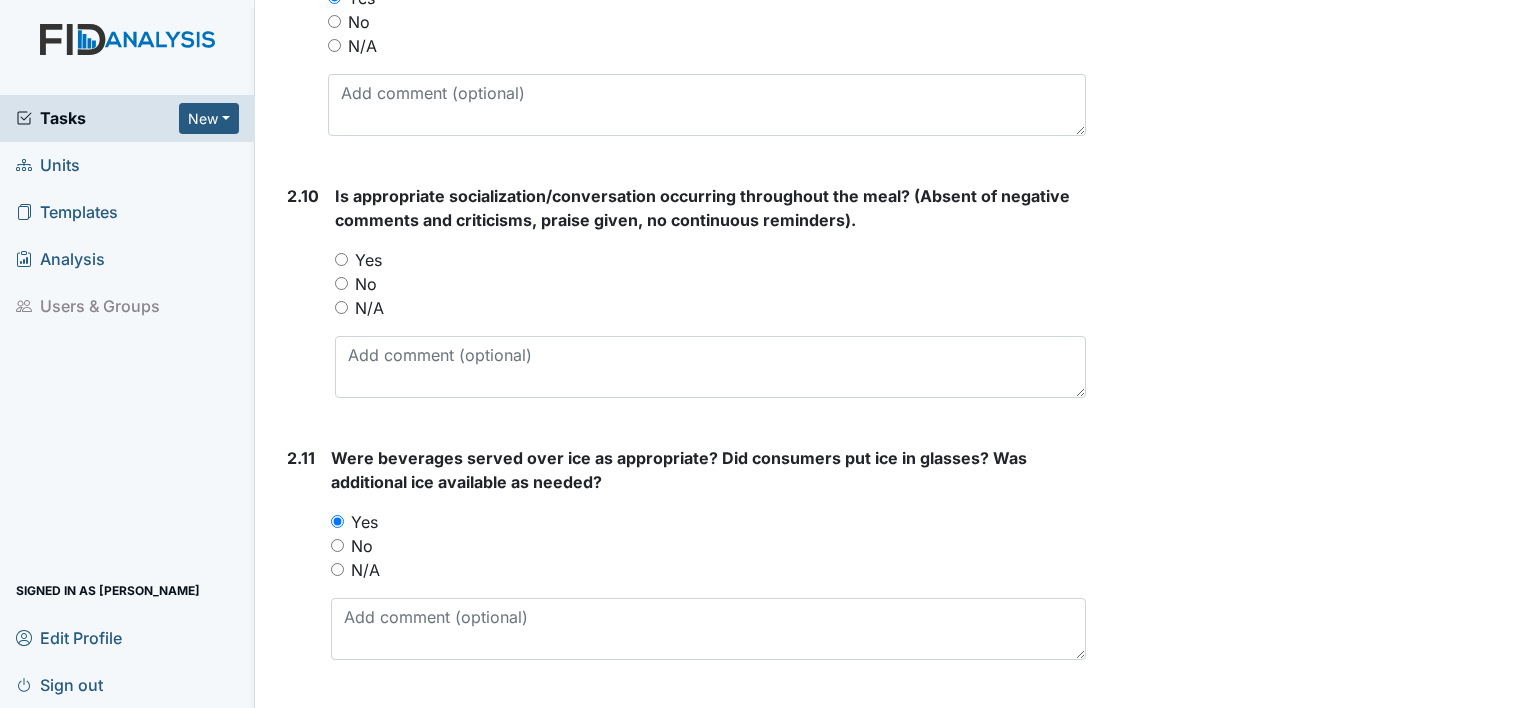 click on "Yes" at bounding box center [341, 259] 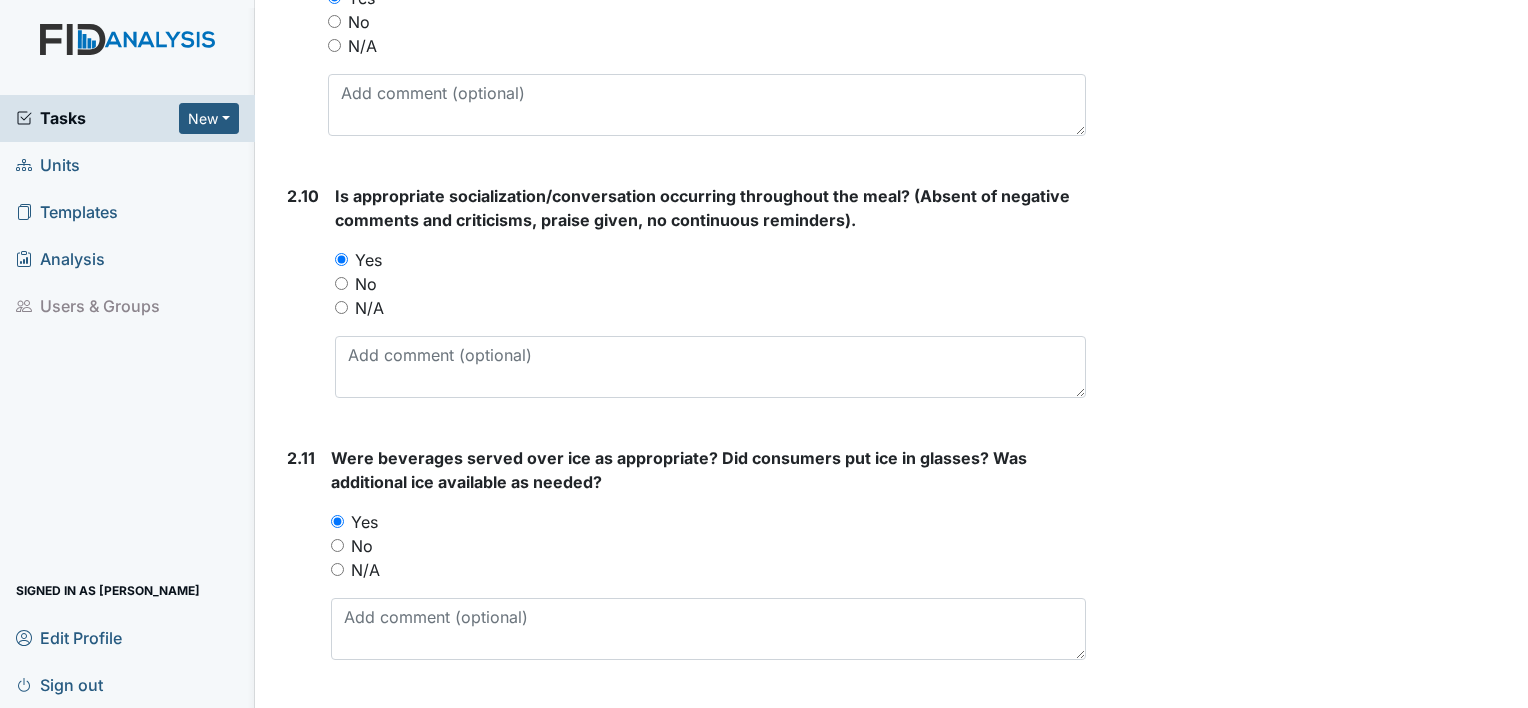 drag, startPoint x: 299, startPoint y: 49, endPoint x: 271, endPoint y: 82, distance: 43.27817 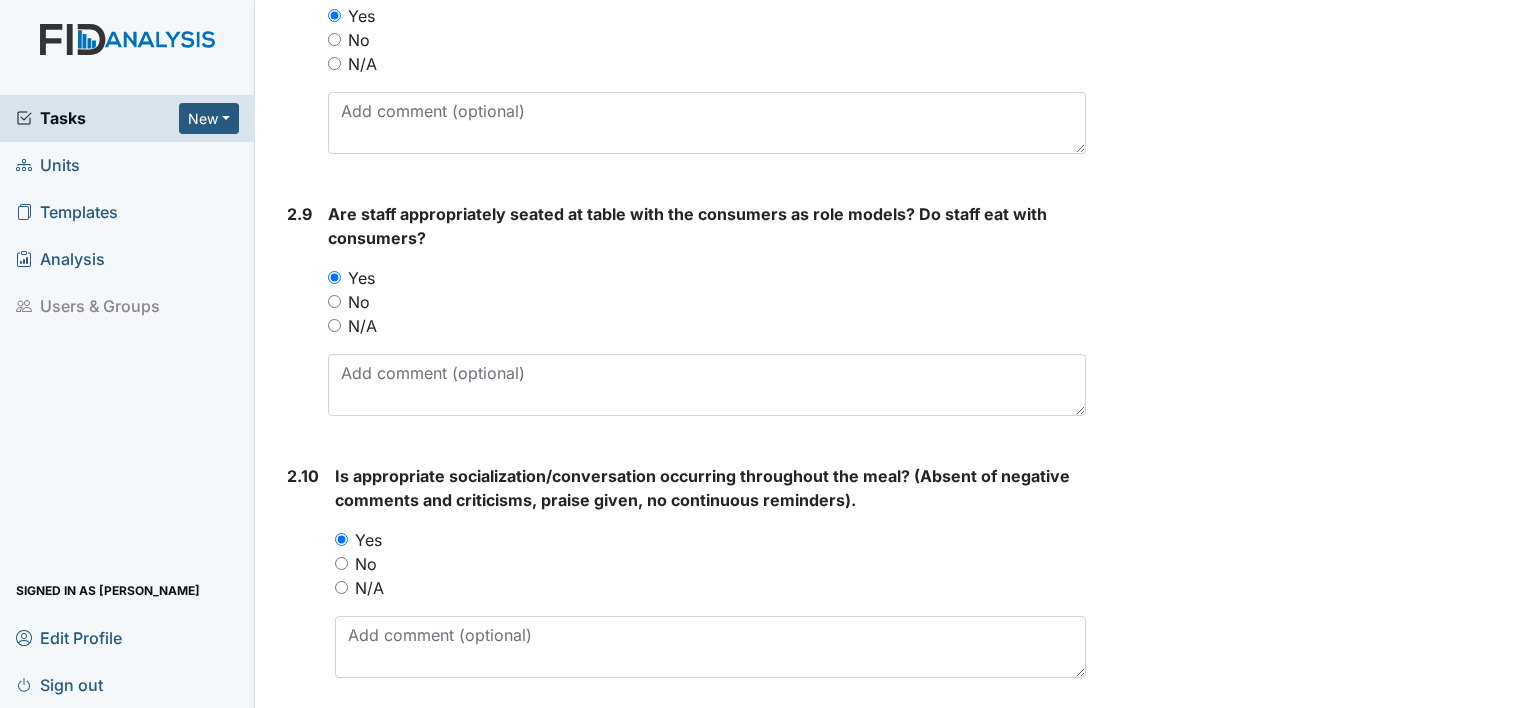 scroll, scrollTop: 3160, scrollLeft: 0, axis: vertical 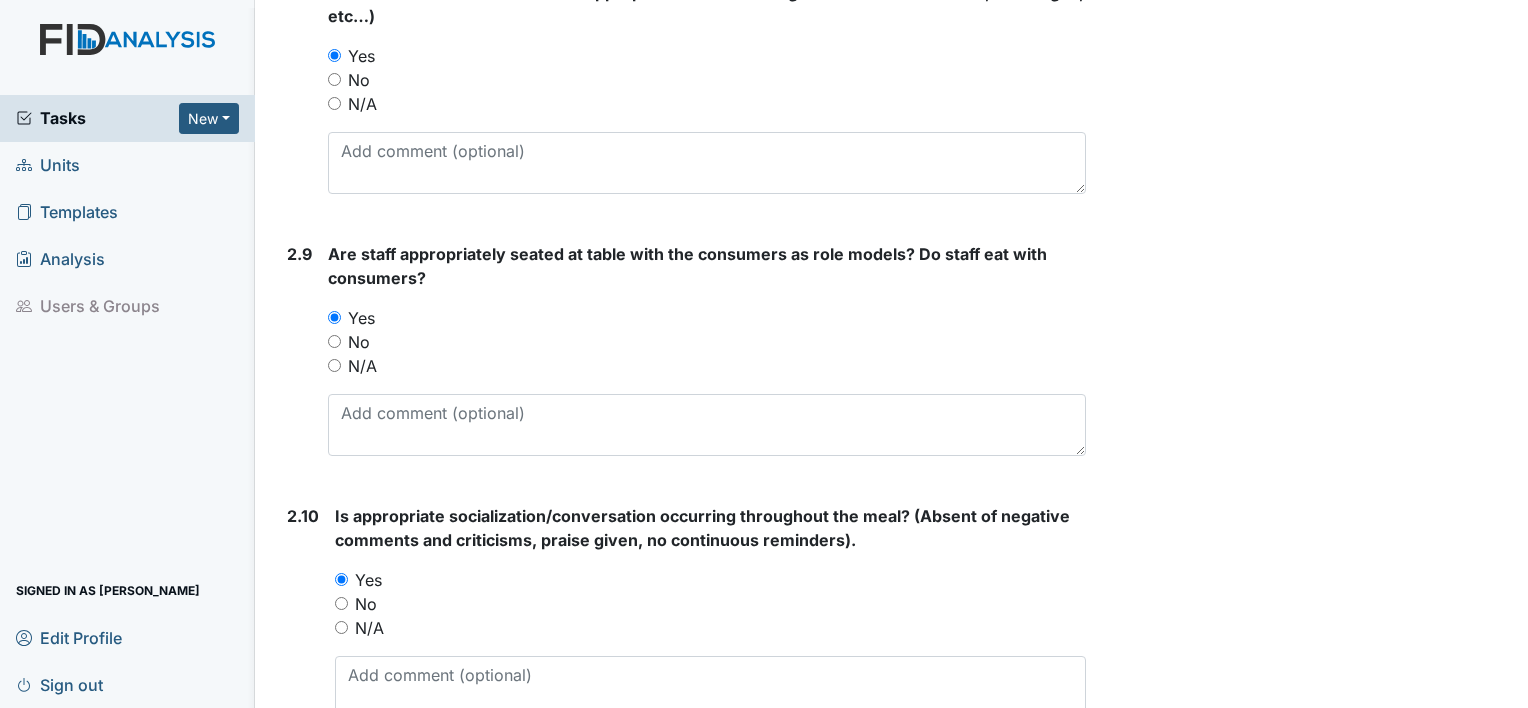 click on "Users & Groups" at bounding box center [127, 306] 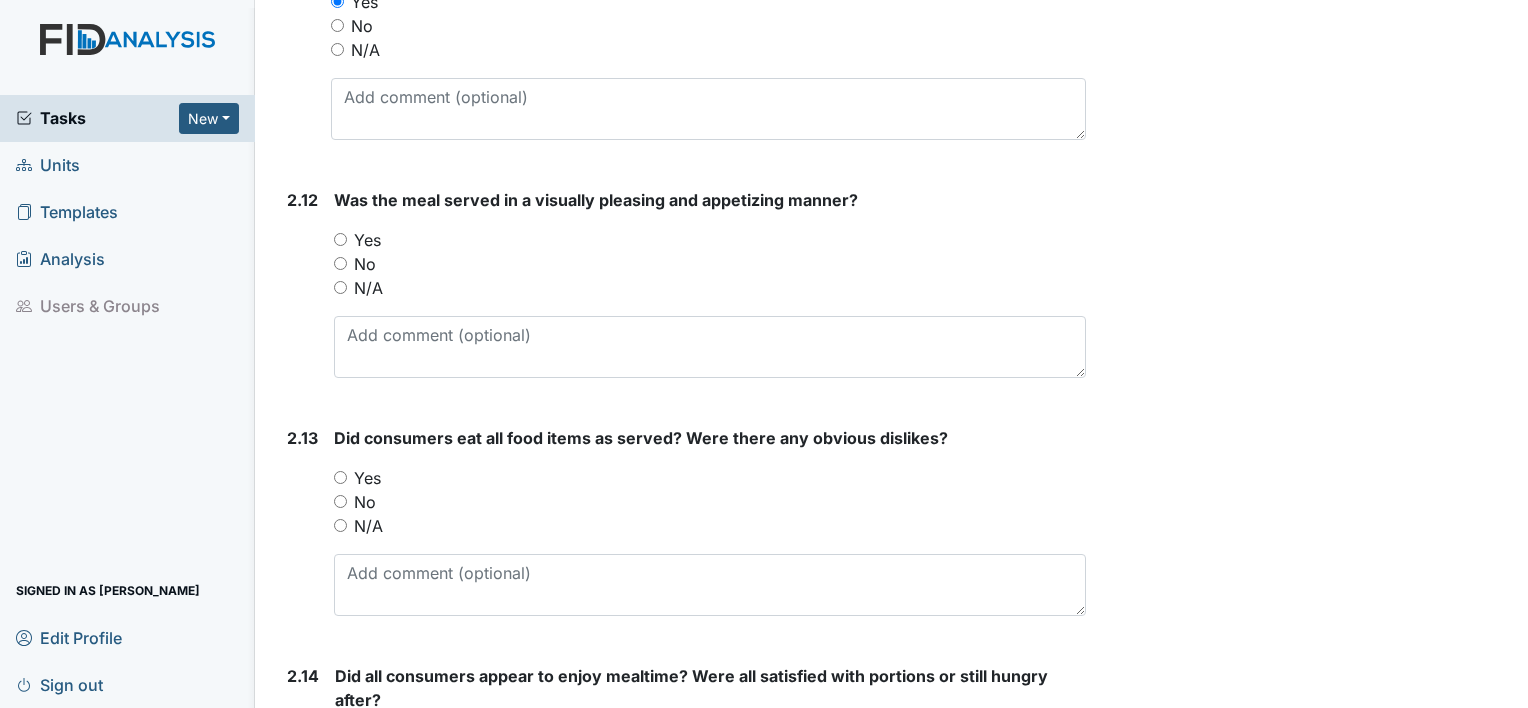 scroll, scrollTop: 4040, scrollLeft: 0, axis: vertical 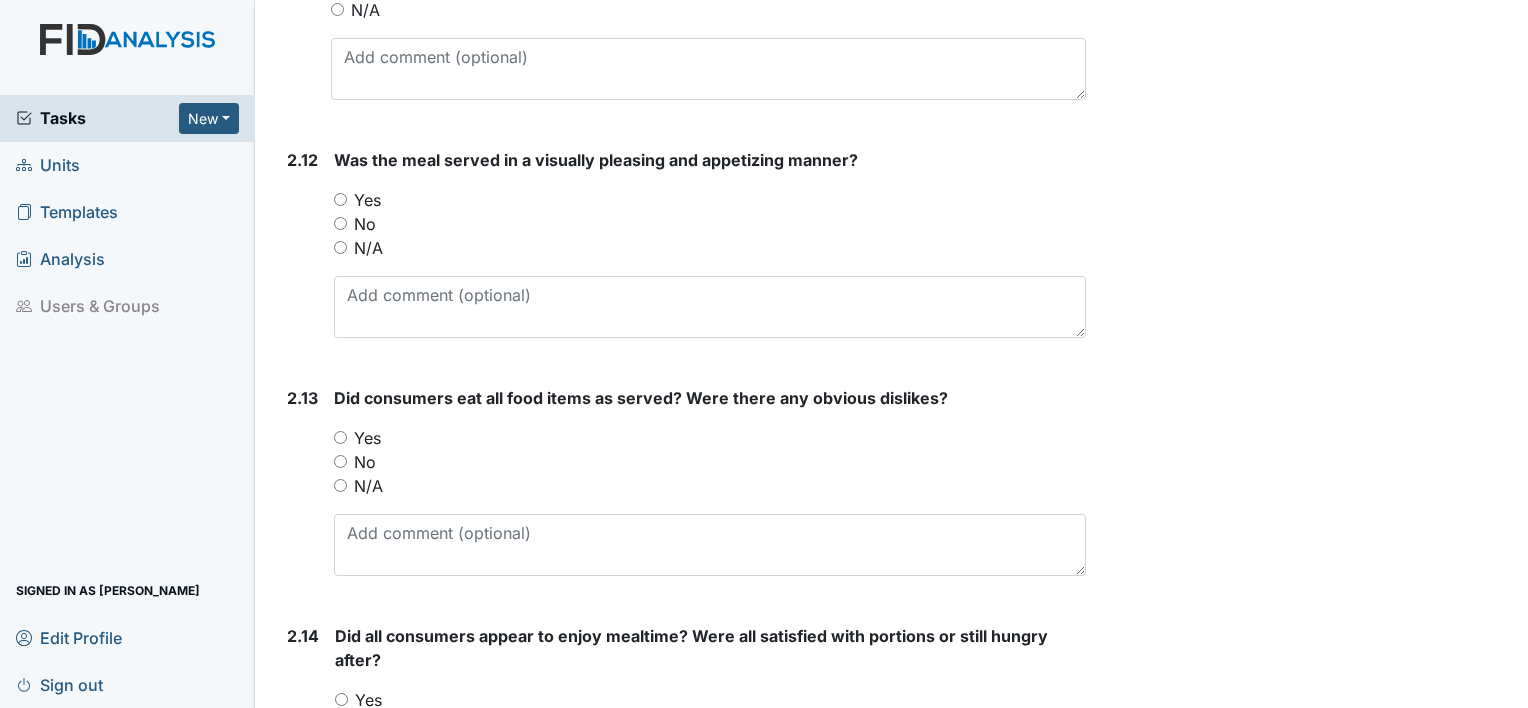 click on "2.11" at bounding box center [301, 1] 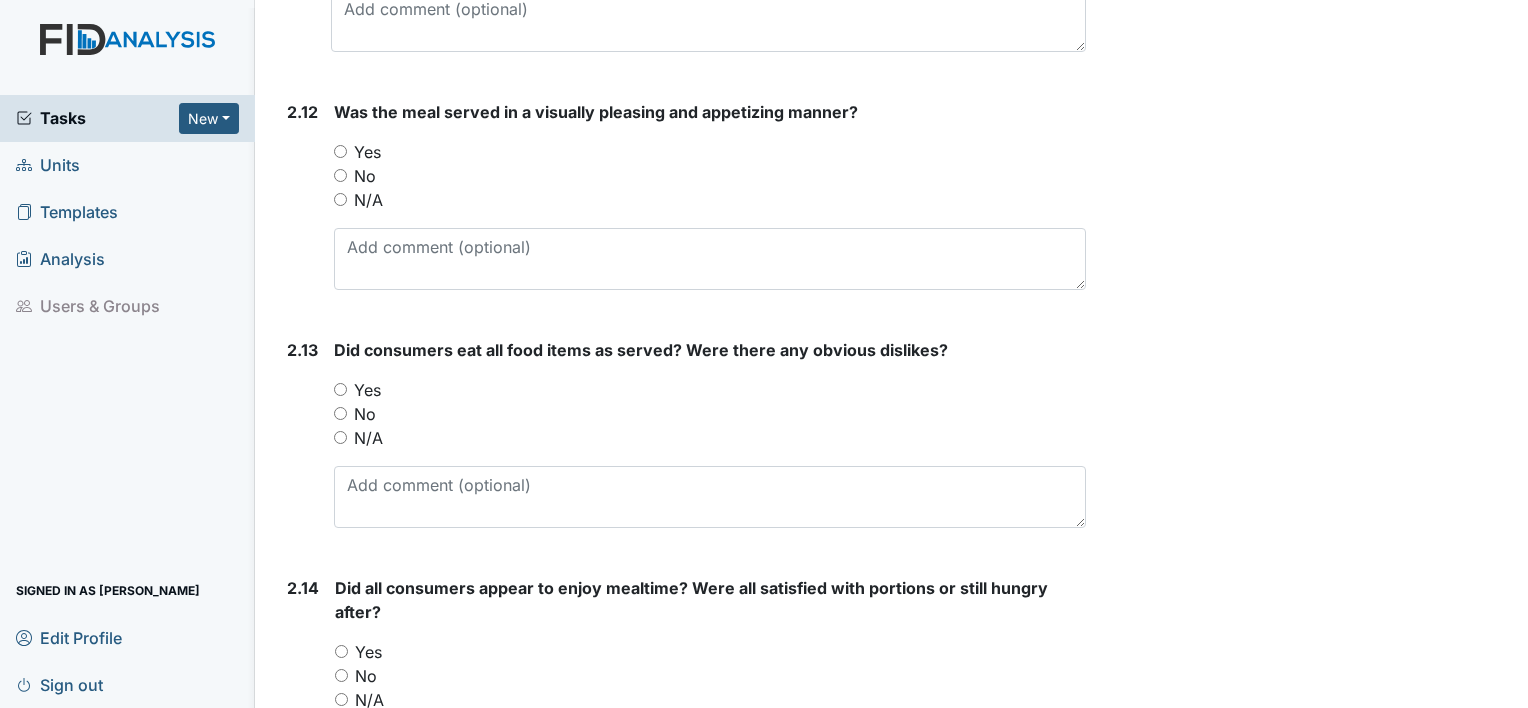 scroll, scrollTop: 4000, scrollLeft: 0, axis: vertical 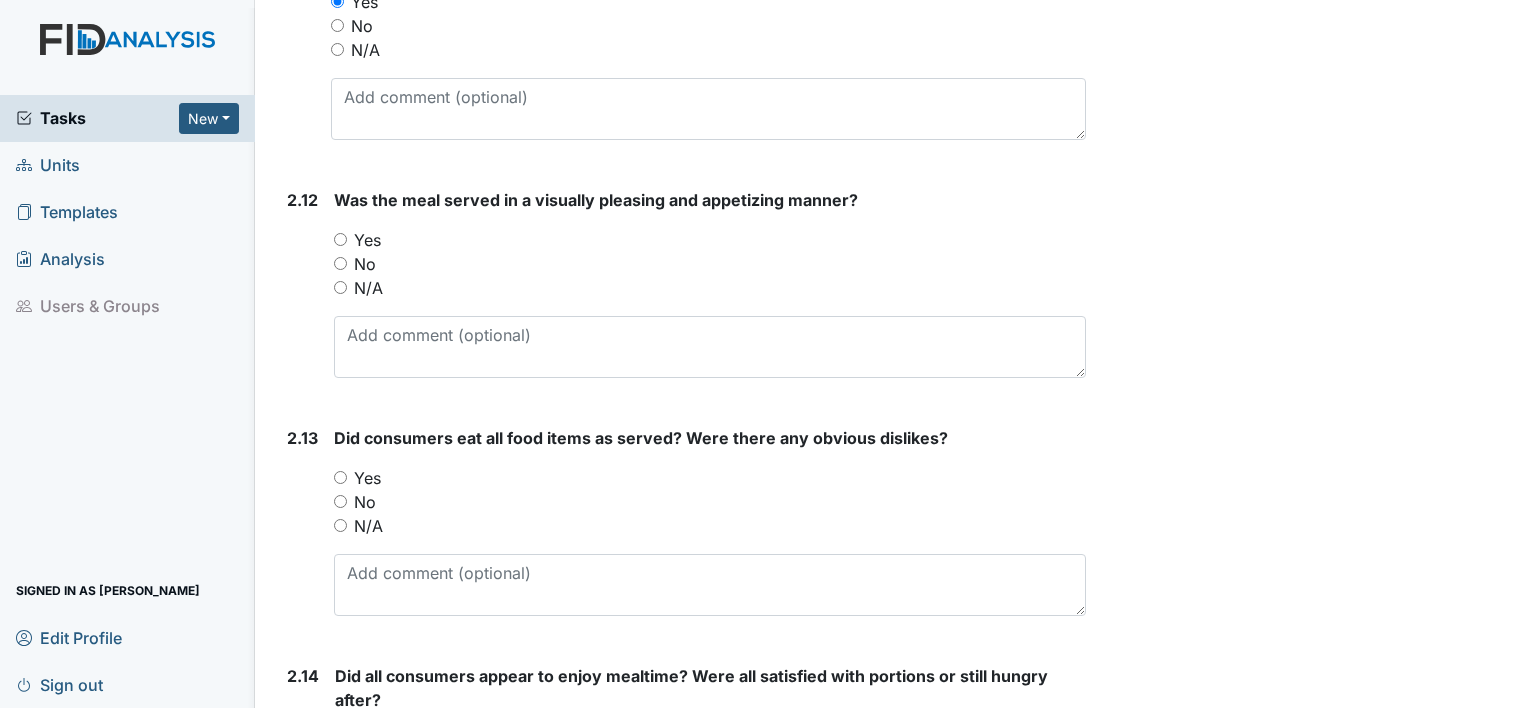 click on "Yes" at bounding box center [340, 239] 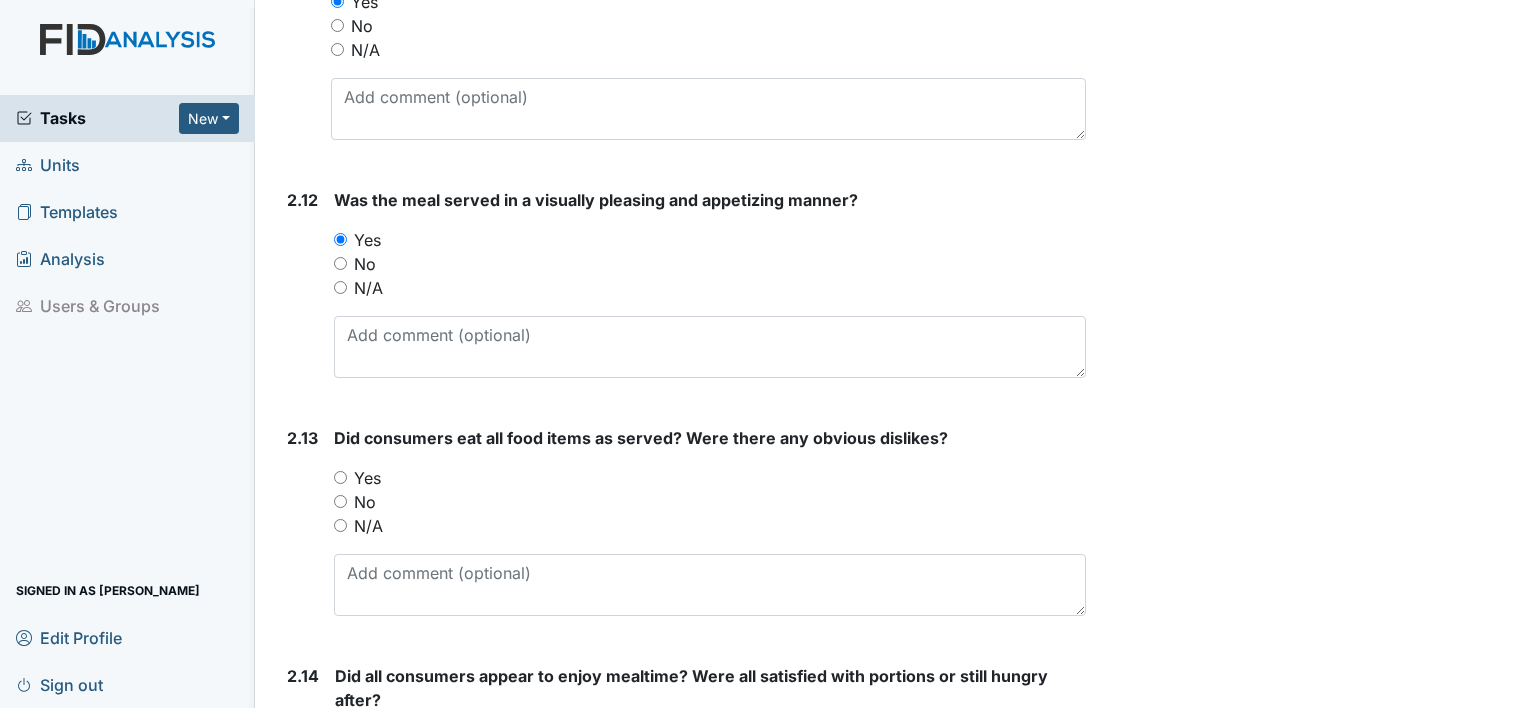 click on "Yes" at bounding box center [340, 477] 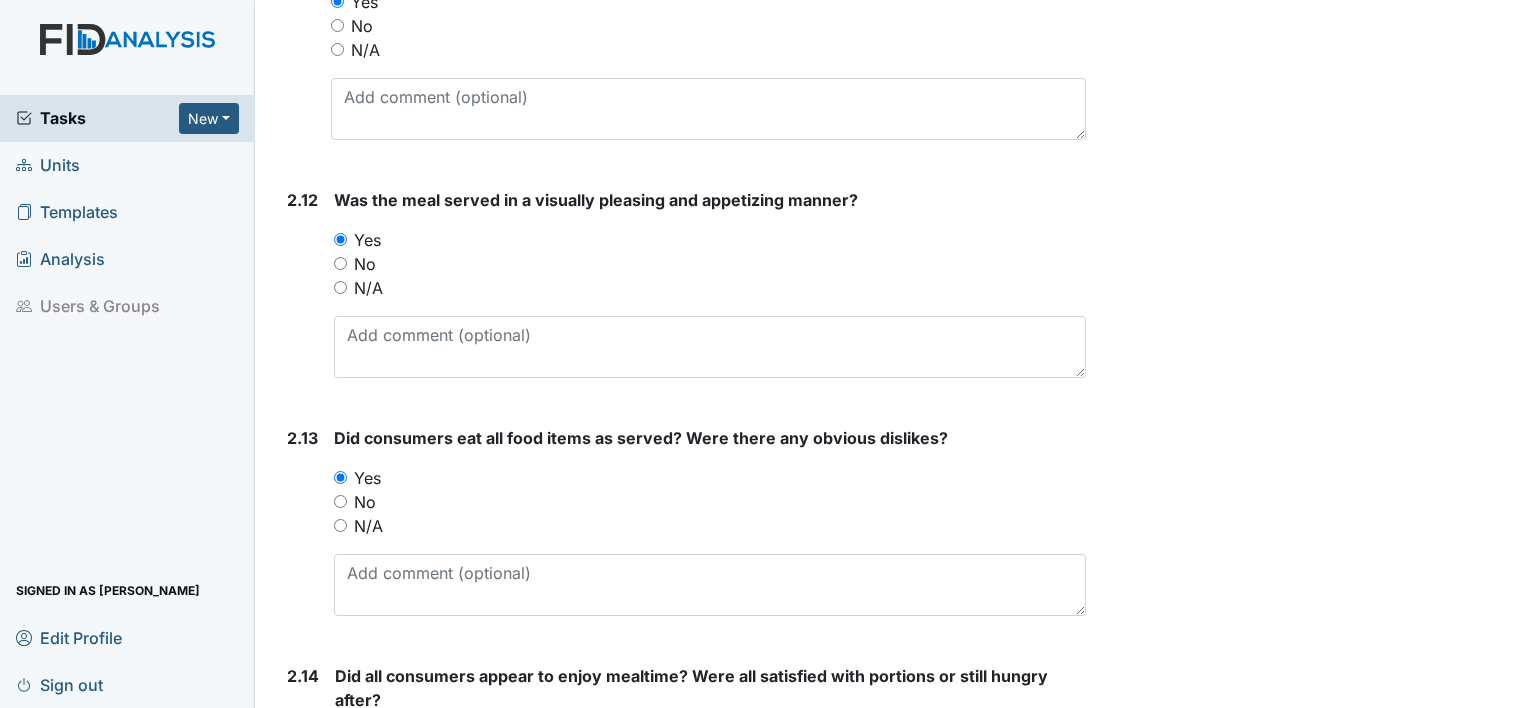 click on "2.13" at bounding box center [302, 529] 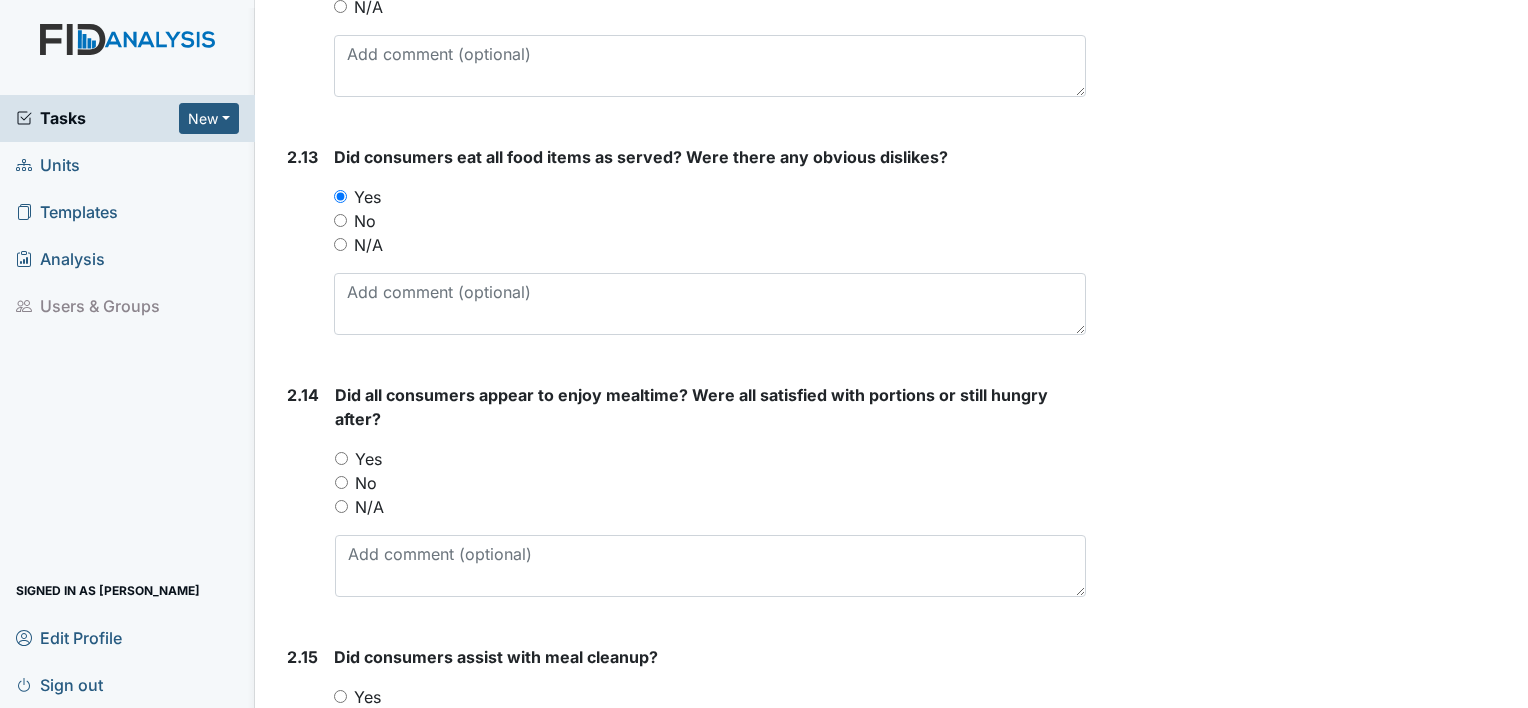 scroll, scrollTop: 4320, scrollLeft: 0, axis: vertical 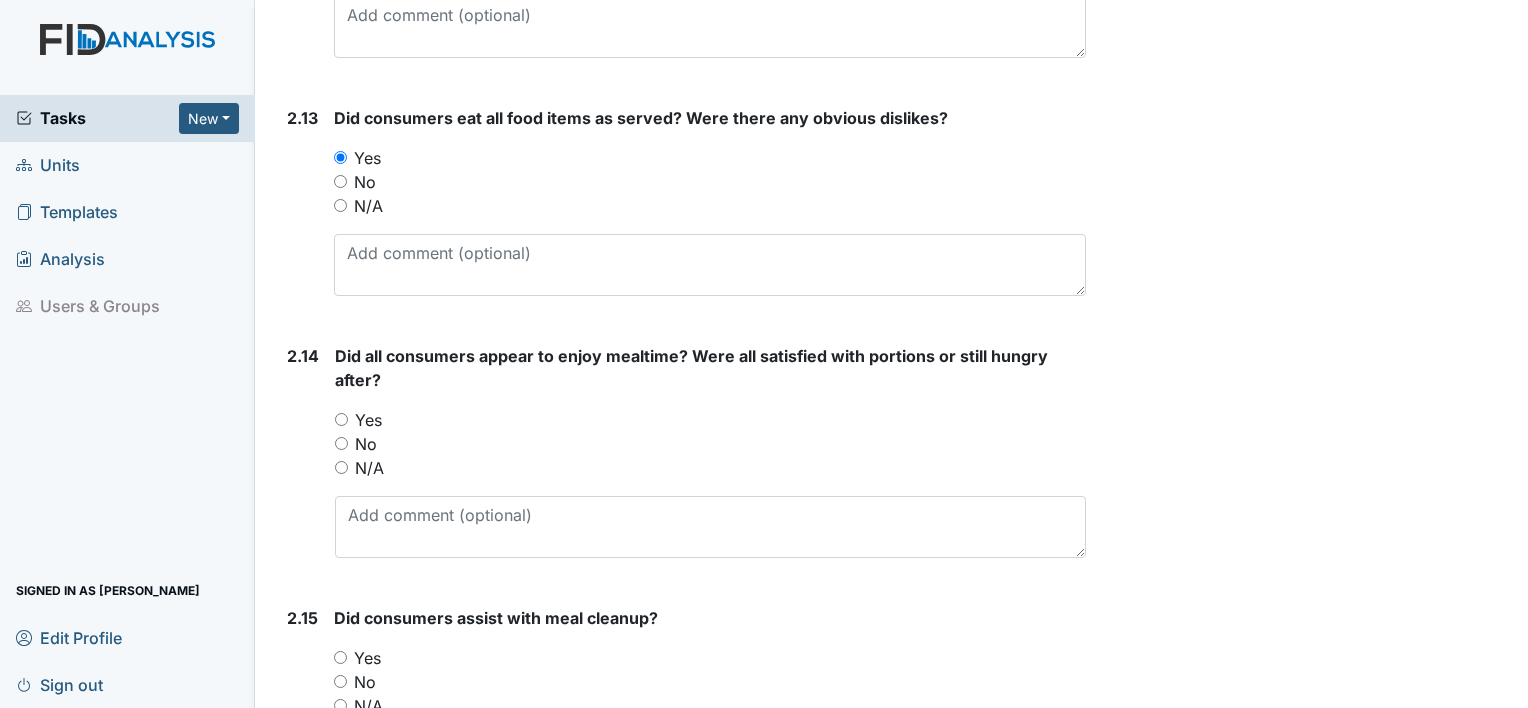 click on "Yes" at bounding box center [341, 419] 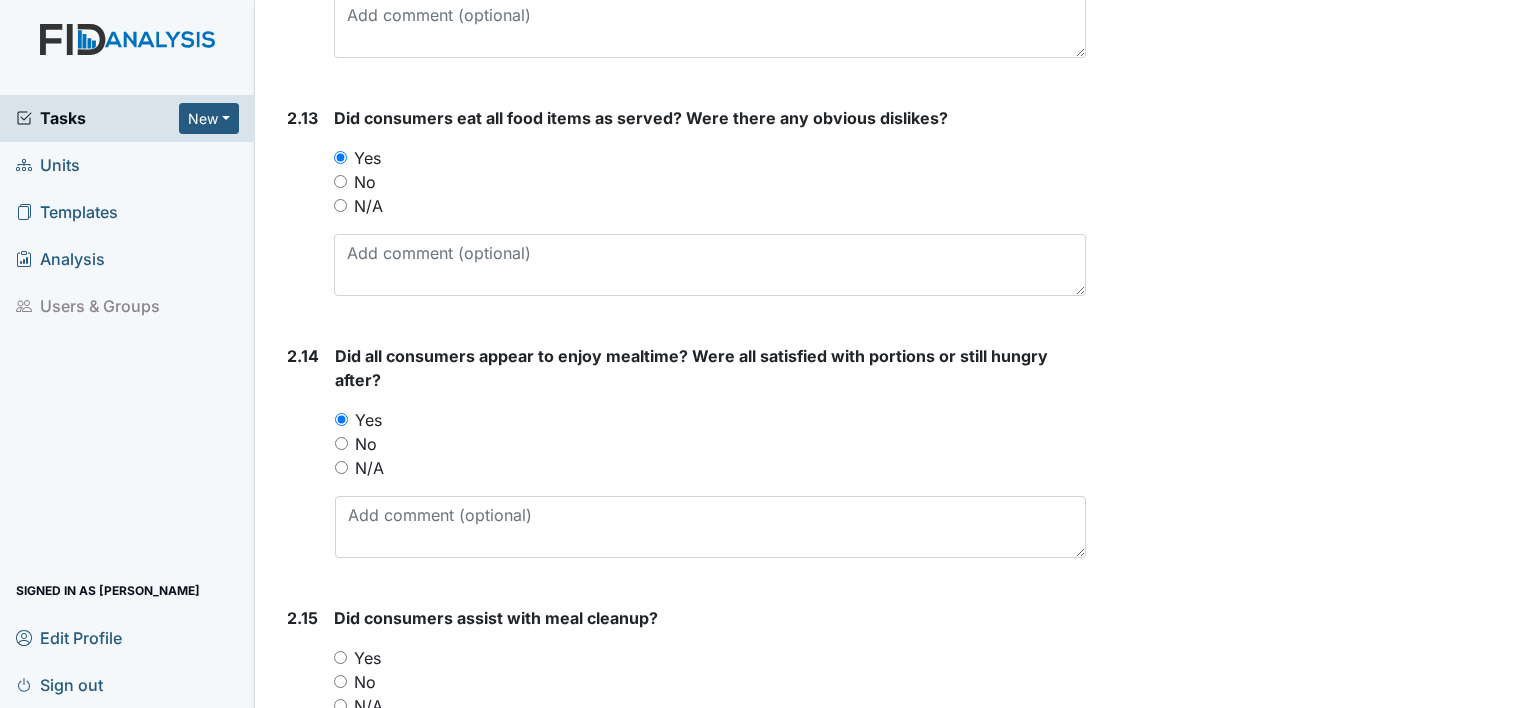 click on "Yes" at bounding box center [340, 657] 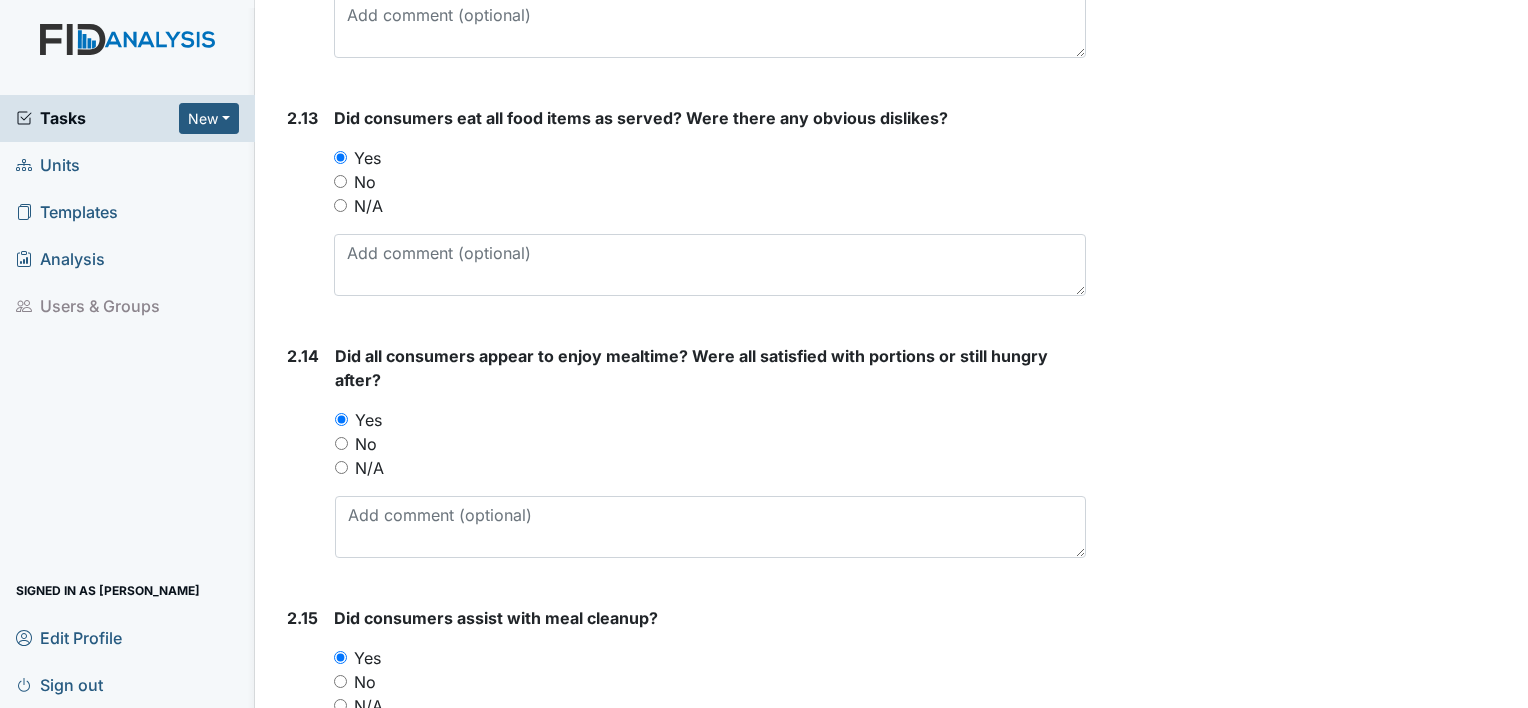 click on "No" at bounding box center (340, 681) 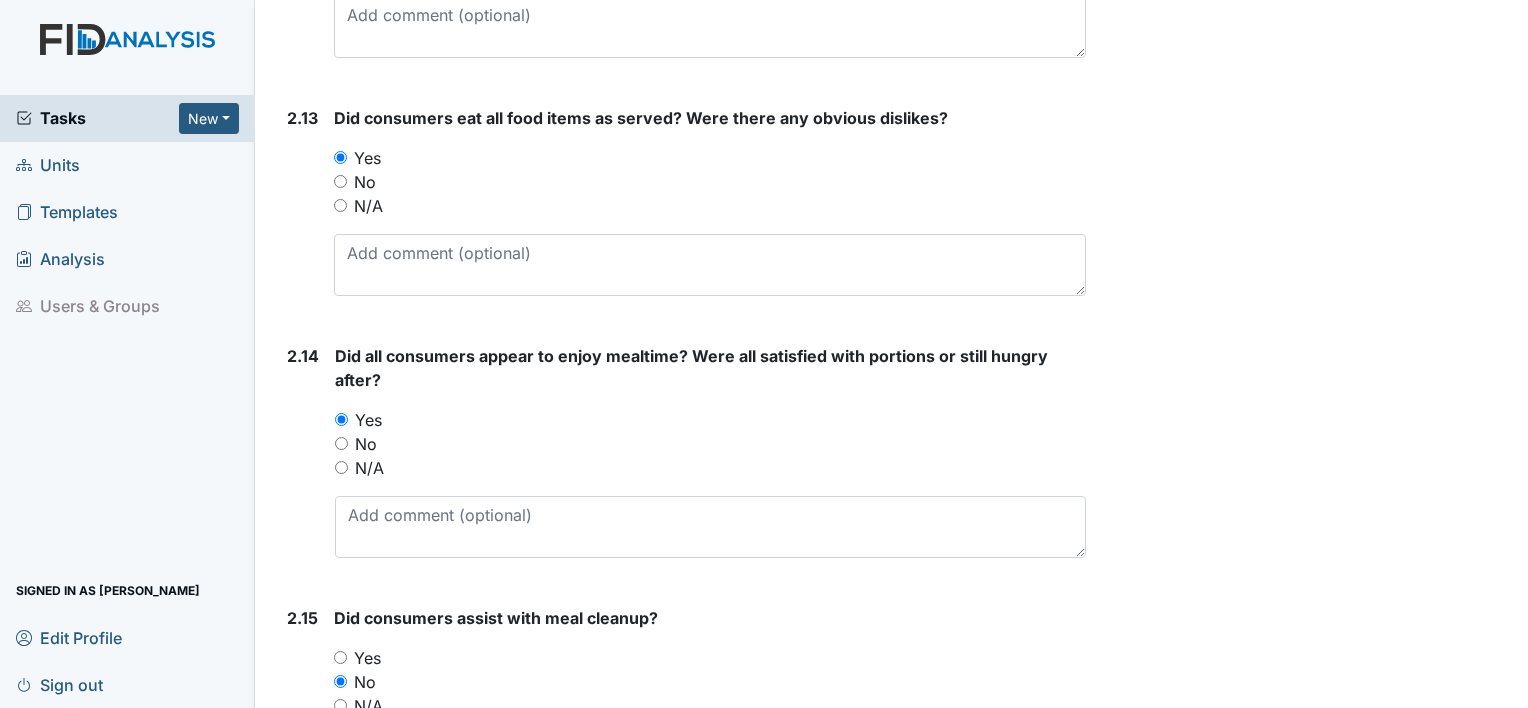 click on "N/A" at bounding box center [340, 705] 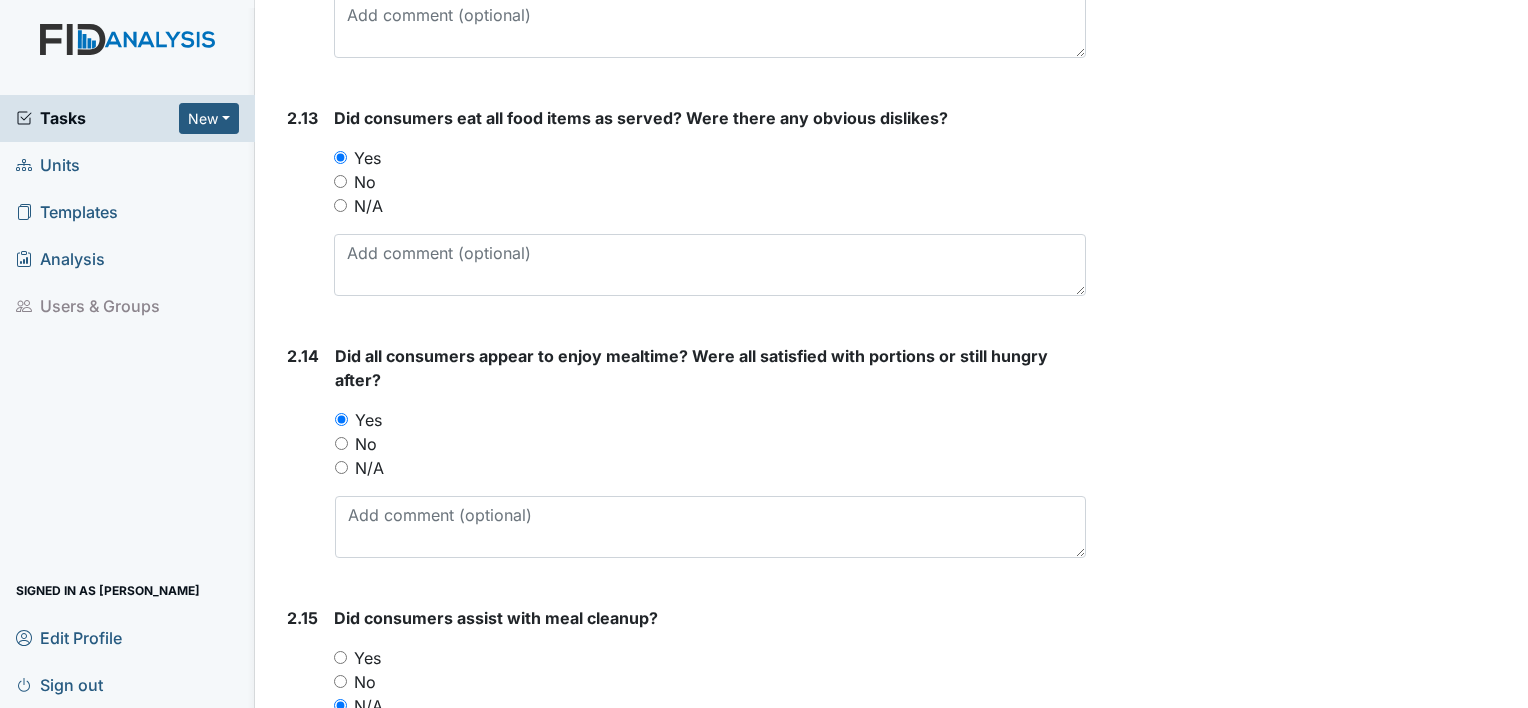 click on "No" at bounding box center [340, 681] 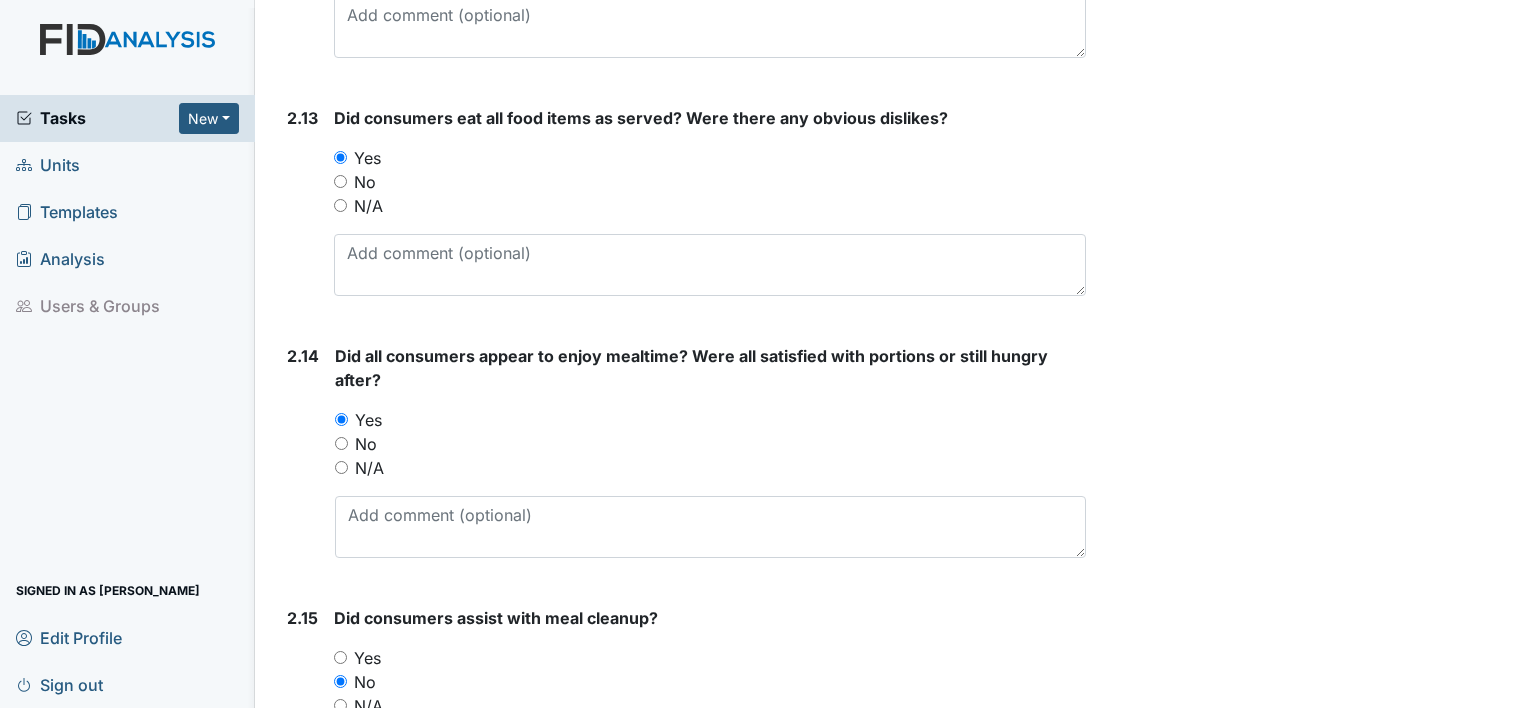 click on "No" at bounding box center [340, 681] 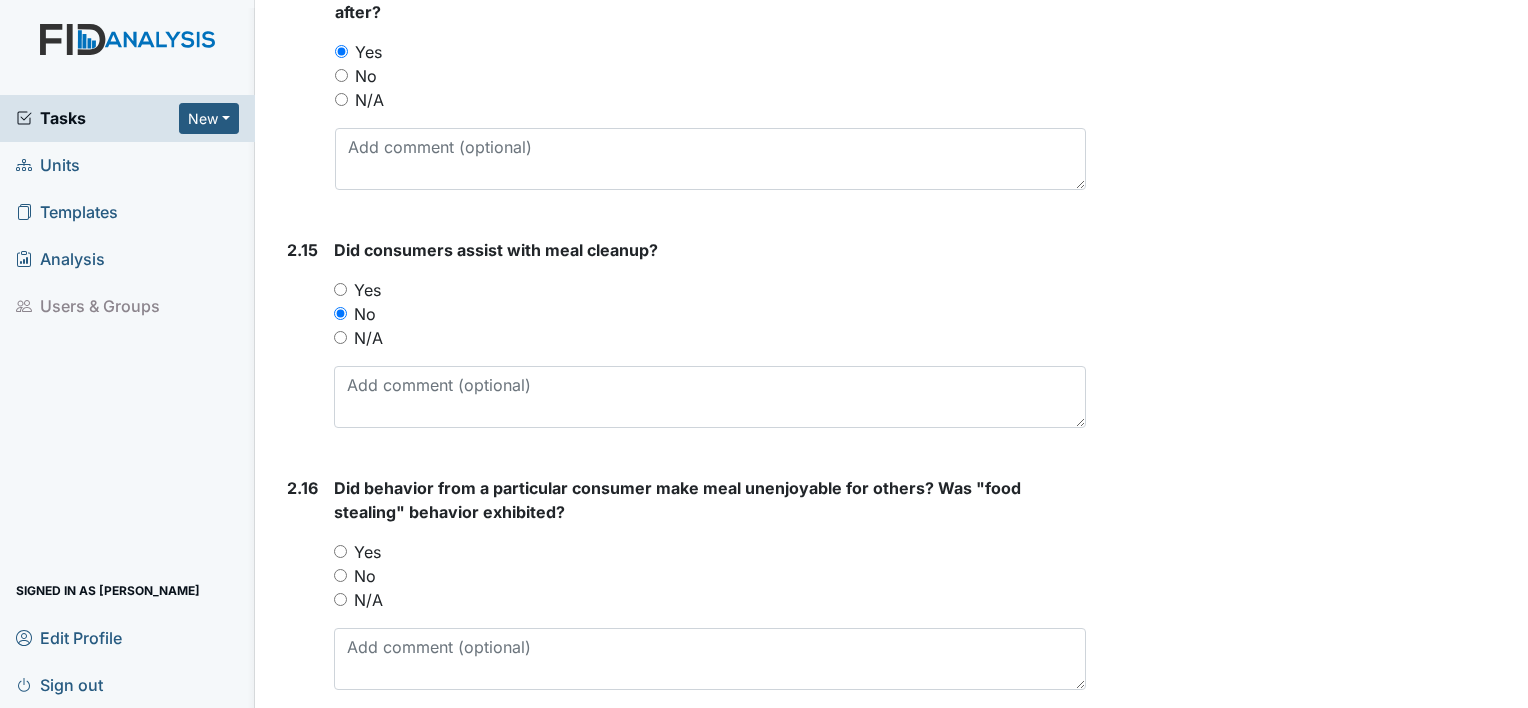 scroll, scrollTop: 4720, scrollLeft: 0, axis: vertical 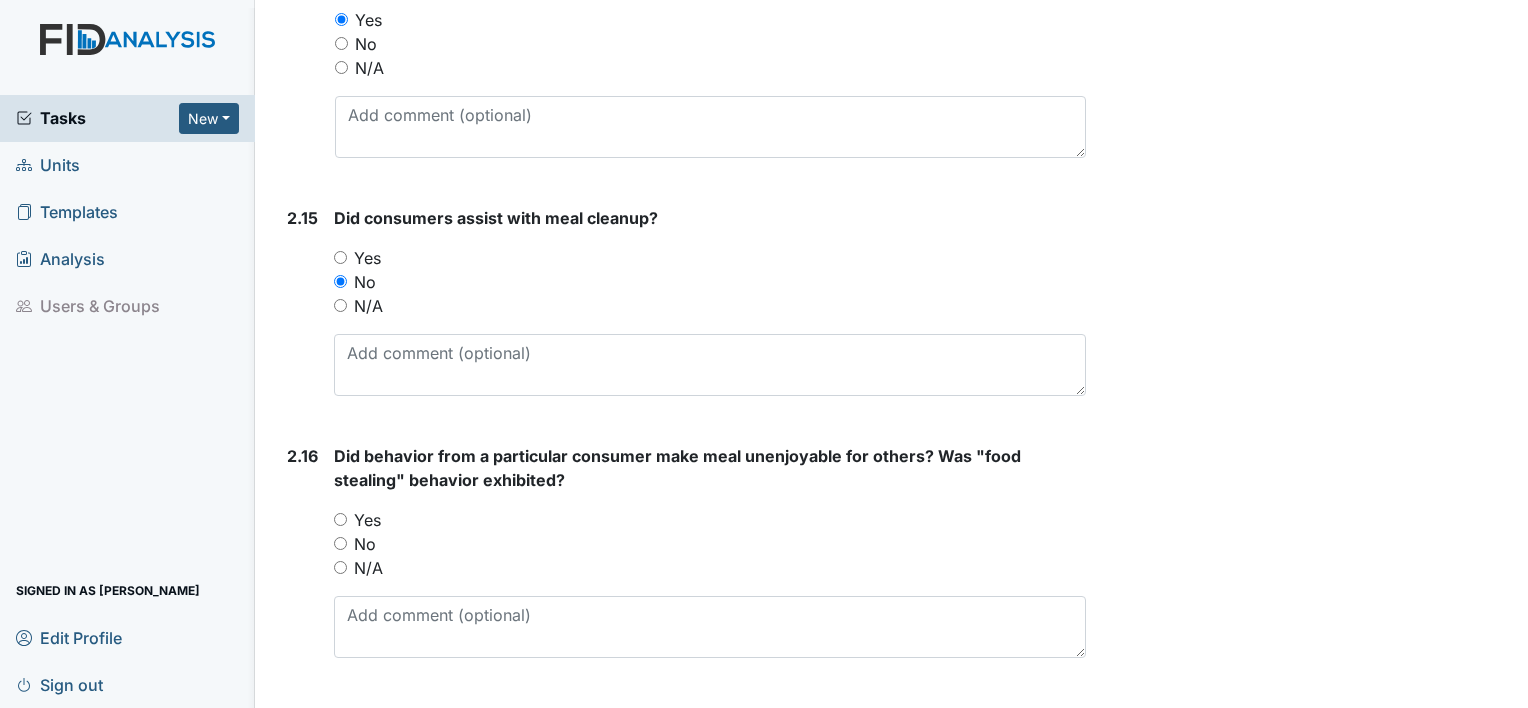 click on "Yes" at bounding box center [340, 519] 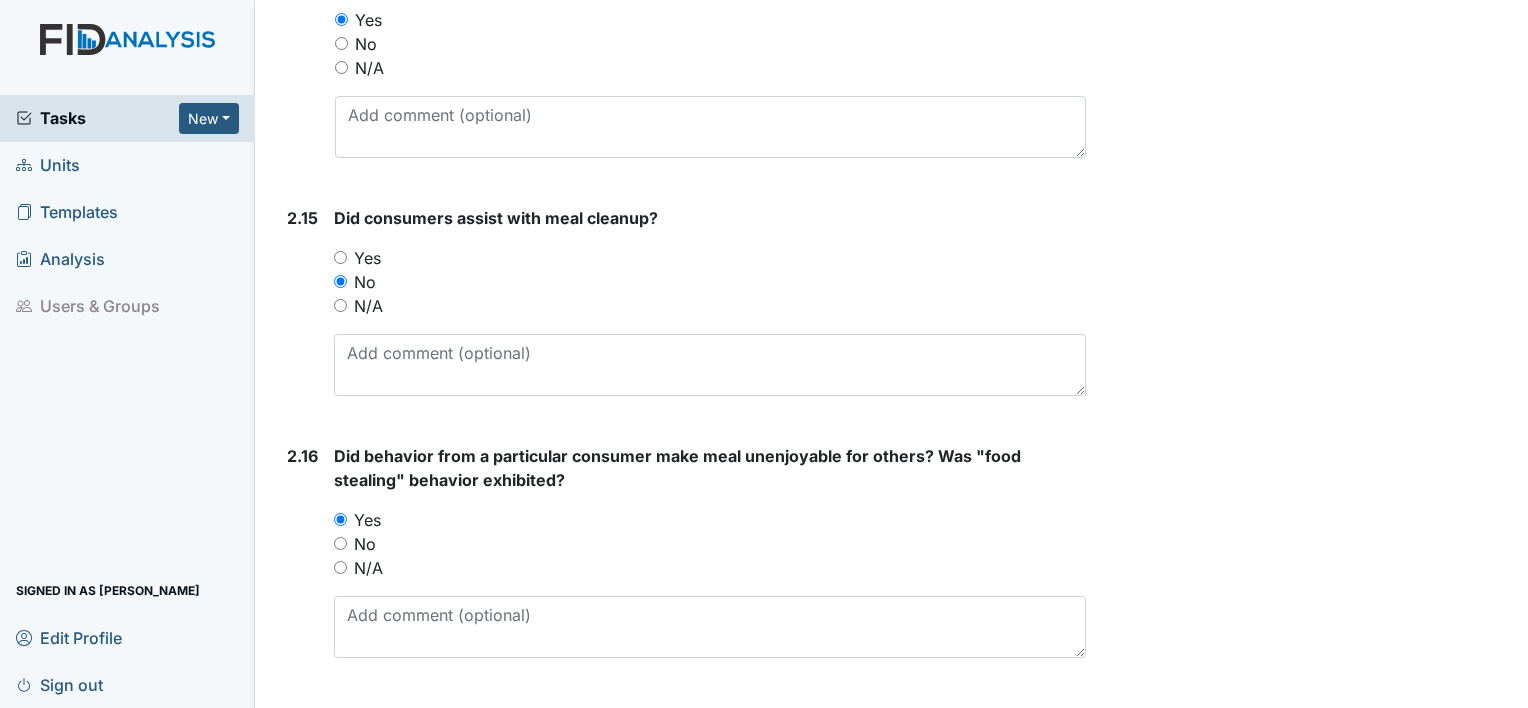 click on "2.16
Did behavior from a particular consumer make meal unenjoyable for others?  Was "food stealing" behavior exhibited?
You must select one of the below options.
Yes
No
N/A" at bounding box center (682, 559) 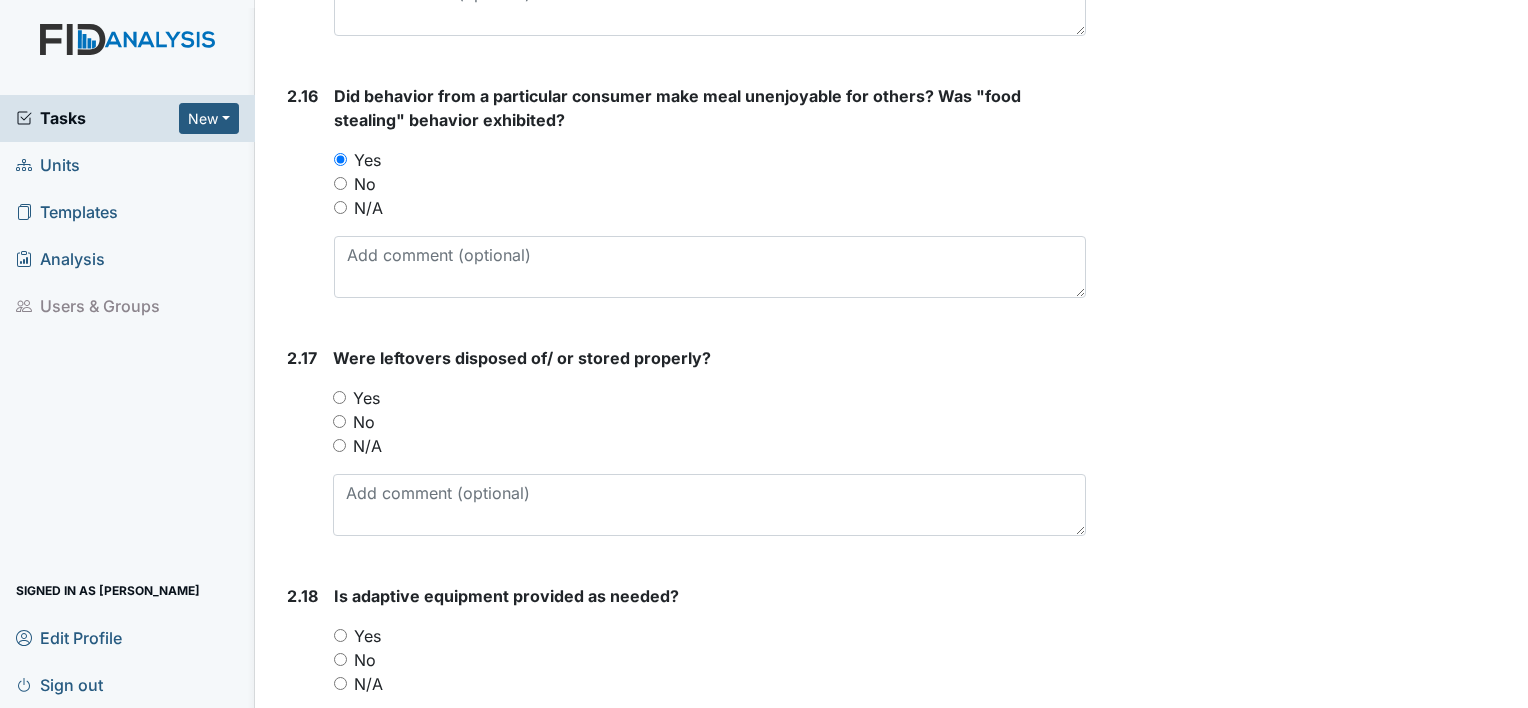 scroll, scrollTop: 5120, scrollLeft: 0, axis: vertical 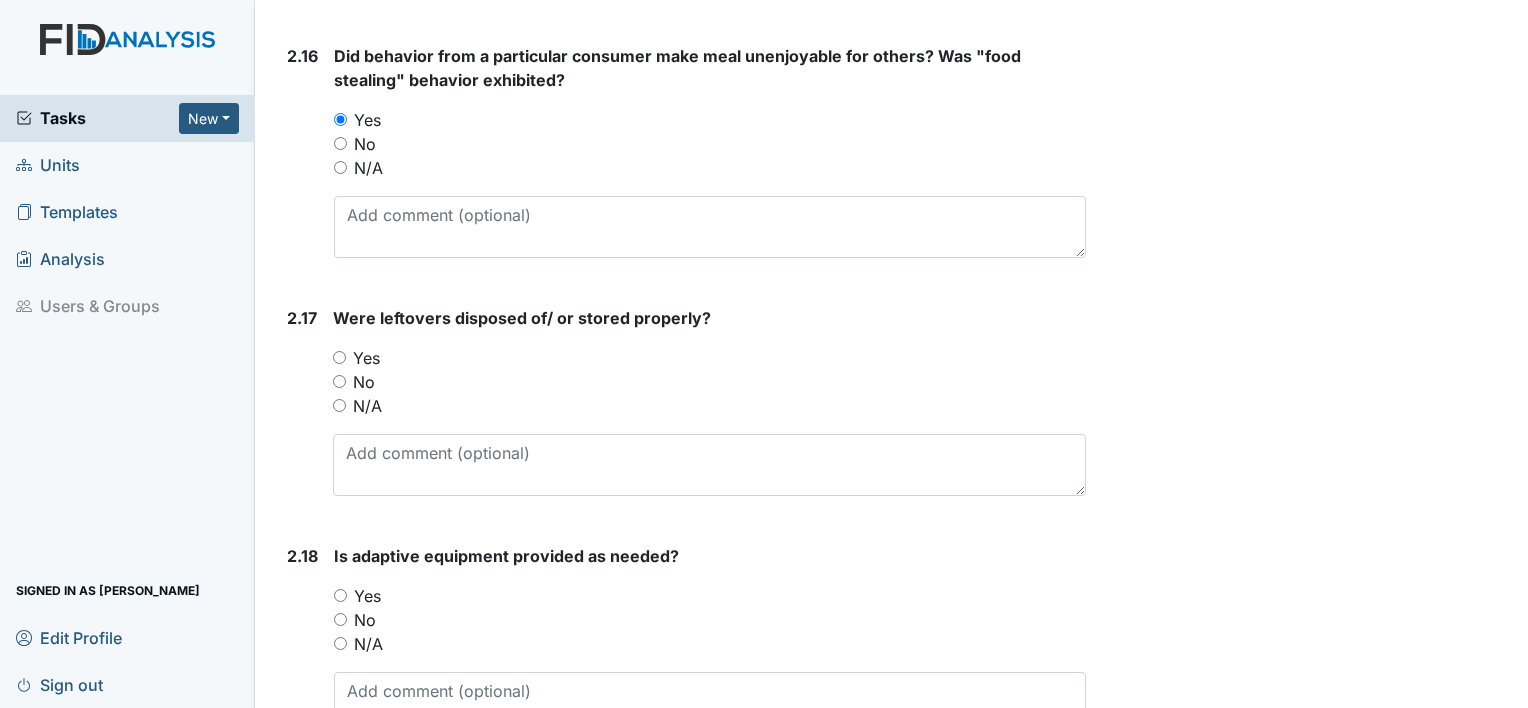 click on "Yes" at bounding box center (339, 357) 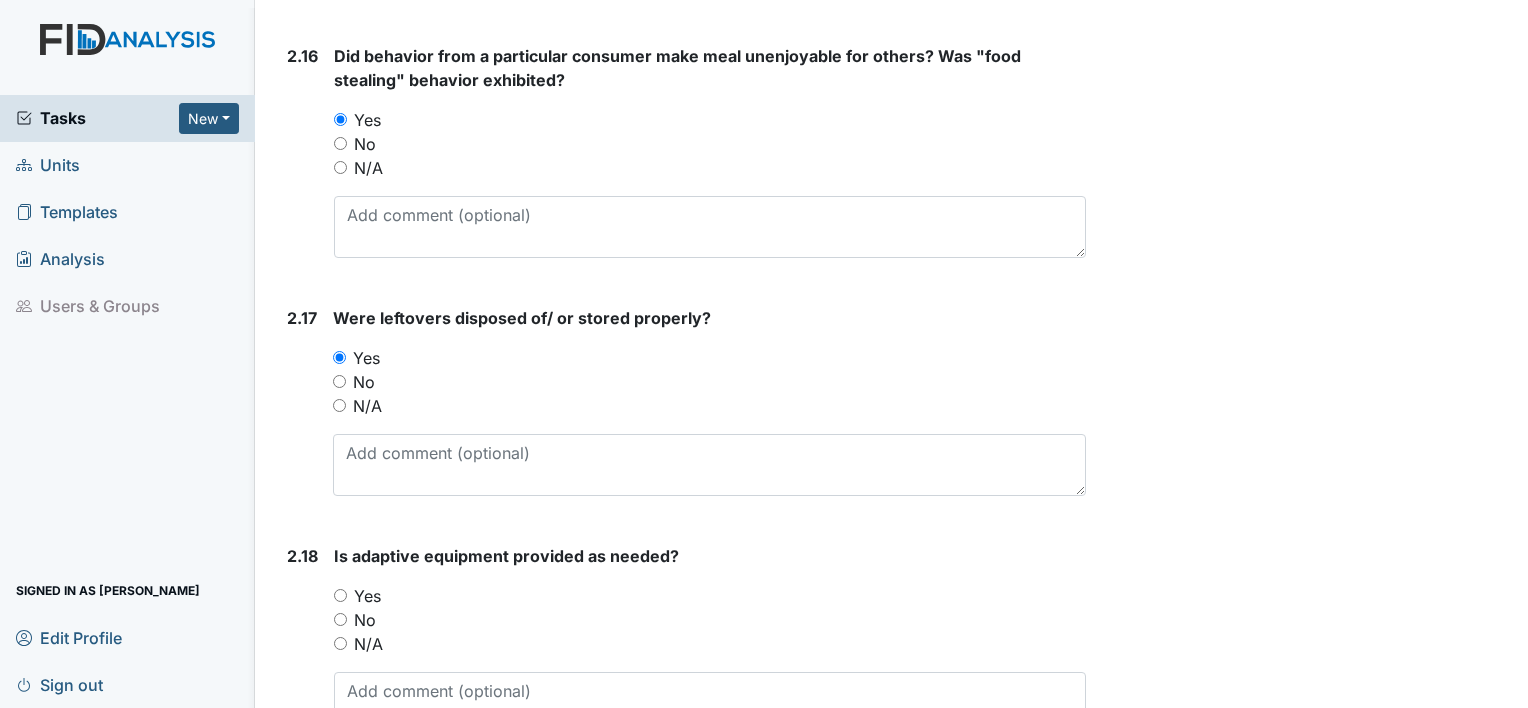 click on "Yes" at bounding box center (340, 595) 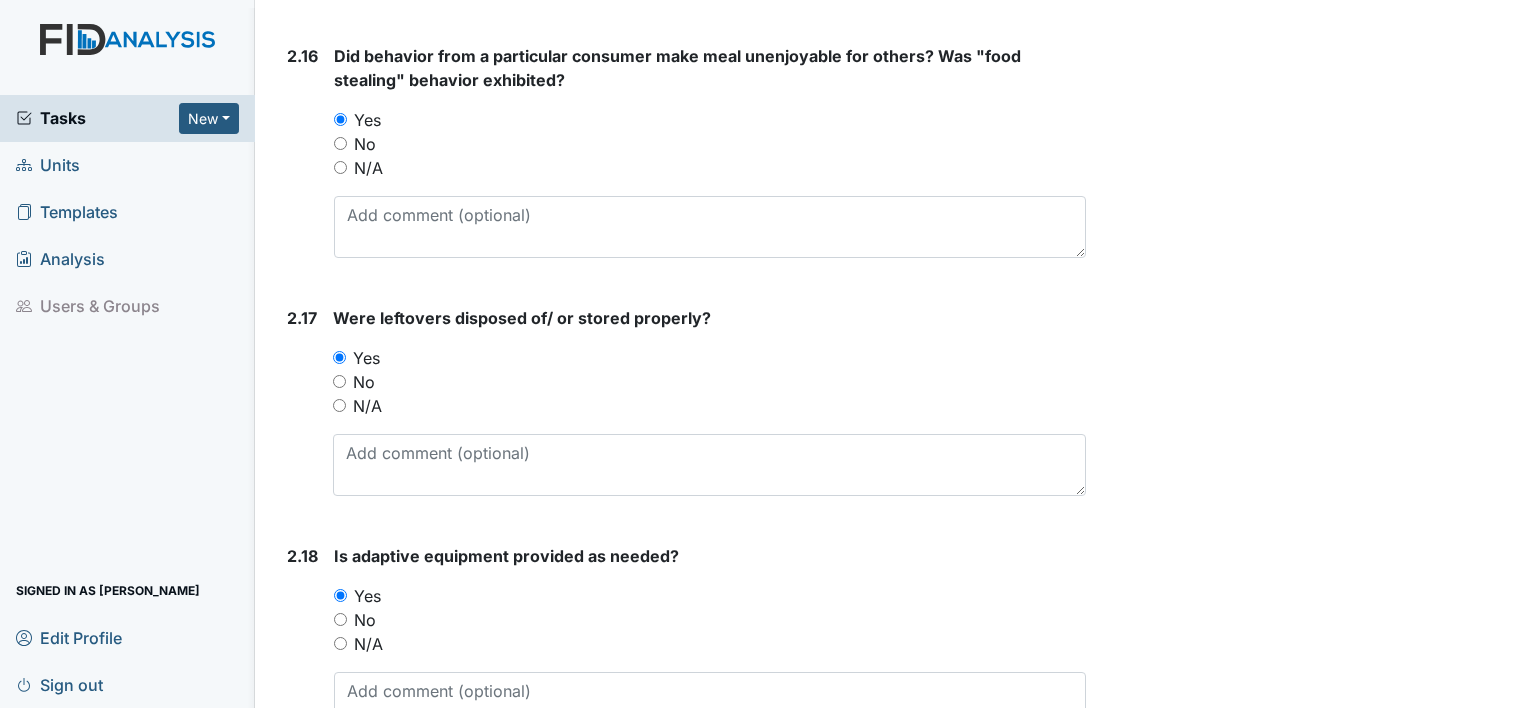 click on "2.18" at bounding box center [302, 647] 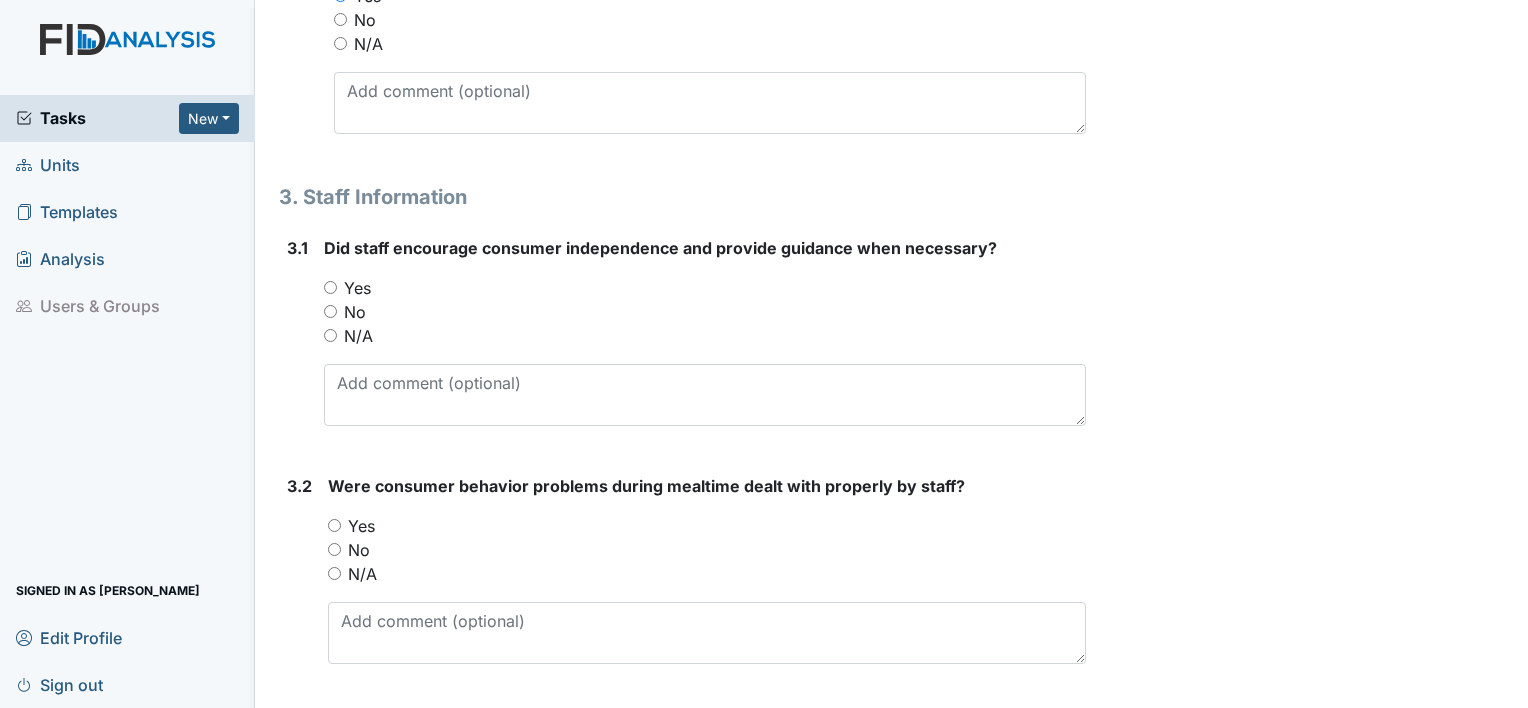 scroll, scrollTop: 5760, scrollLeft: 0, axis: vertical 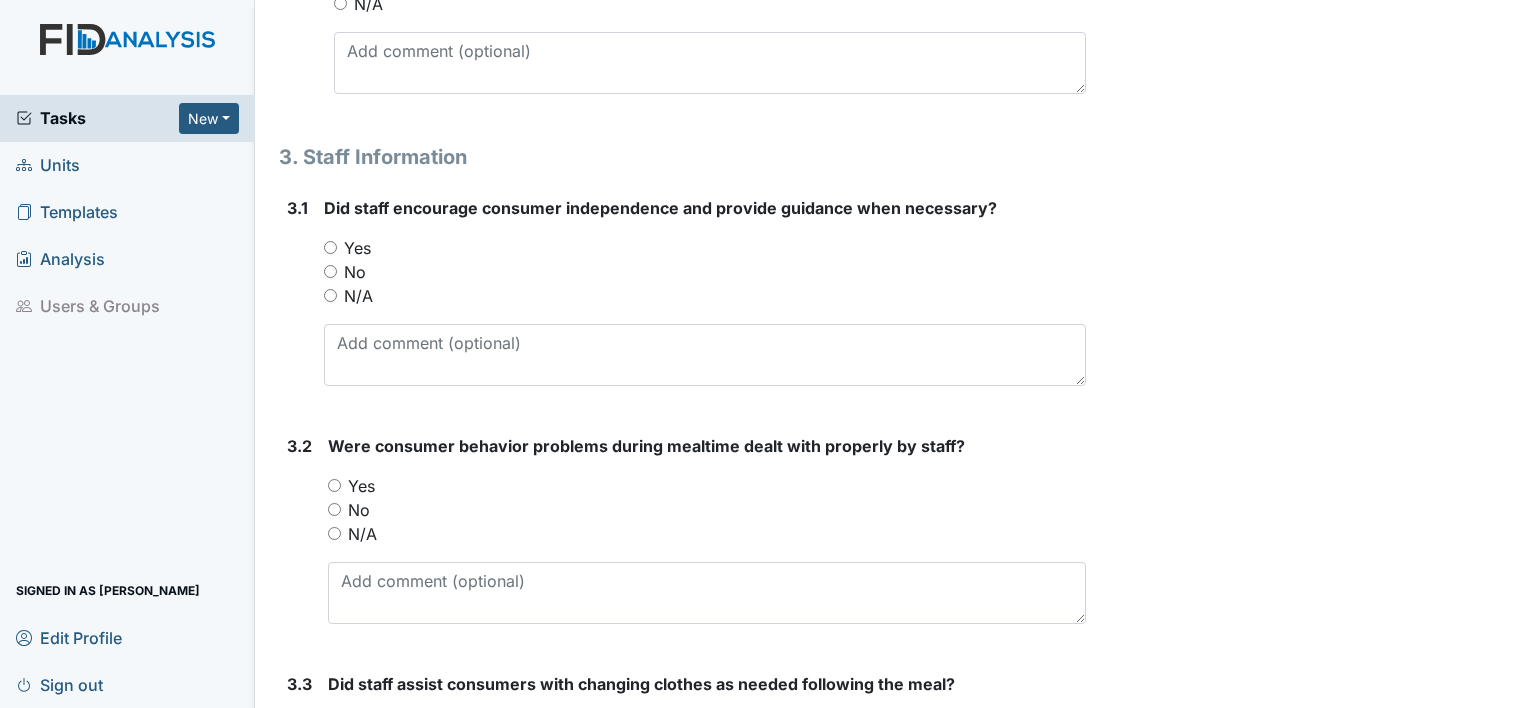 click on "Yes" at bounding box center [330, 247] 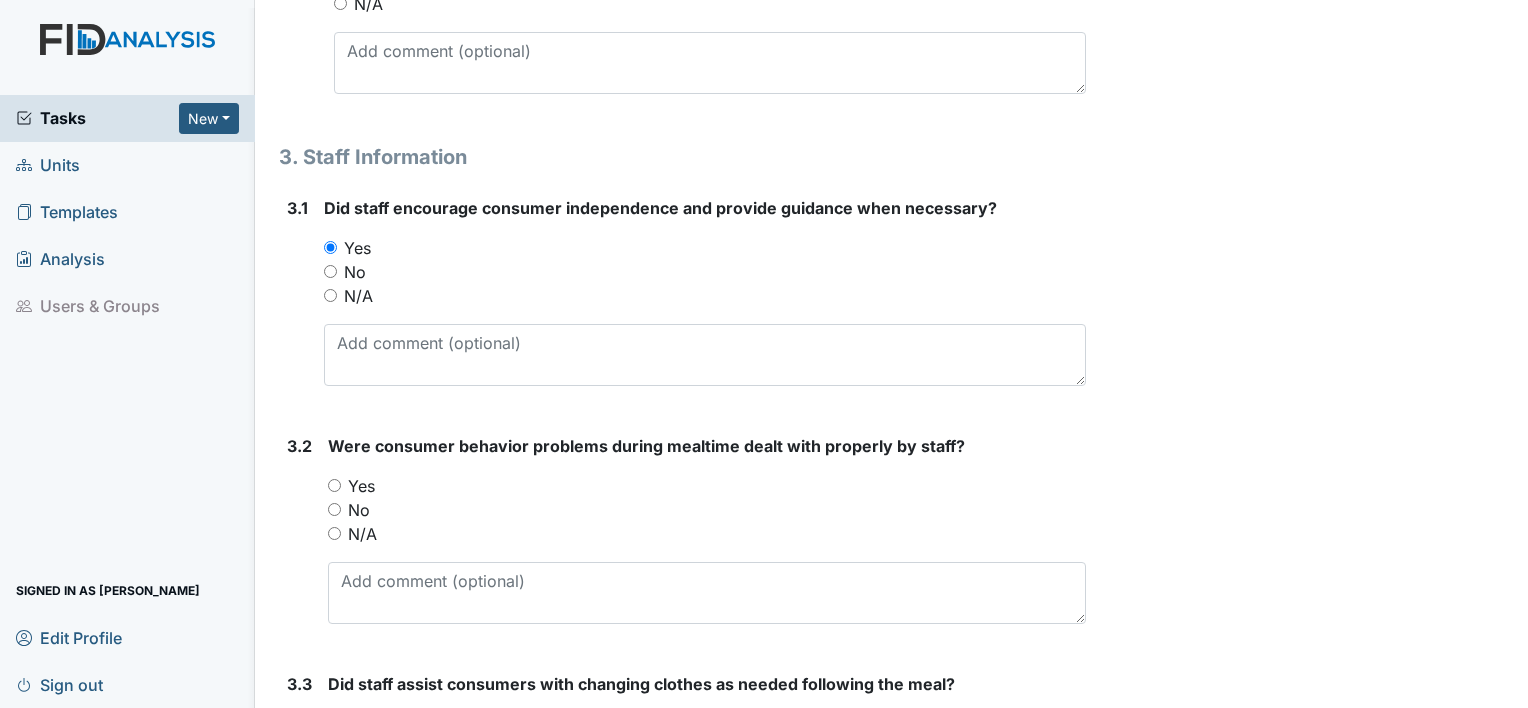 click on "Yes" at bounding box center [334, 485] 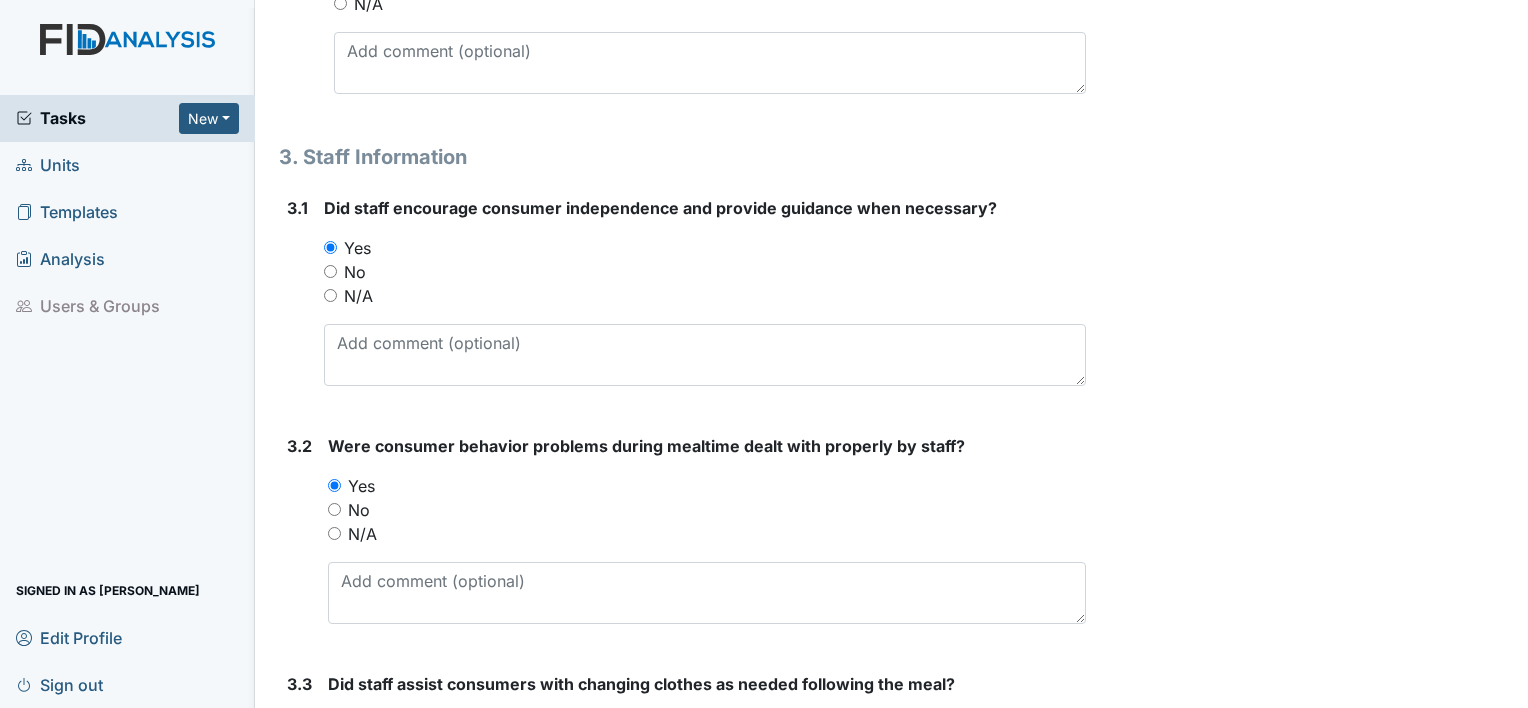 click on "3.2" at bounding box center [299, 537] 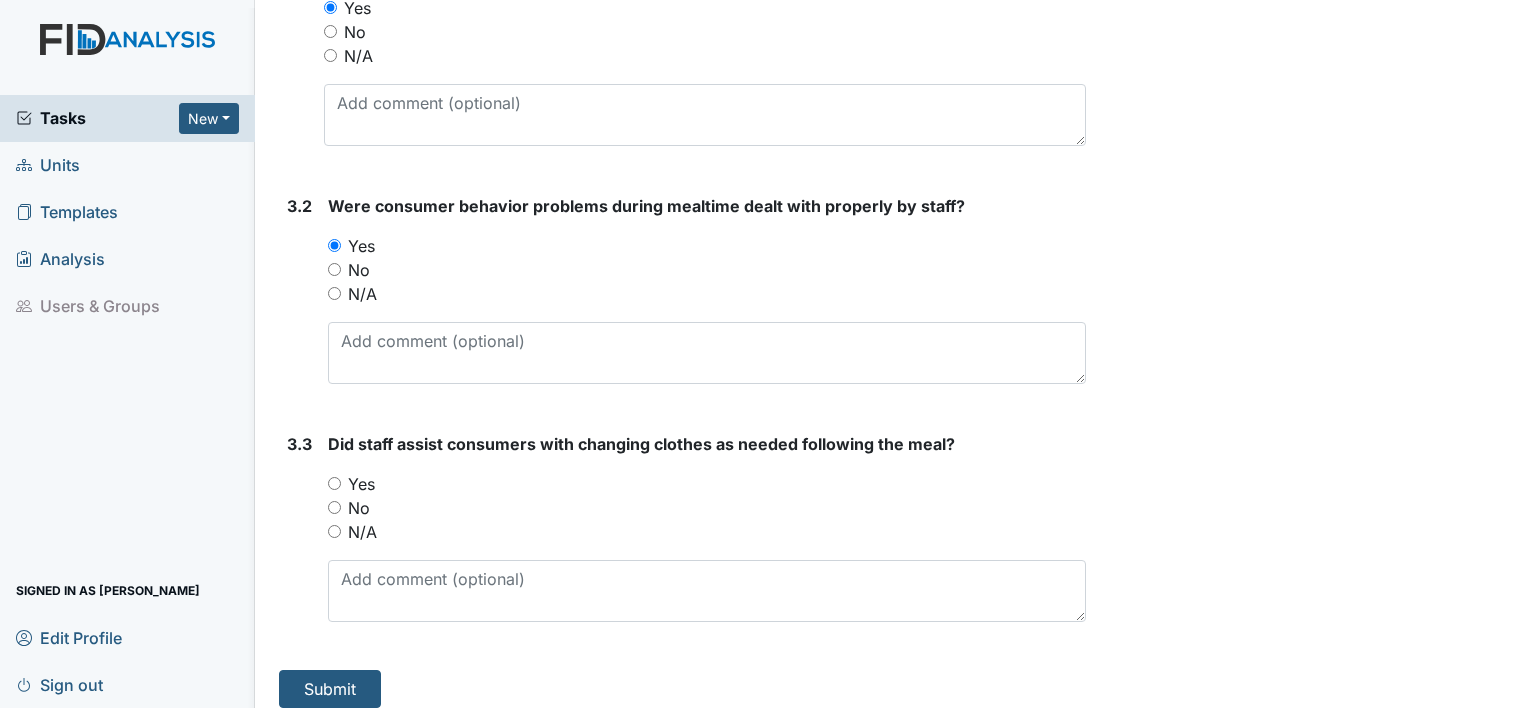 scroll, scrollTop: 6005, scrollLeft: 0, axis: vertical 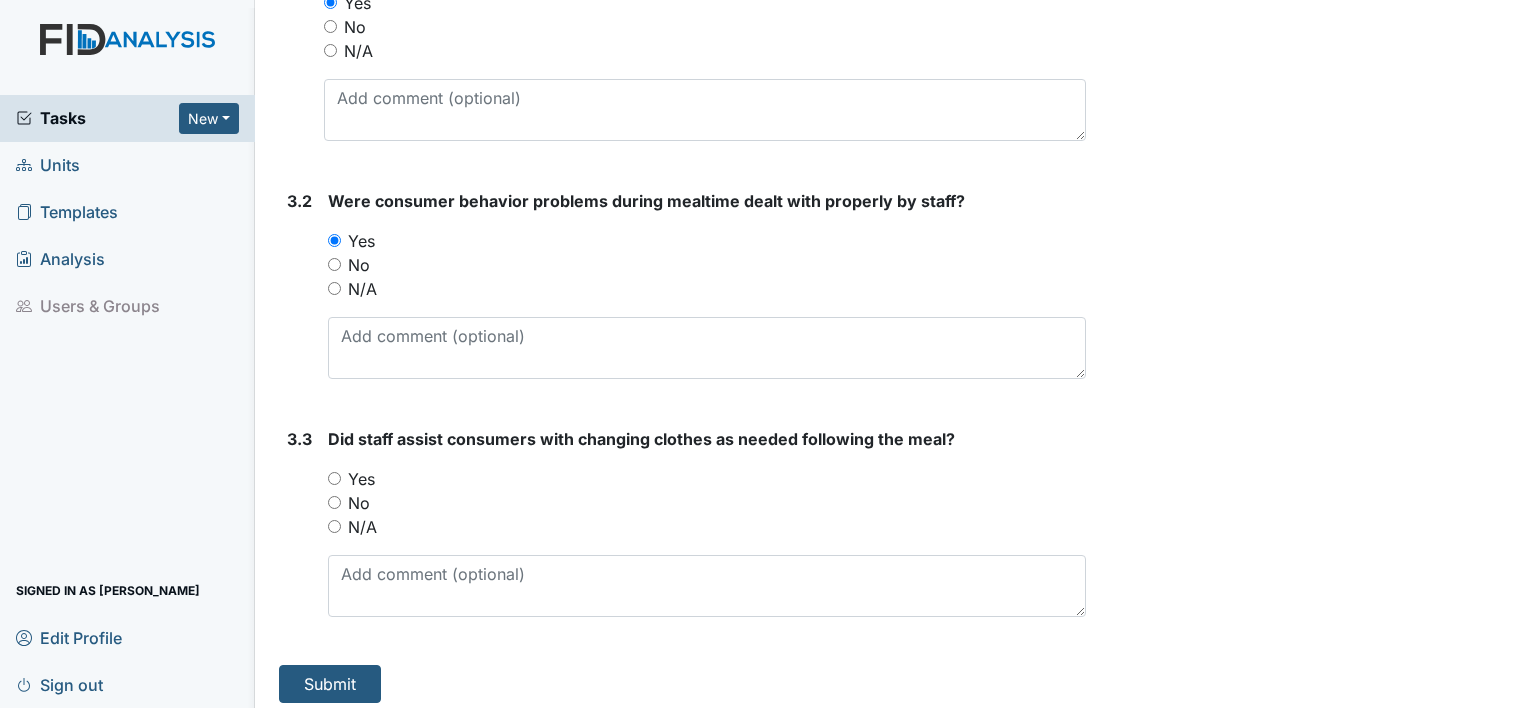 click on "Yes" at bounding box center (334, 478) 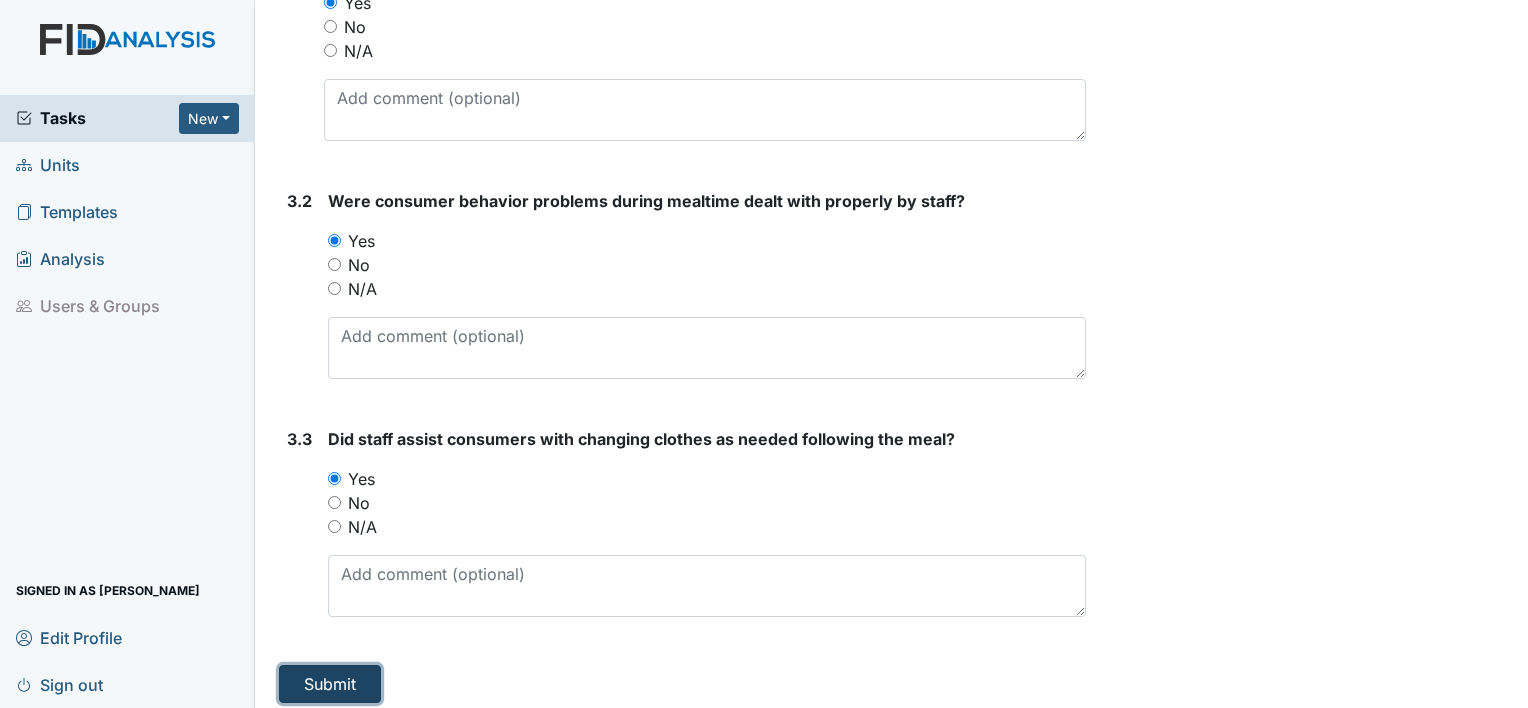click on "Submit" at bounding box center (330, 684) 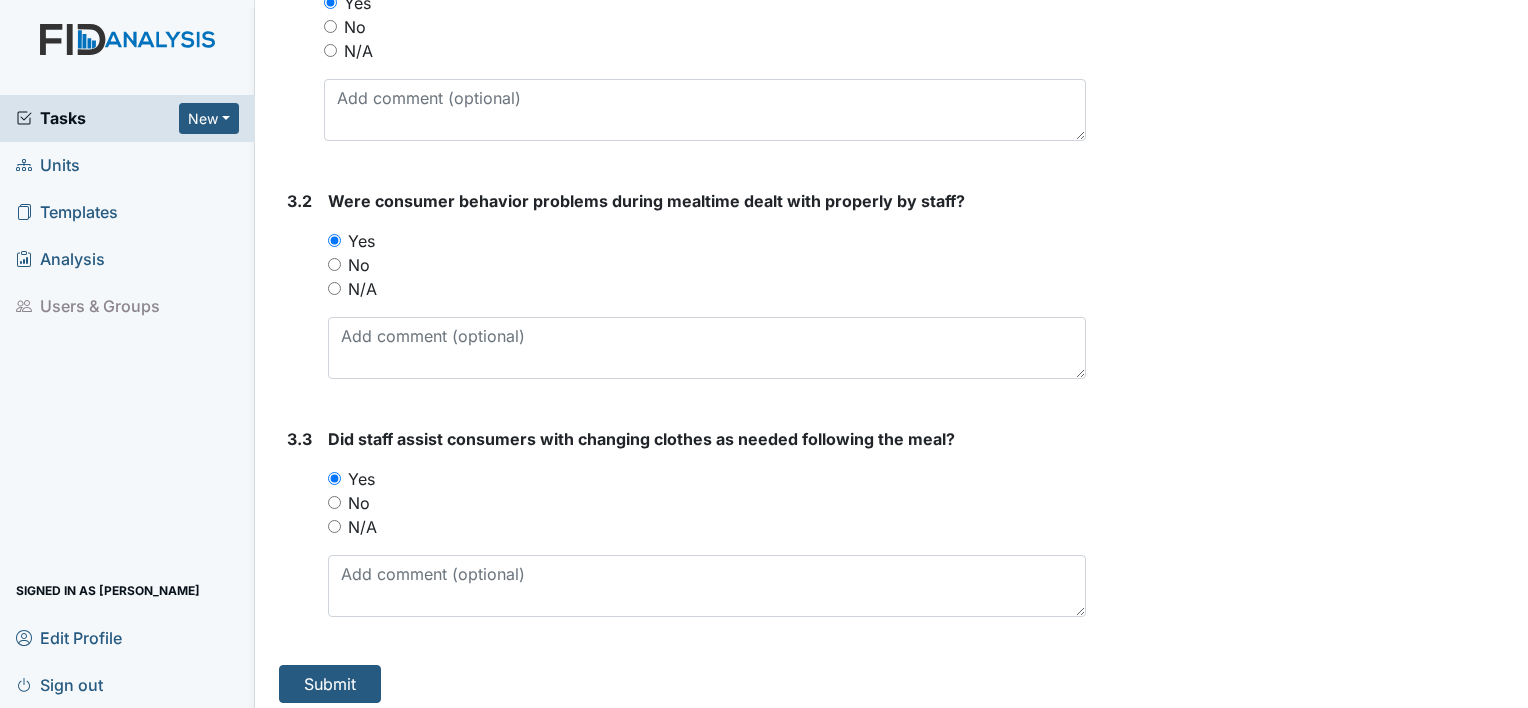 click on "3.1" at bounding box center [297, 54] 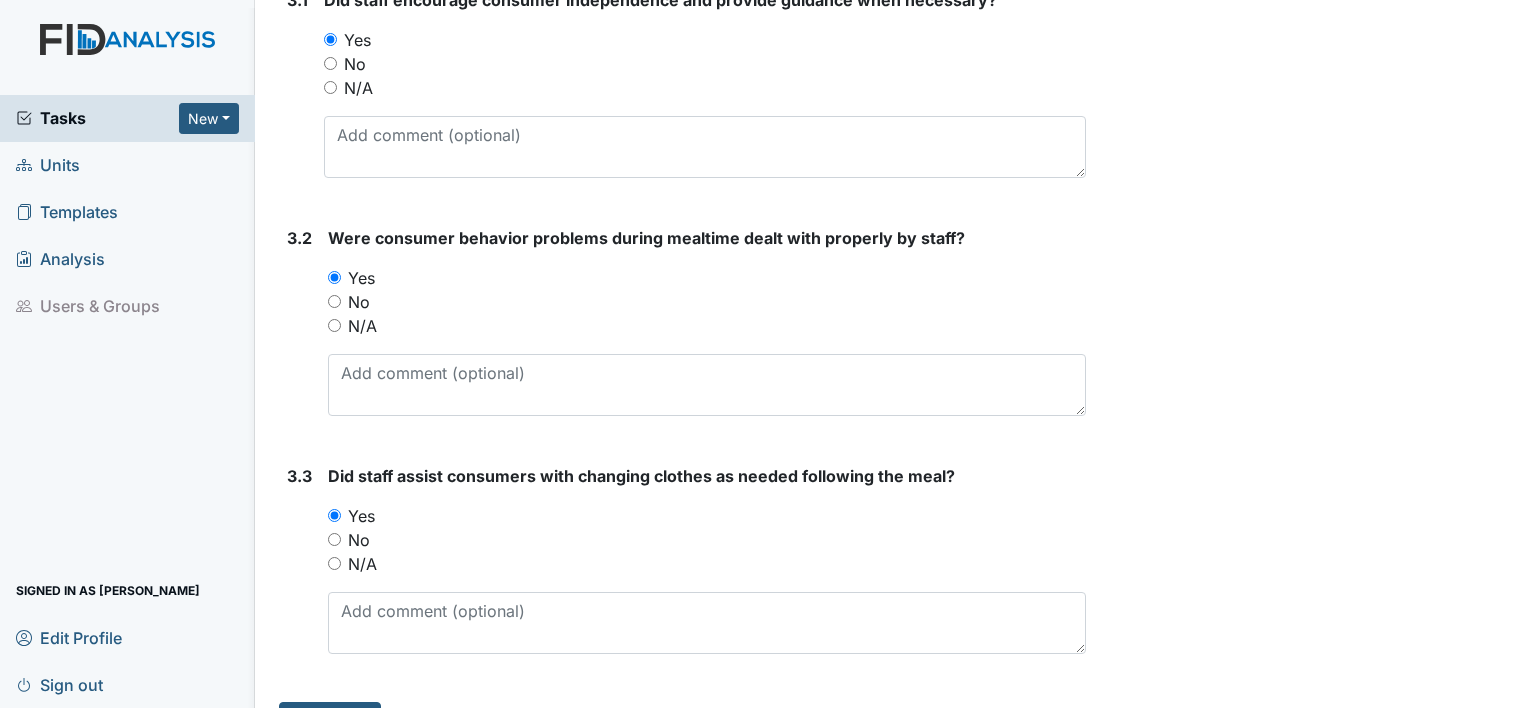scroll, scrollTop: 6005, scrollLeft: 0, axis: vertical 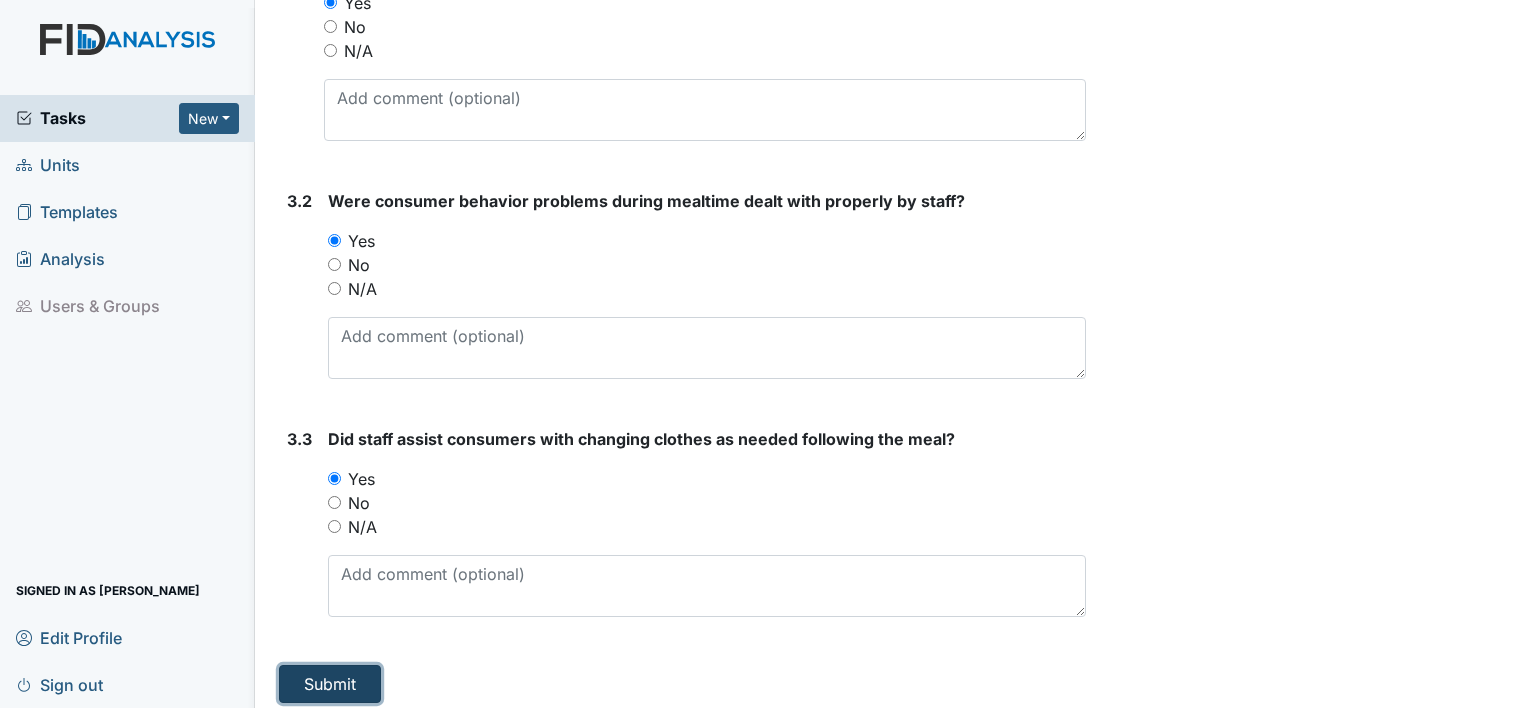 click on "Submit" at bounding box center (330, 684) 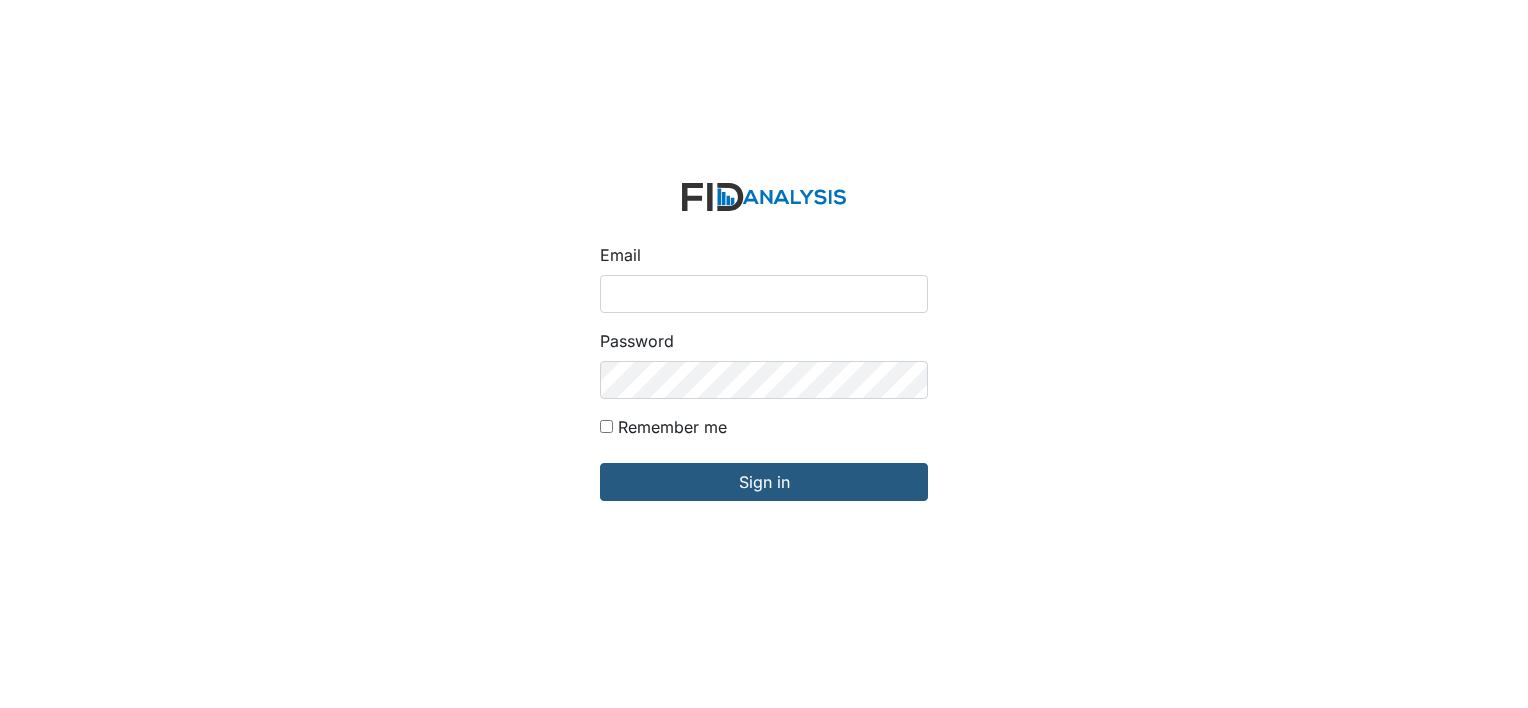 scroll, scrollTop: 0, scrollLeft: 0, axis: both 